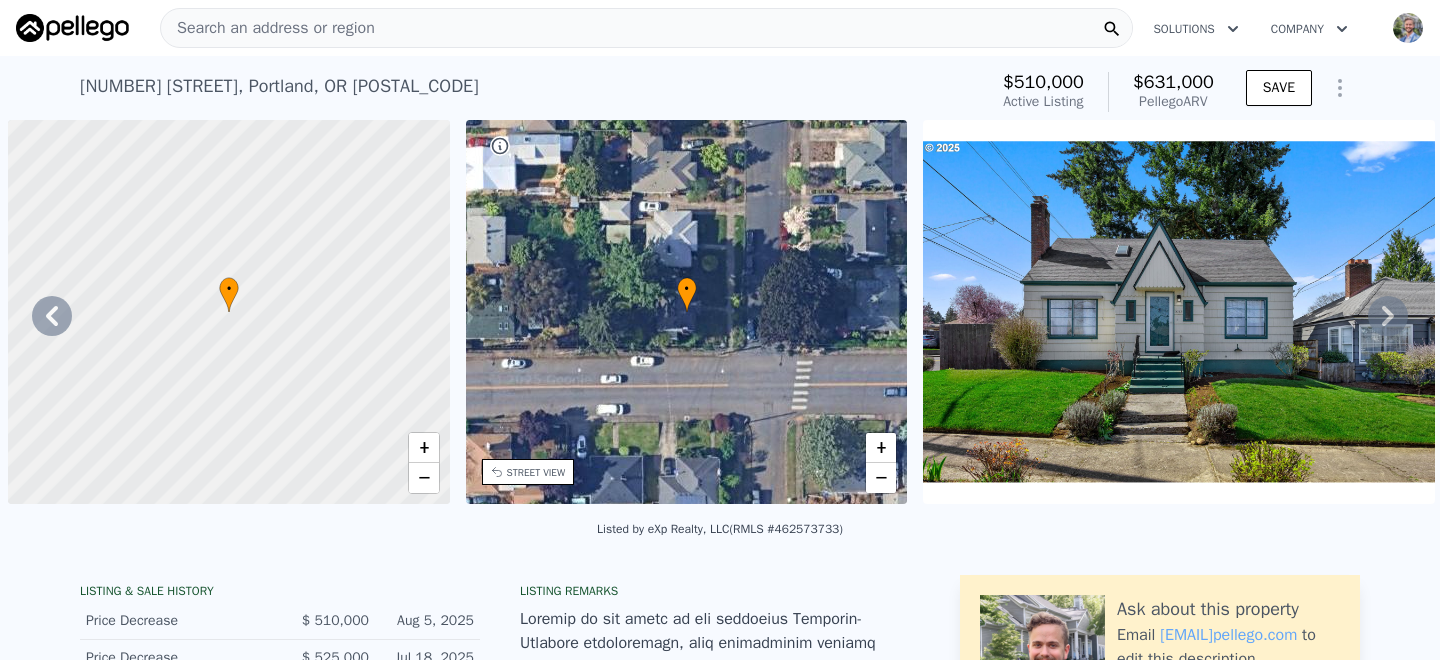 scroll, scrollTop: 0, scrollLeft: 0, axis: both 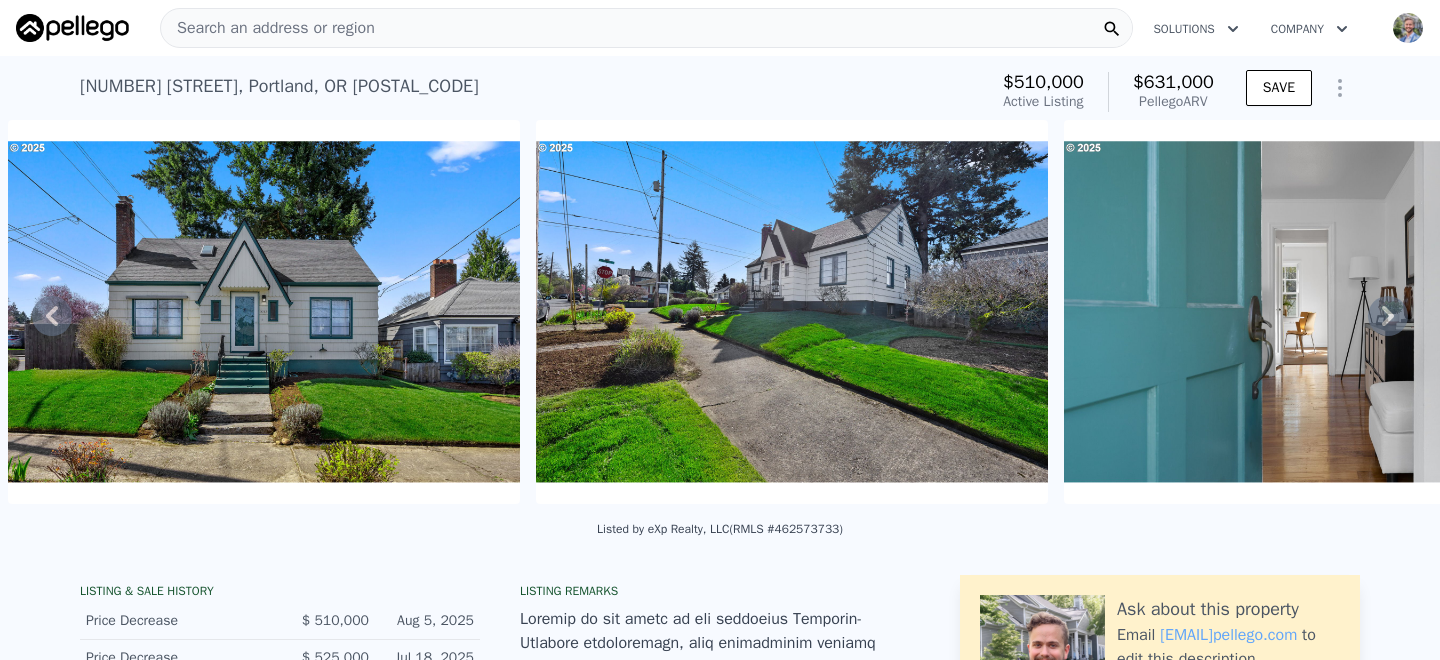 click on "Search an address or region" at bounding box center [268, 28] 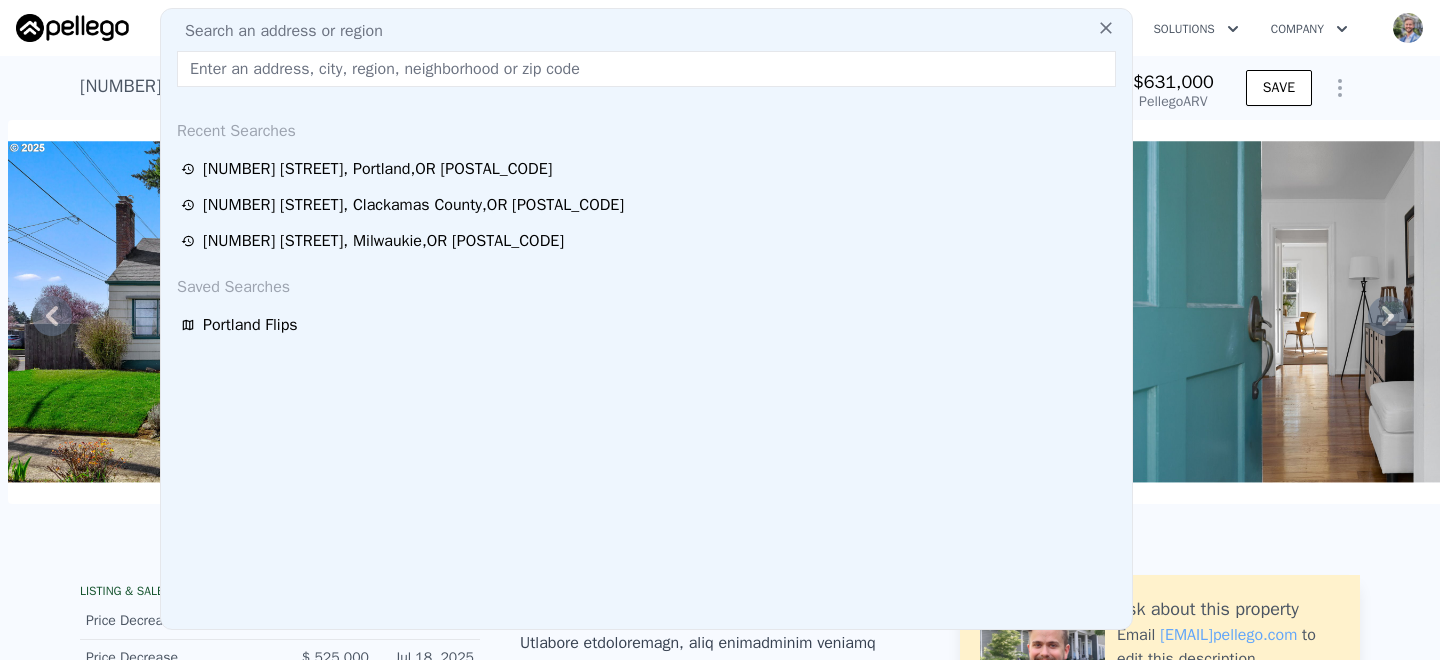 type on "[NUMBER] [STREET] [AVE]" 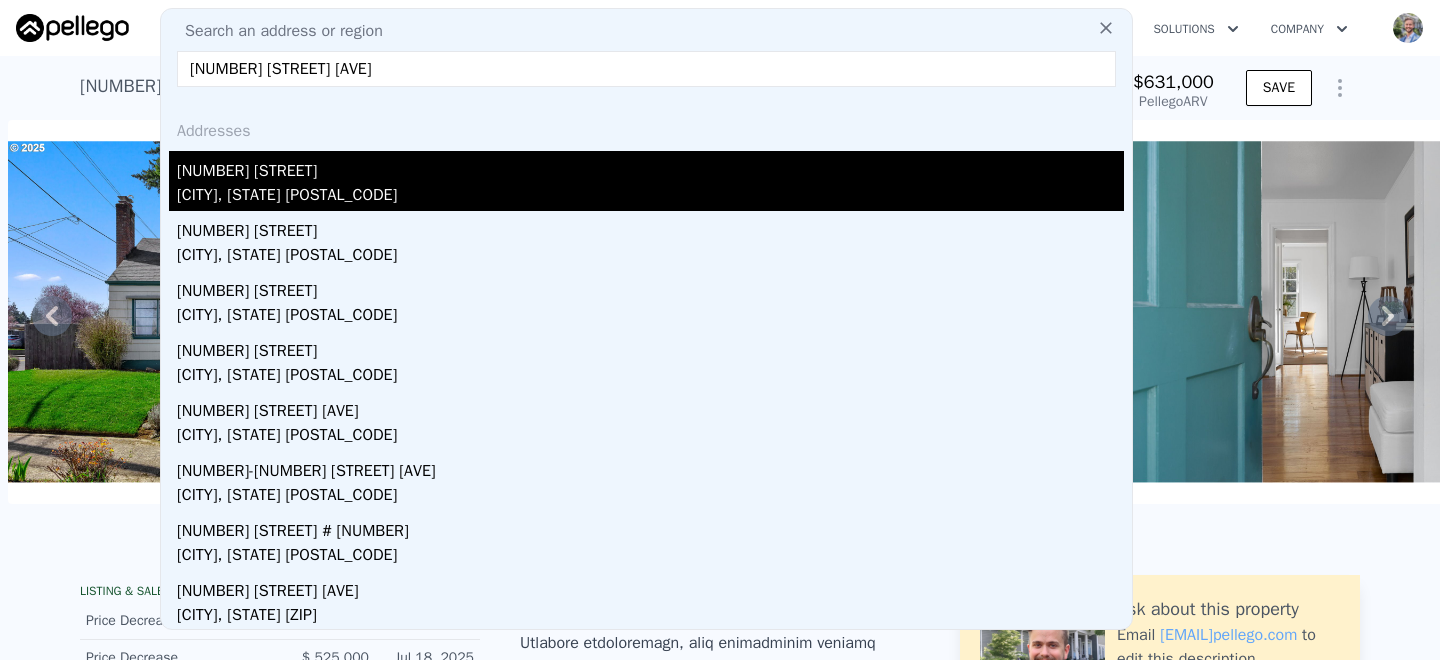 click on "[NUMBER] [STREET]" at bounding box center [650, 167] 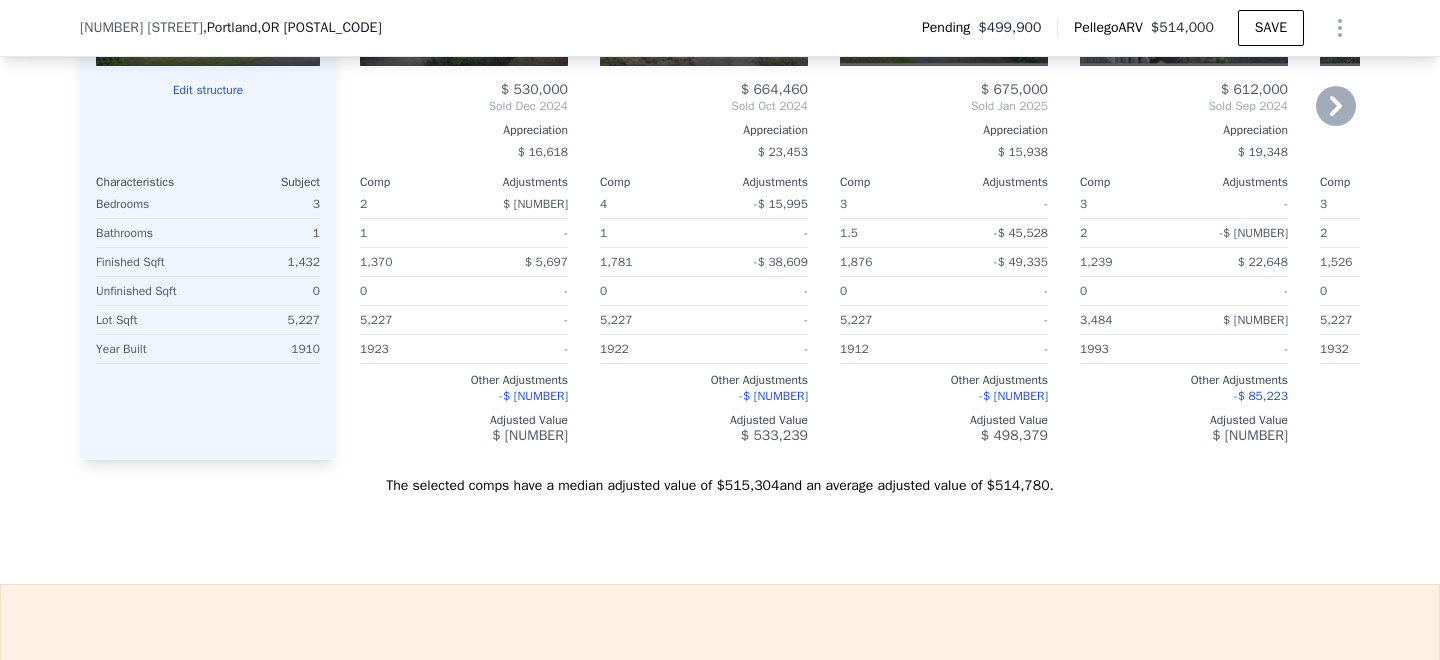 scroll, scrollTop: 2536, scrollLeft: 0, axis: vertical 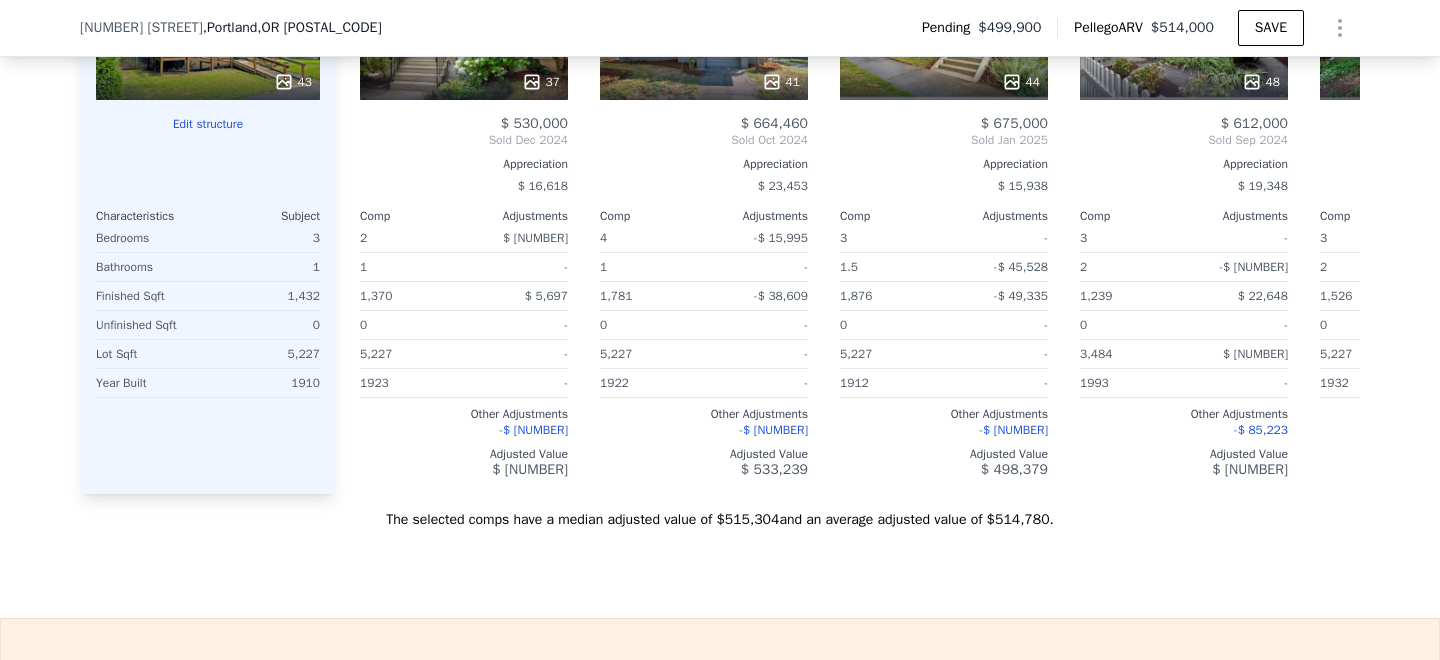click on "0" at bounding box center (266, 325) 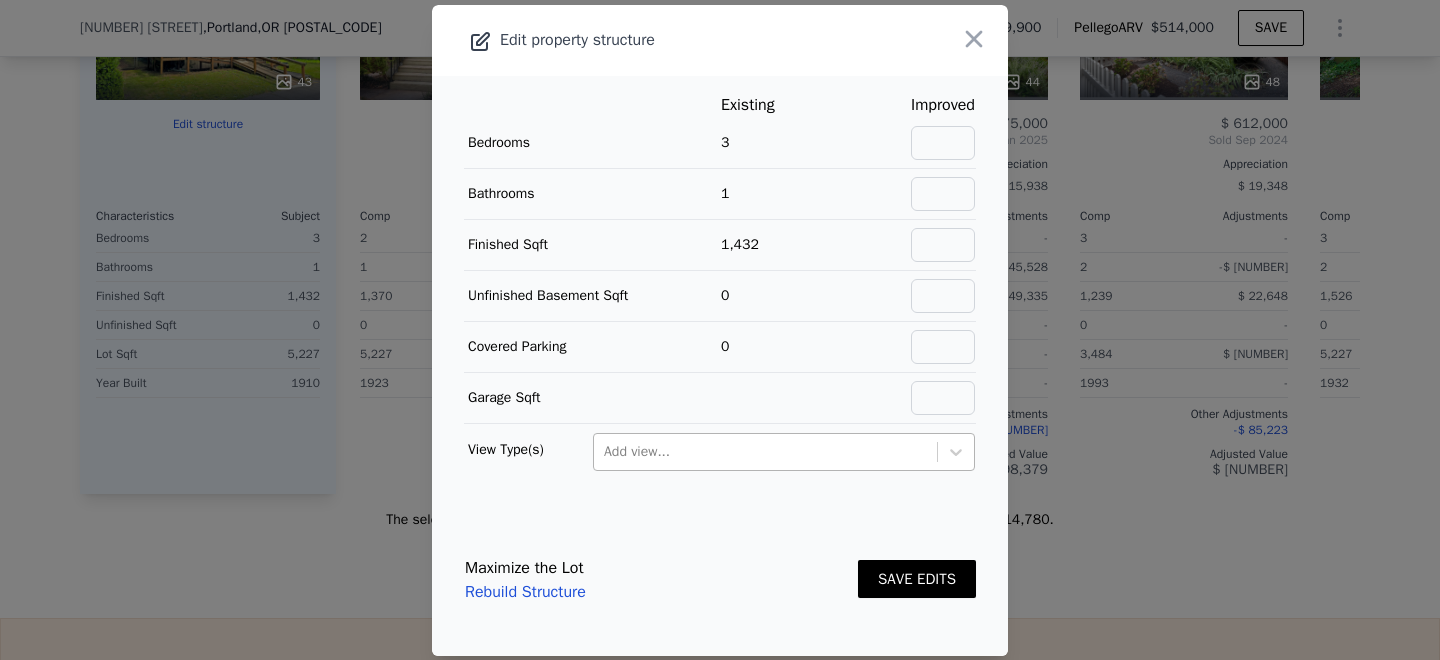 click at bounding box center (765, 452) 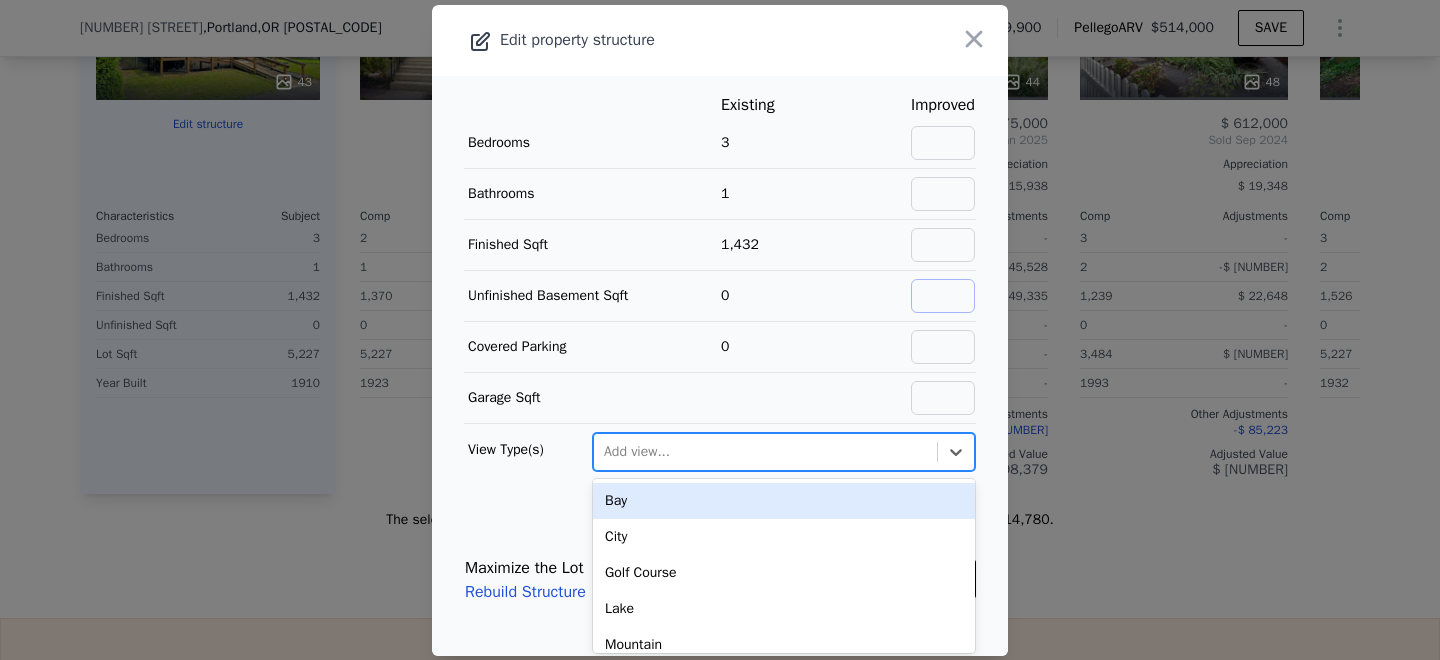 click at bounding box center [943, 296] 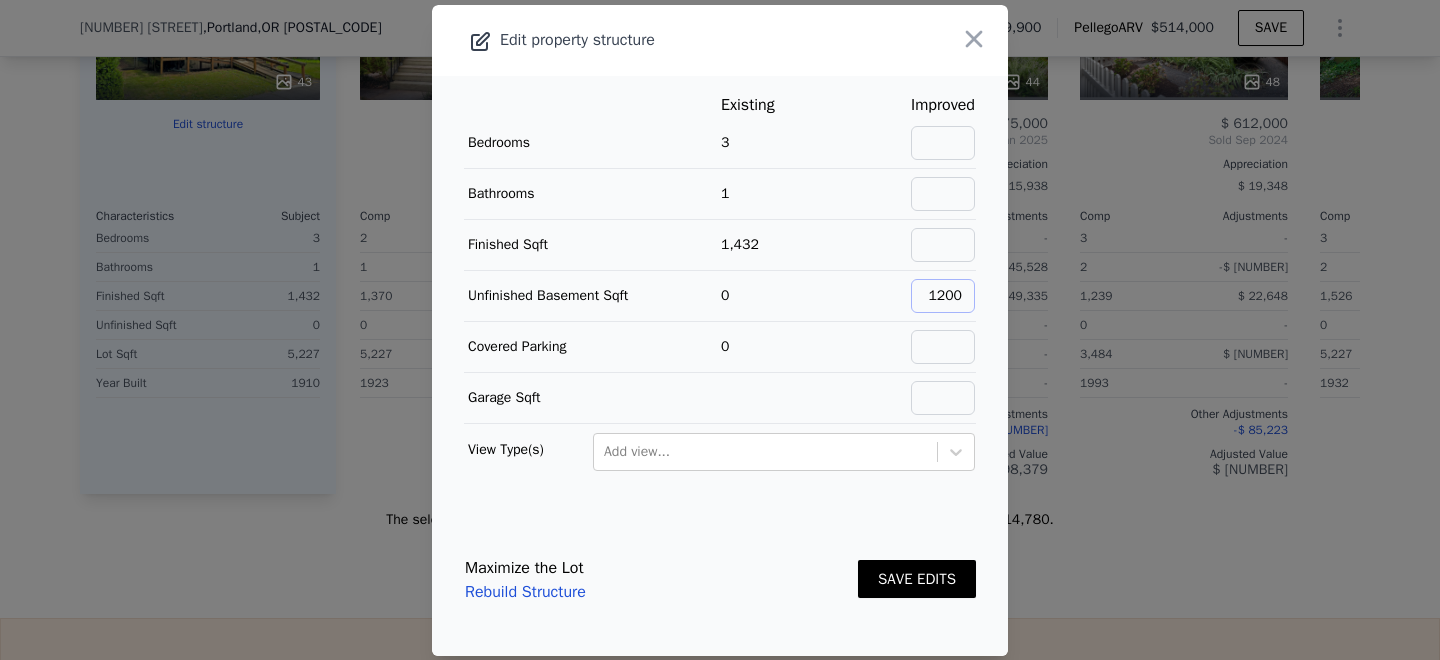 type on "1200" 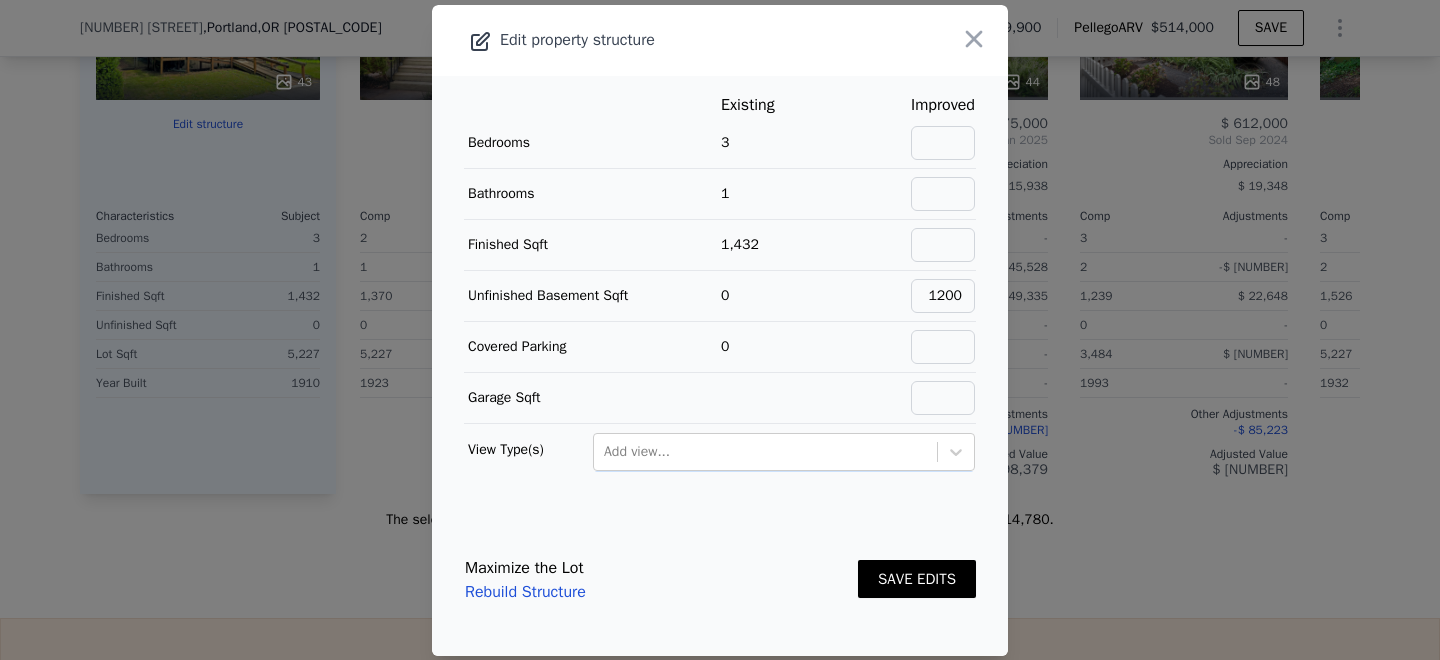 click on "SAVE EDITS" at bounding box center (917, 579) 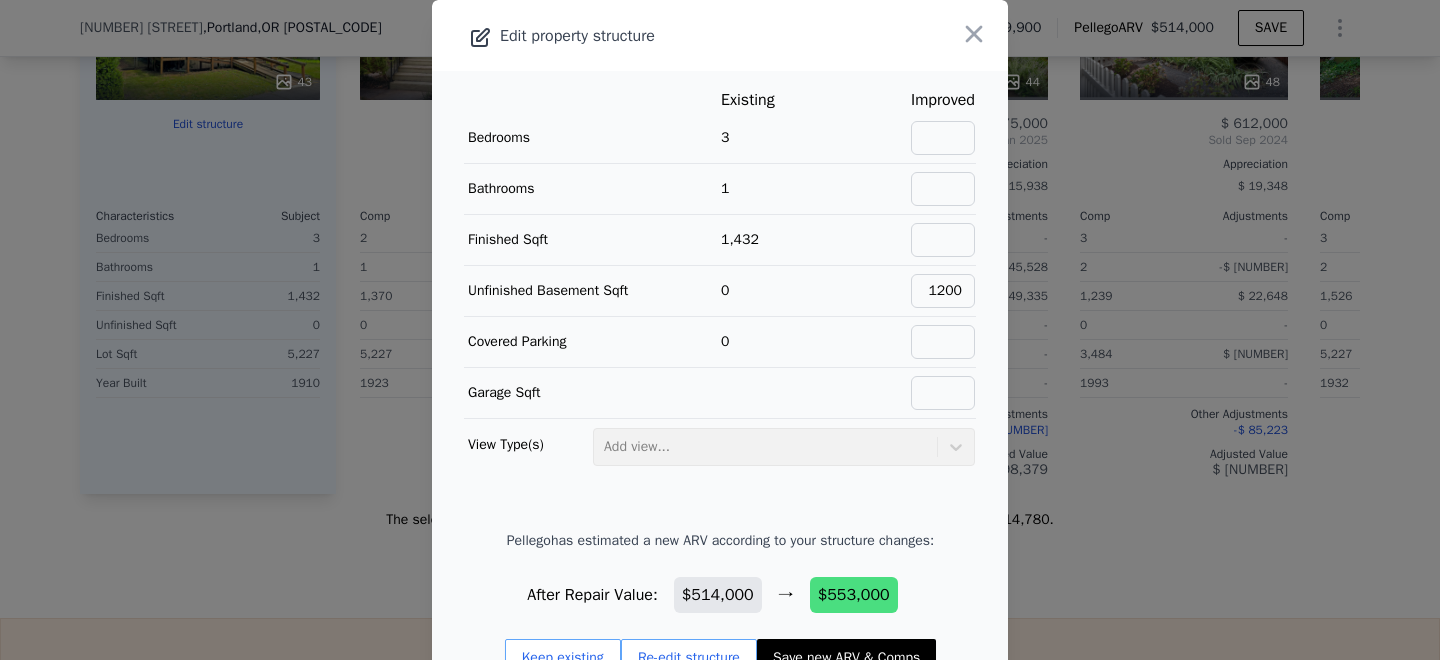 scroll, scrollTop: 64, scrollLeft: 0, axis: vertical 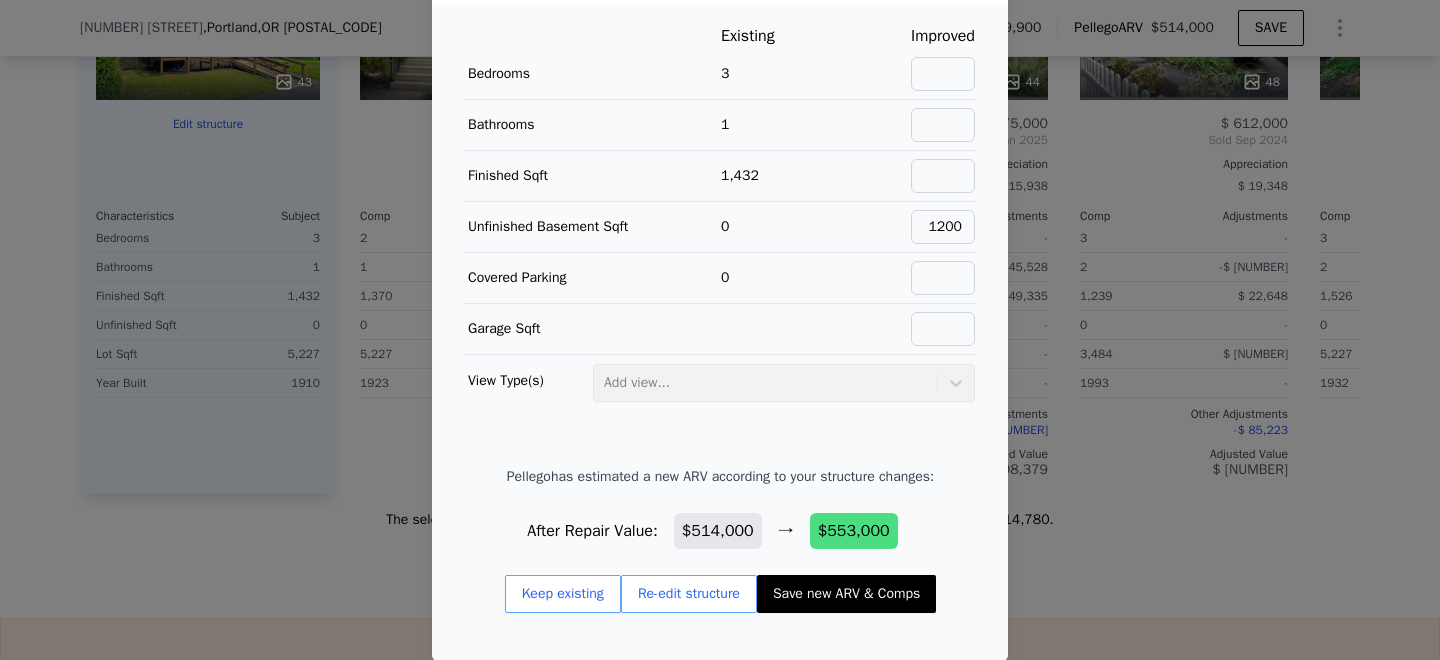 click on "Save new ARV & Comps" at bounding box center (846, 594) 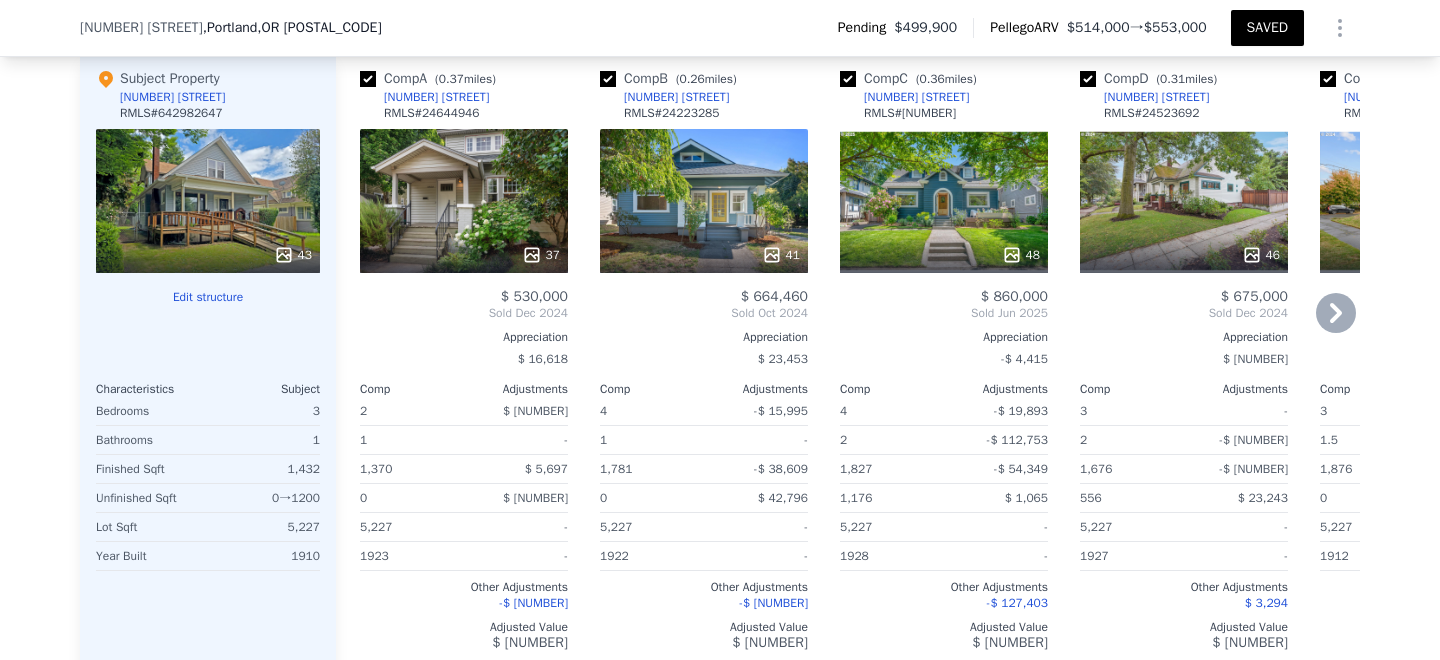 scroll, scrollTop: 2358, scrollLeft: 0, axis: vertical 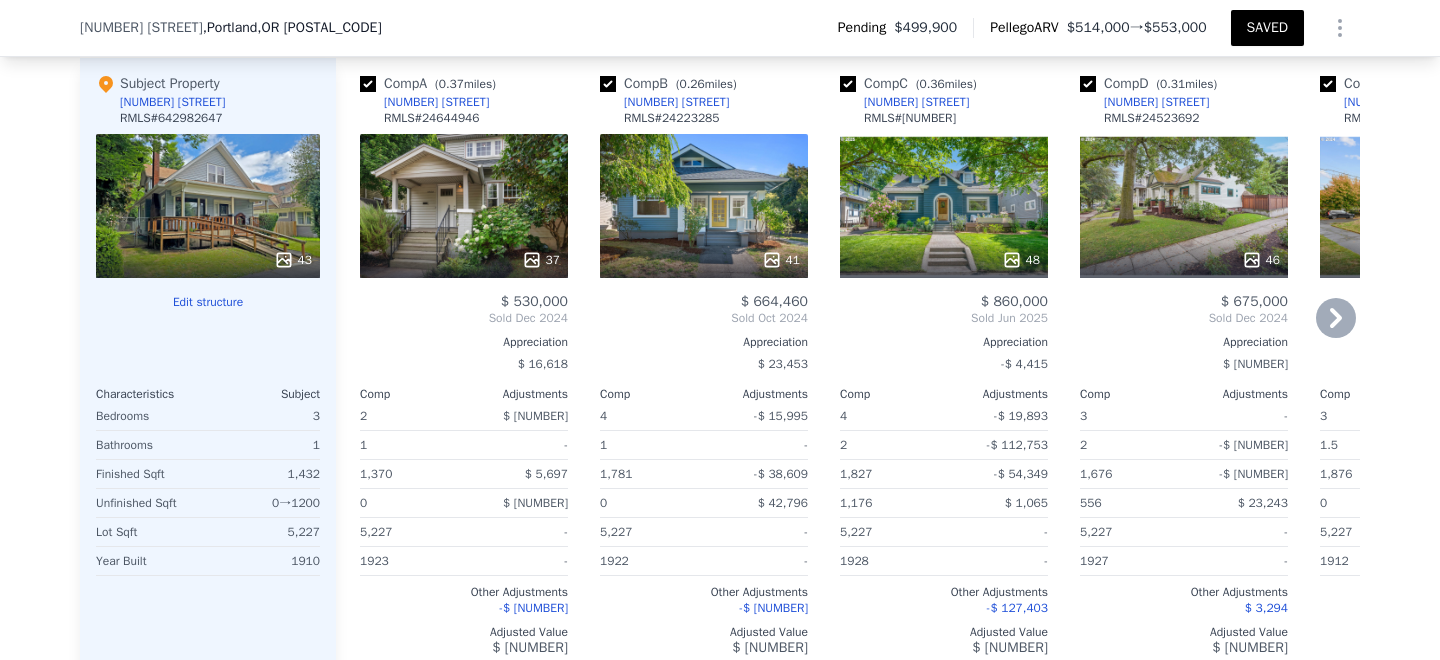 click on "37" at bounding box center [464, 206] 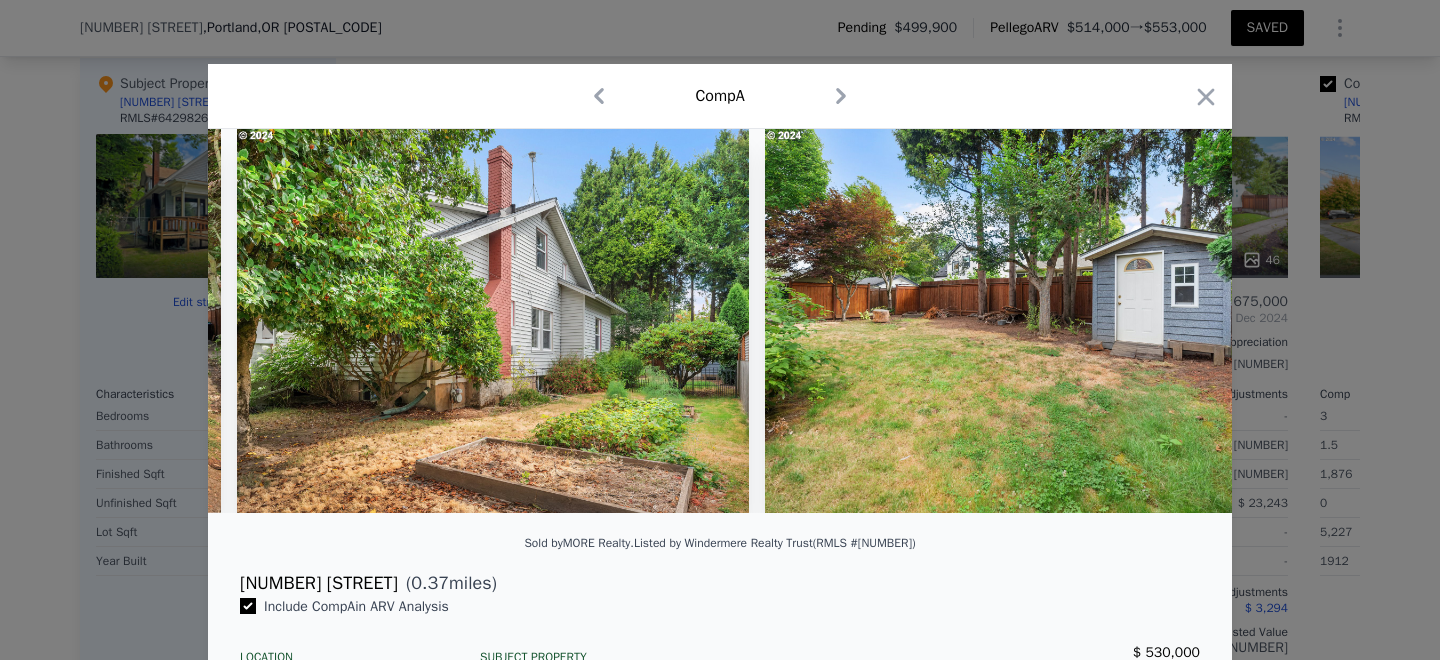 scroll, scrollTop: 0, scrollLeft: 18496, axis: horizontal 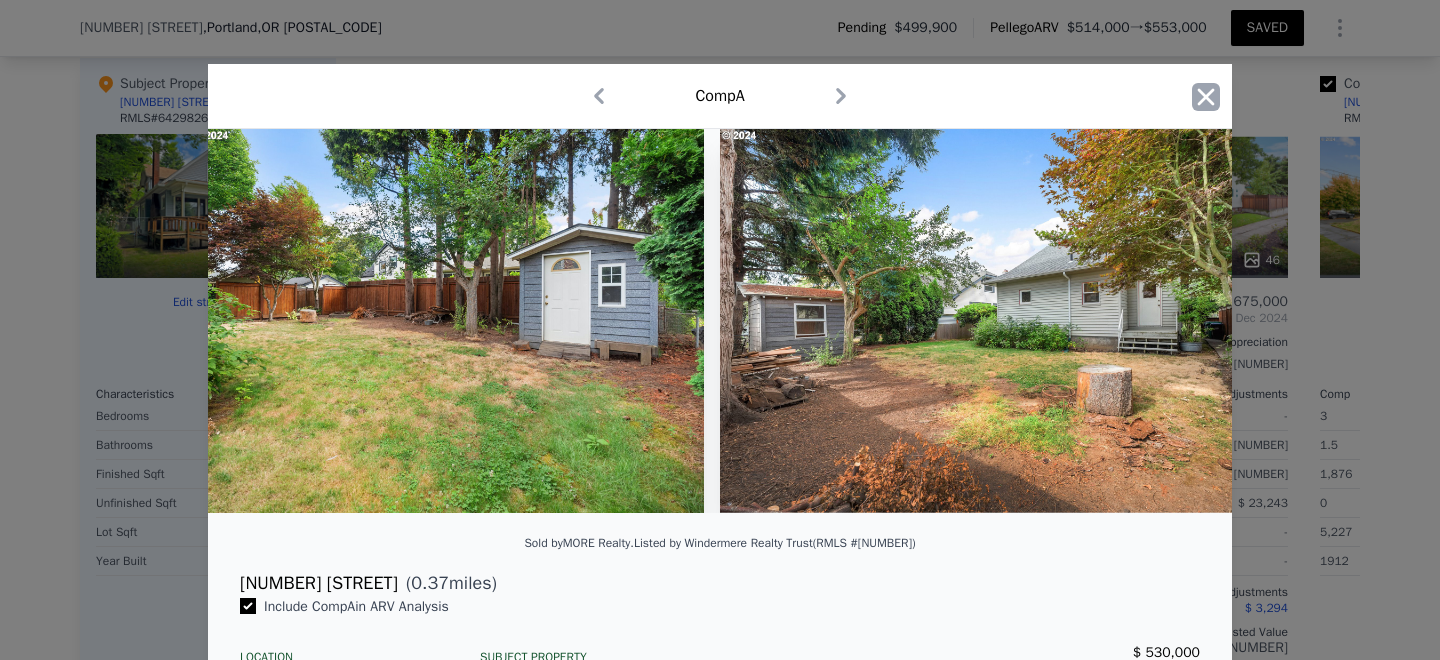 click 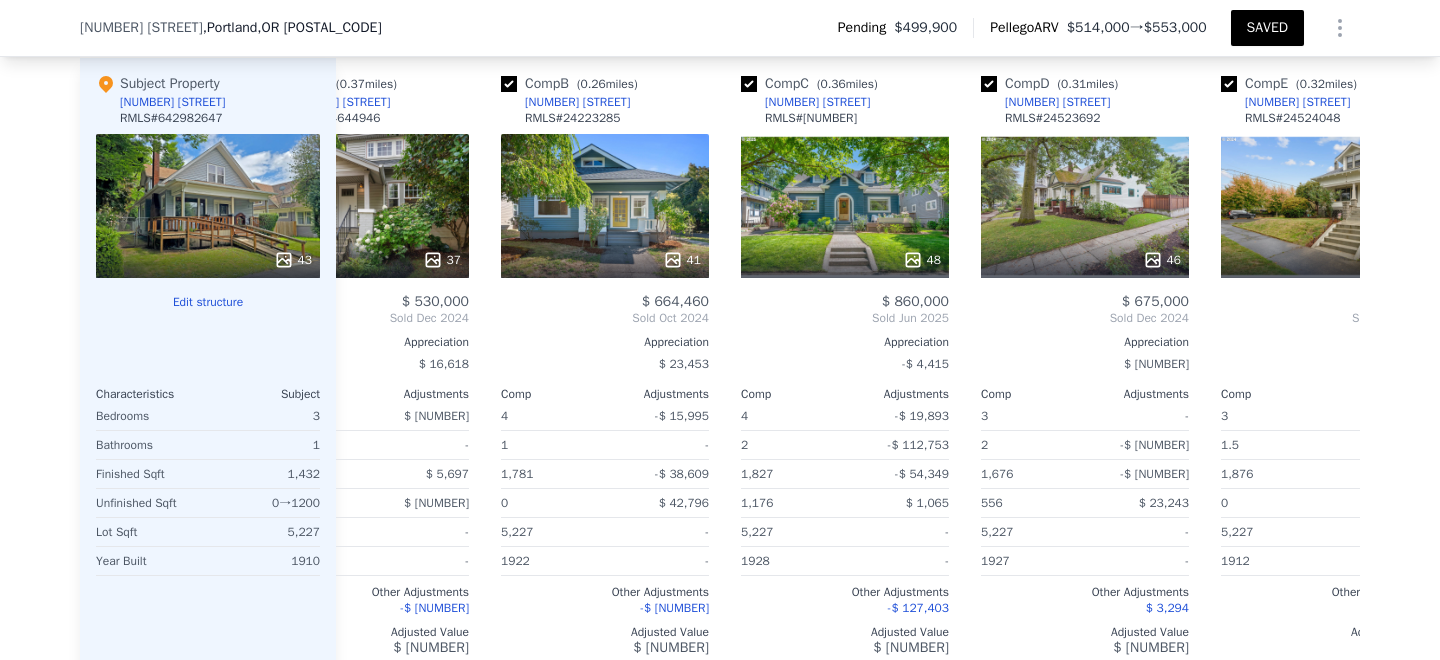 scroll, scrollTop: 0, scrollLeft: 121, axis: horizontal 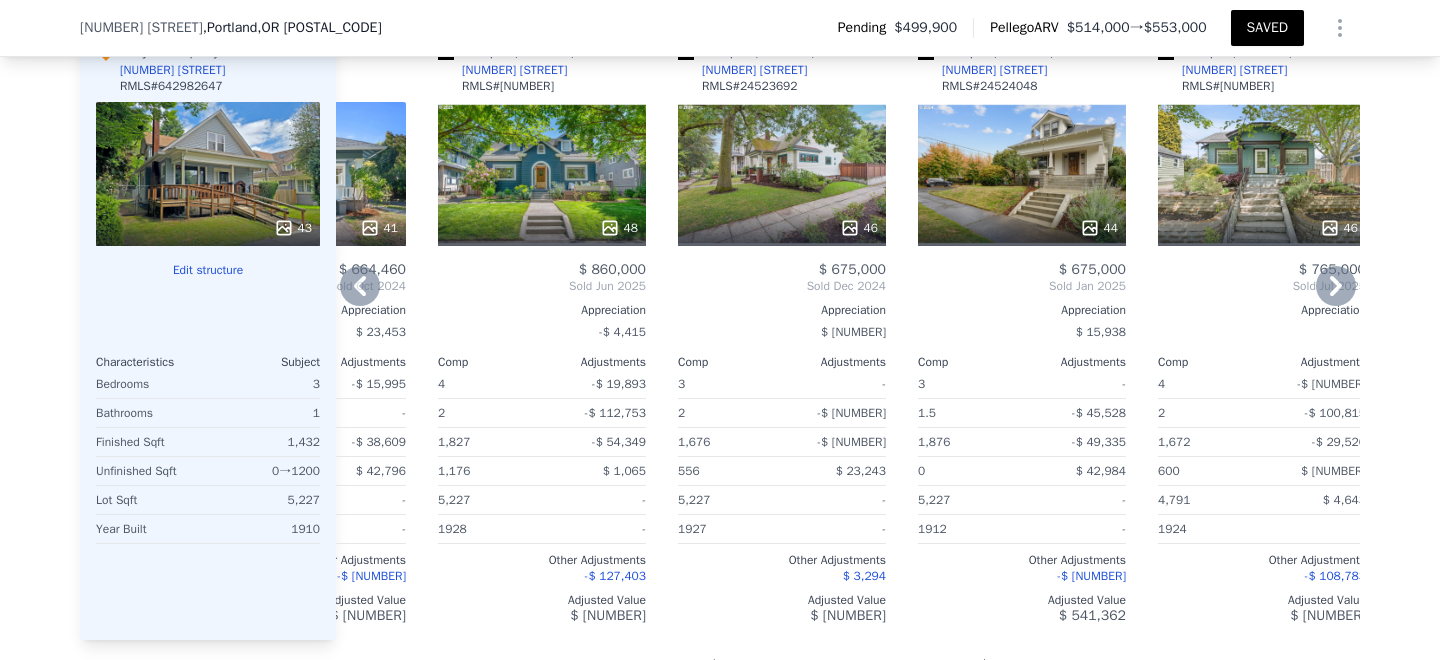 click on "46" at bounding box center [782, 174] 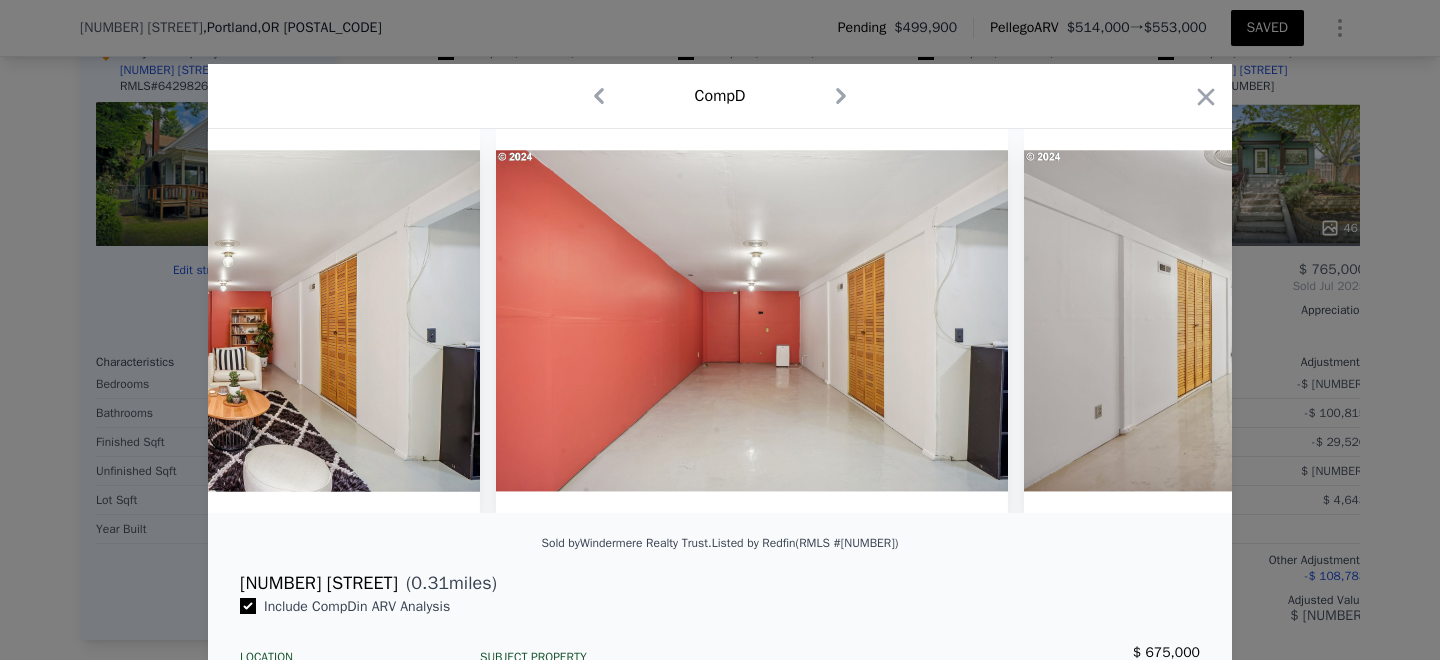 scroll, scrollTop: 0, scrollLeft: 17119, axis: horizontal 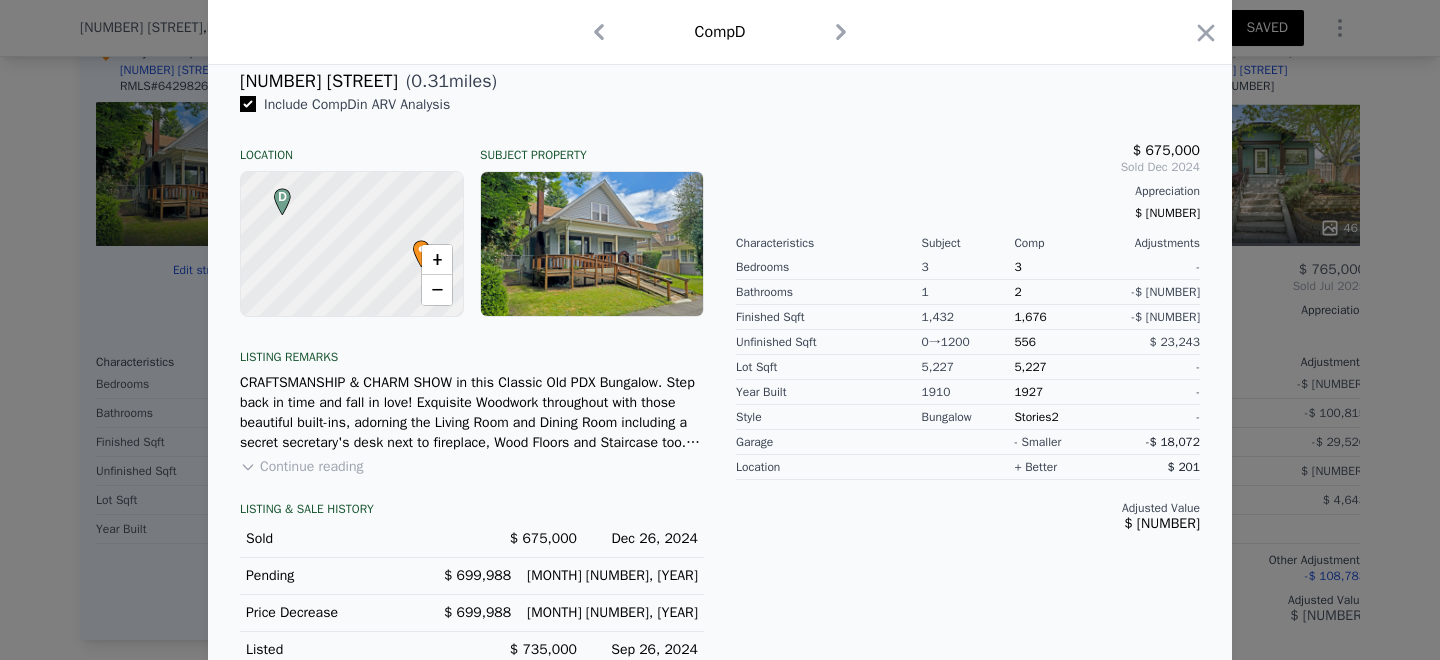 click on "Continue reading" at bounding box center [301, 467] 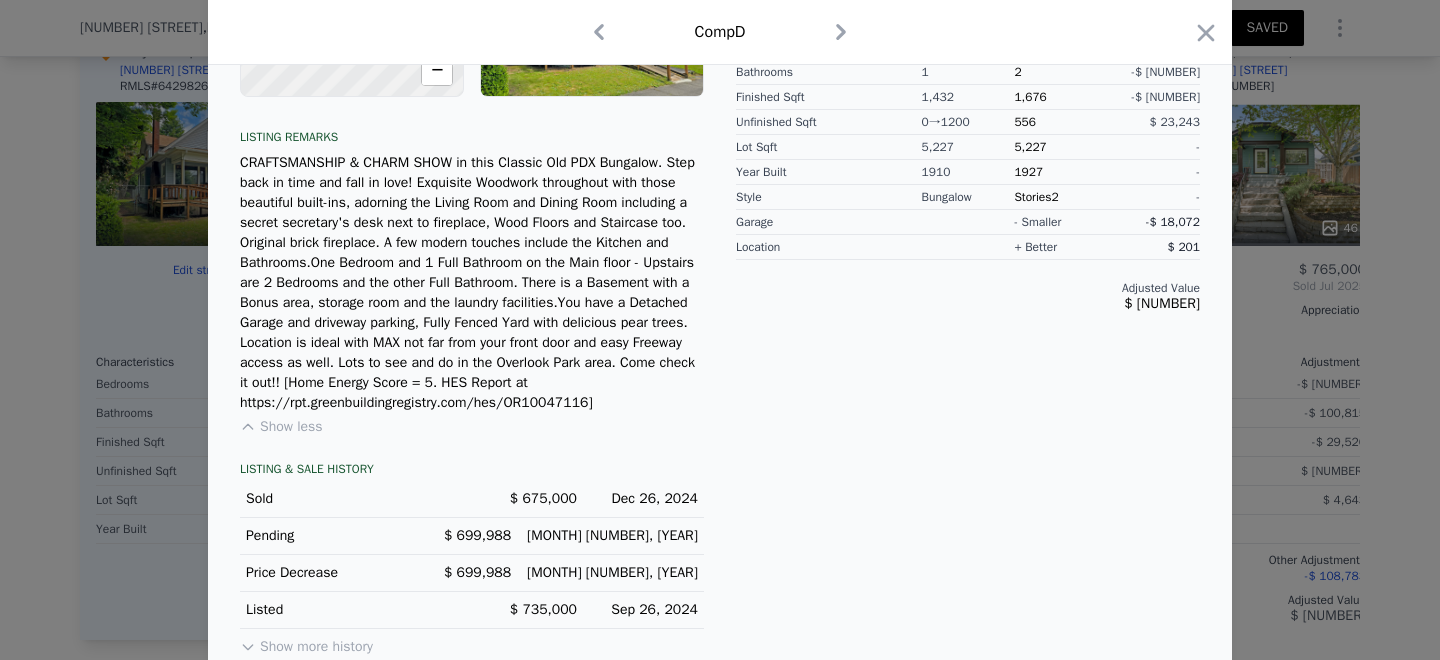 scroll, scrollTop: 737, scrollLeft: 0, axis: vertical 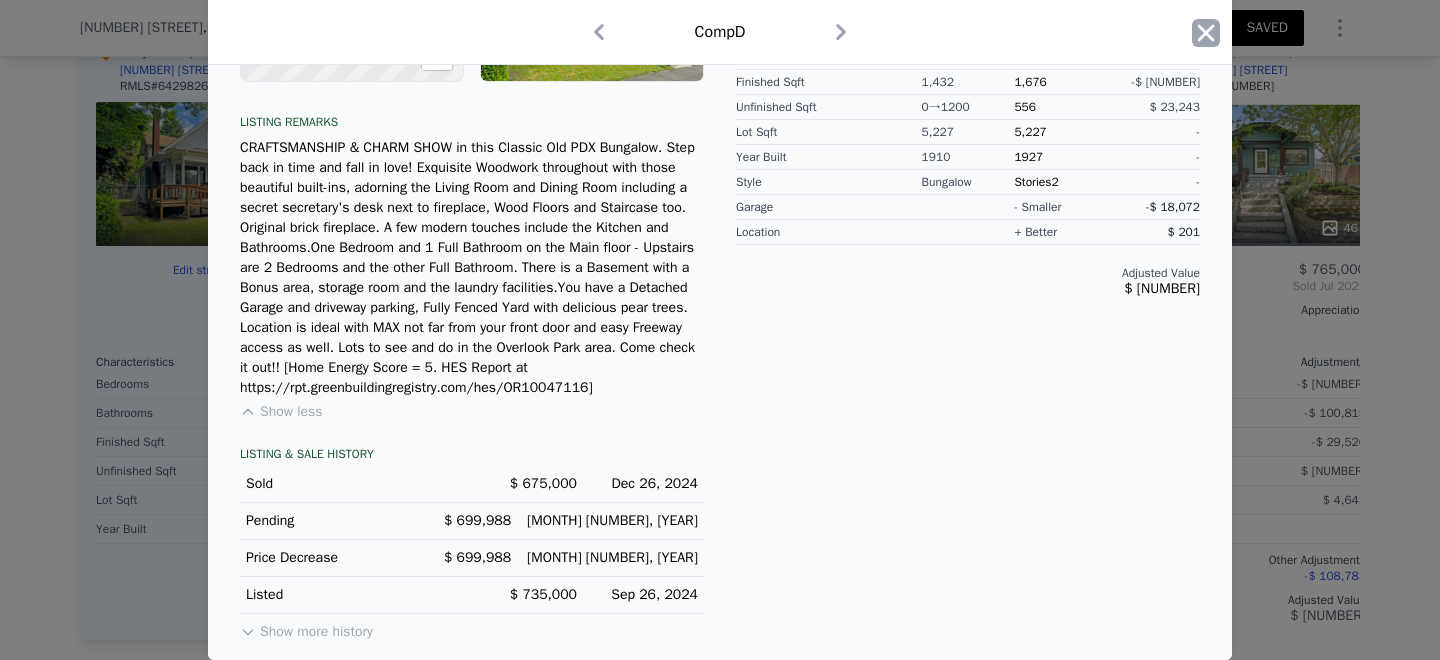 click 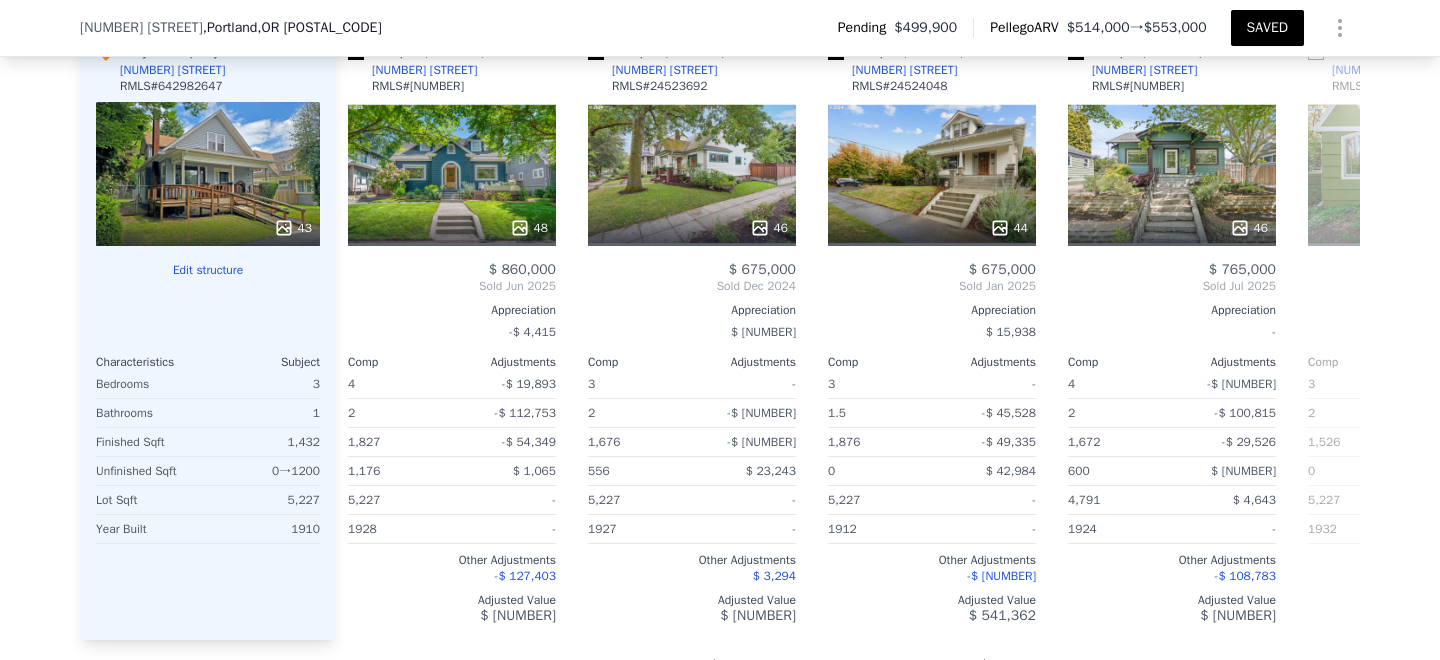 scroll, scrollTop: 0, scrollLeft: 512, axis: horizontal 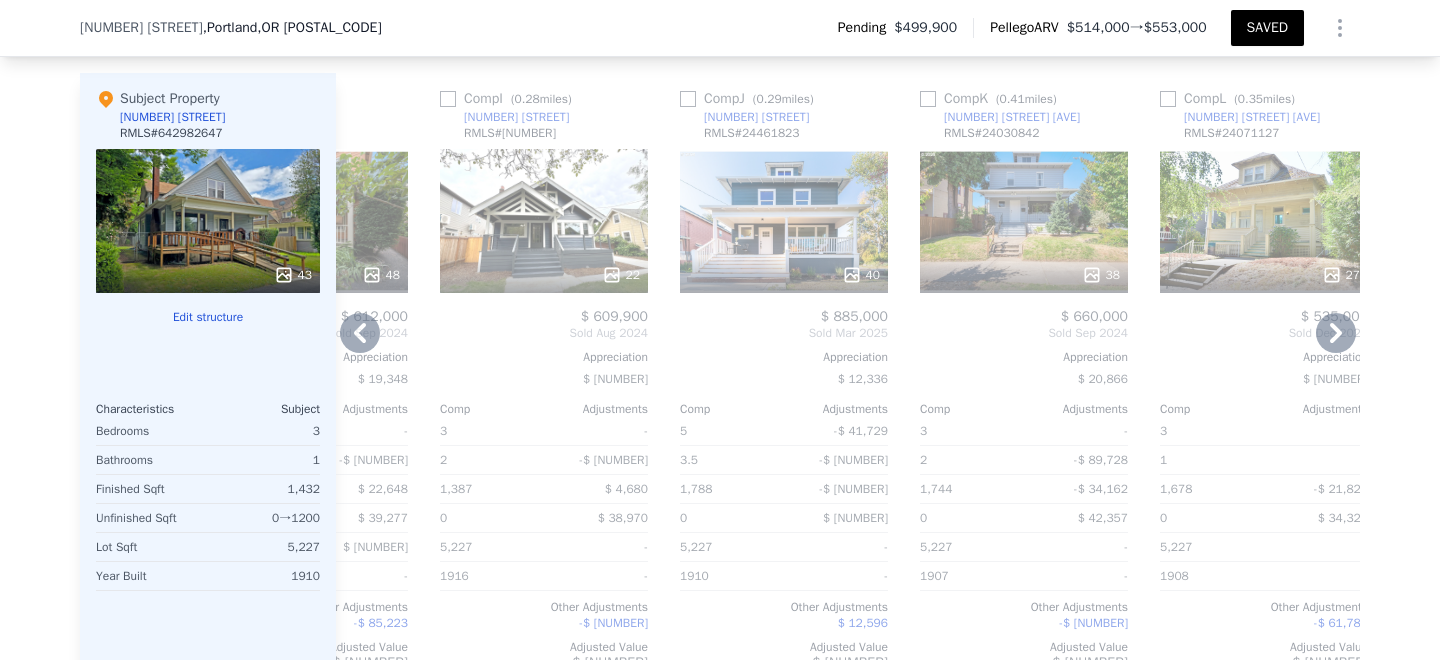 click on "38" at bounding box center (1024, 221) 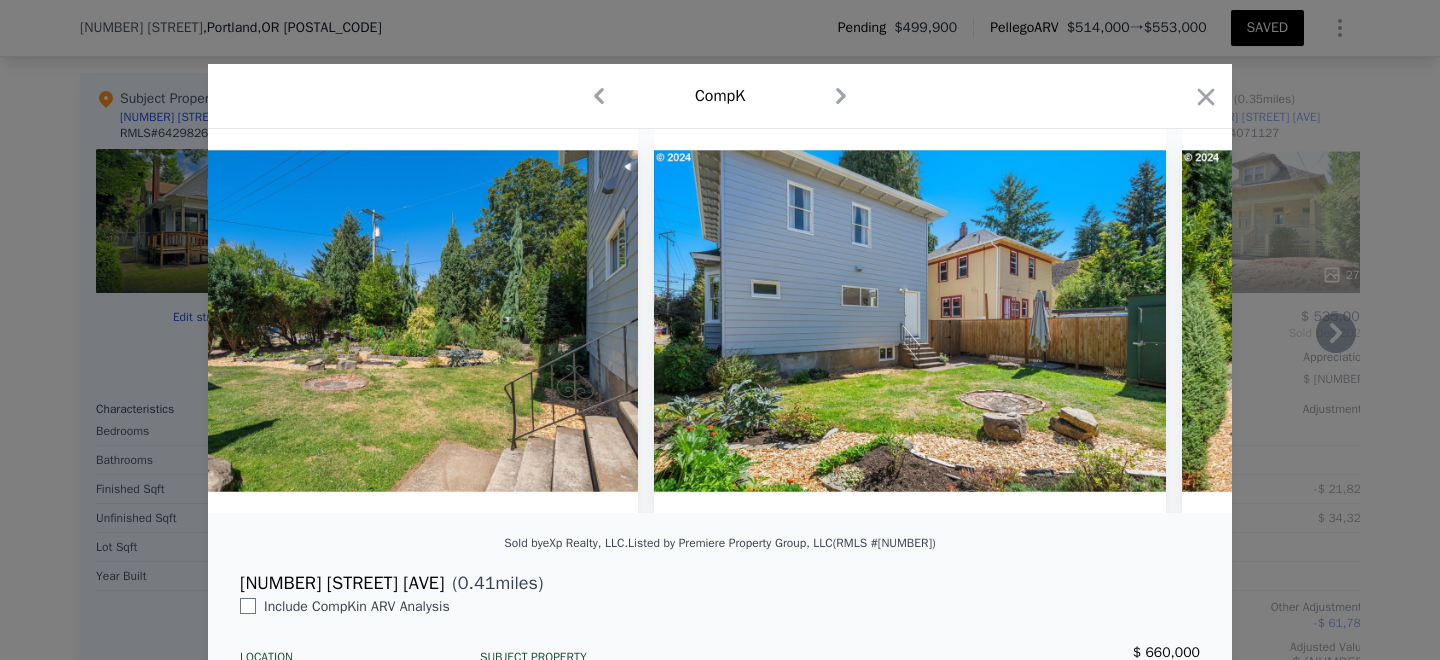 scroll, scrollTop: 0, scrollLeft: 18592, axis: horizontal 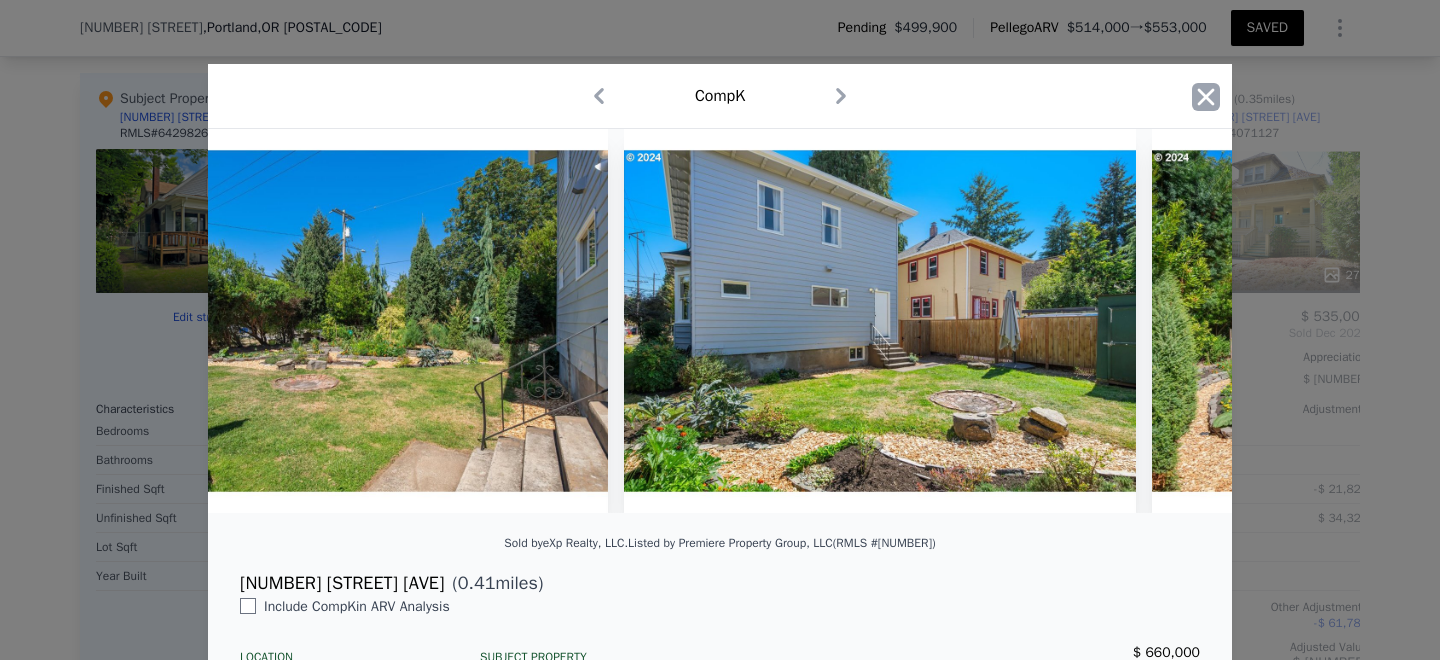 click 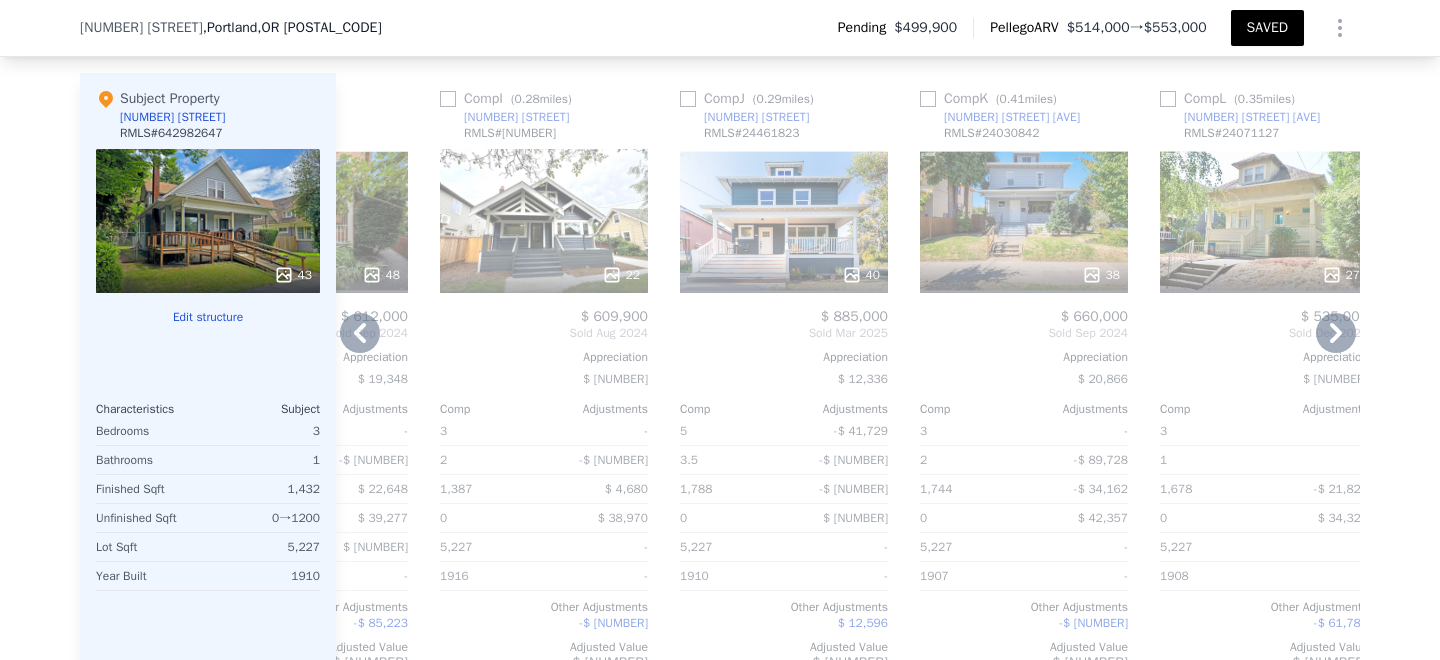 click at bounding box center (1024, 275) 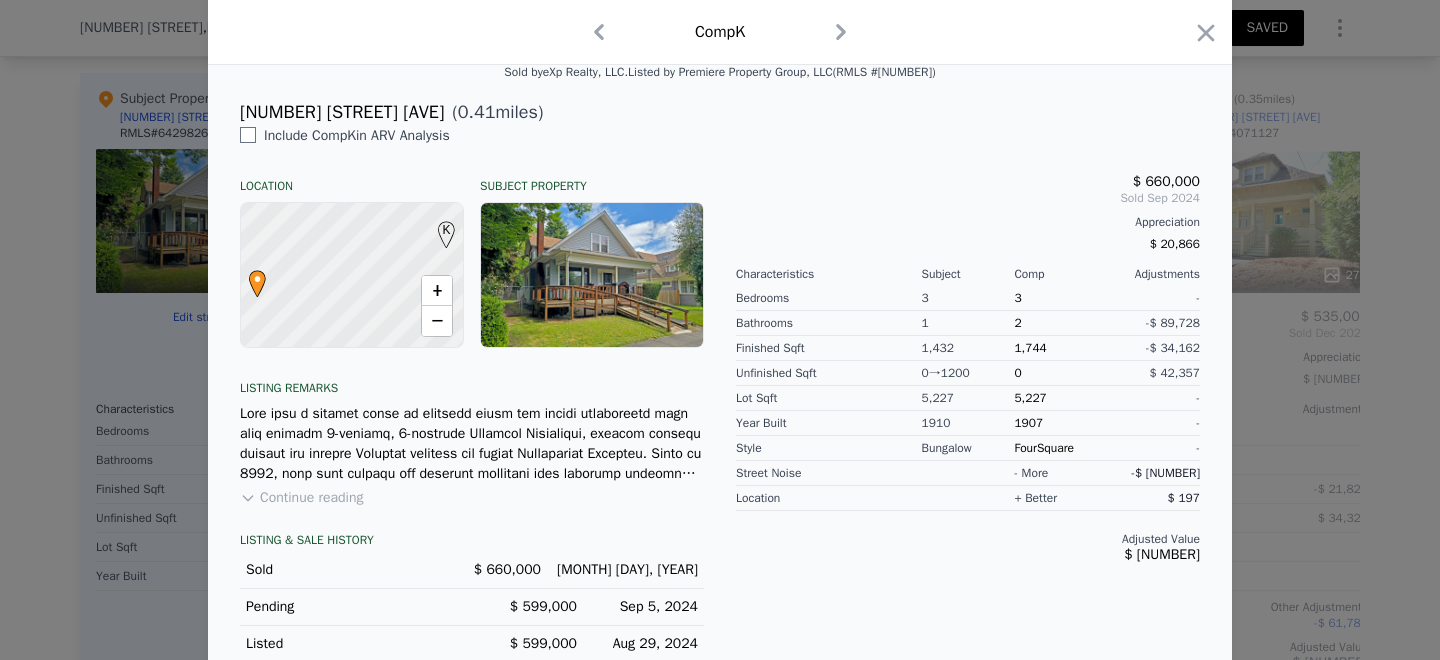 scroll, scrollTop: 490, scrollLeft: 0, axis: vertical 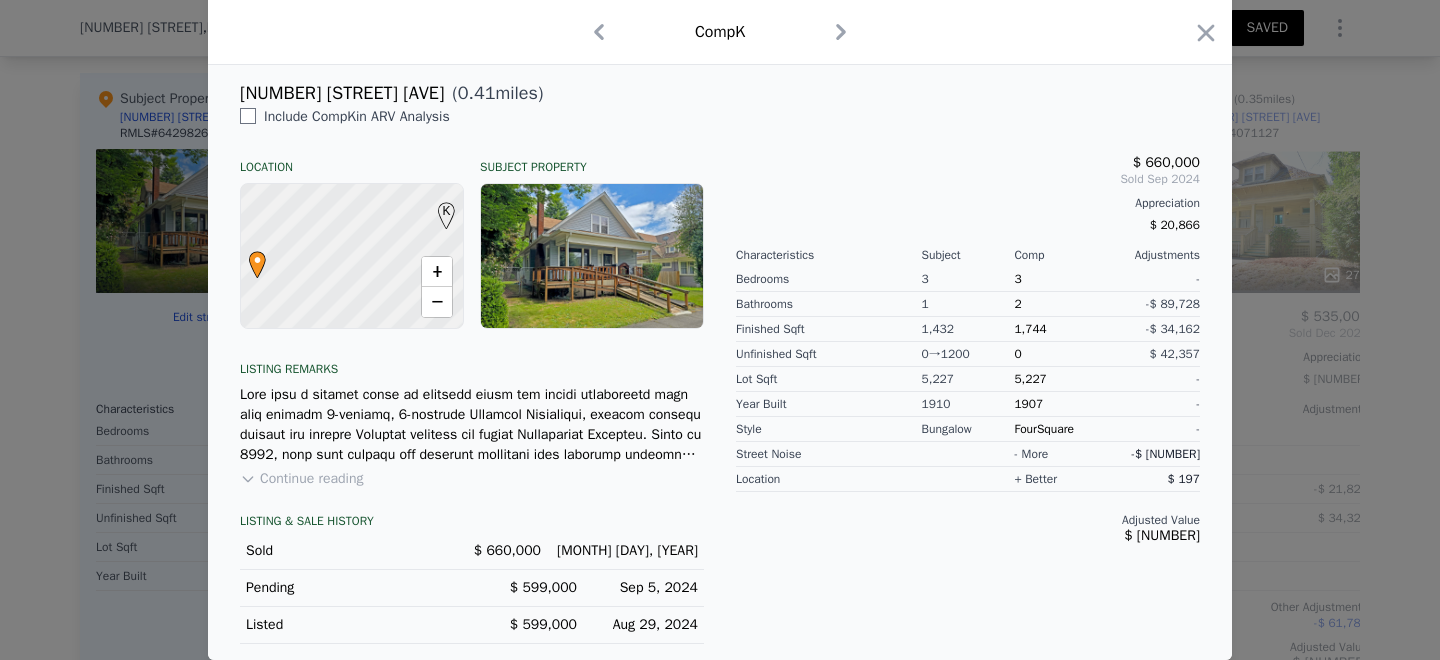 click on "Continue reading" at bounding box center (301, 479) 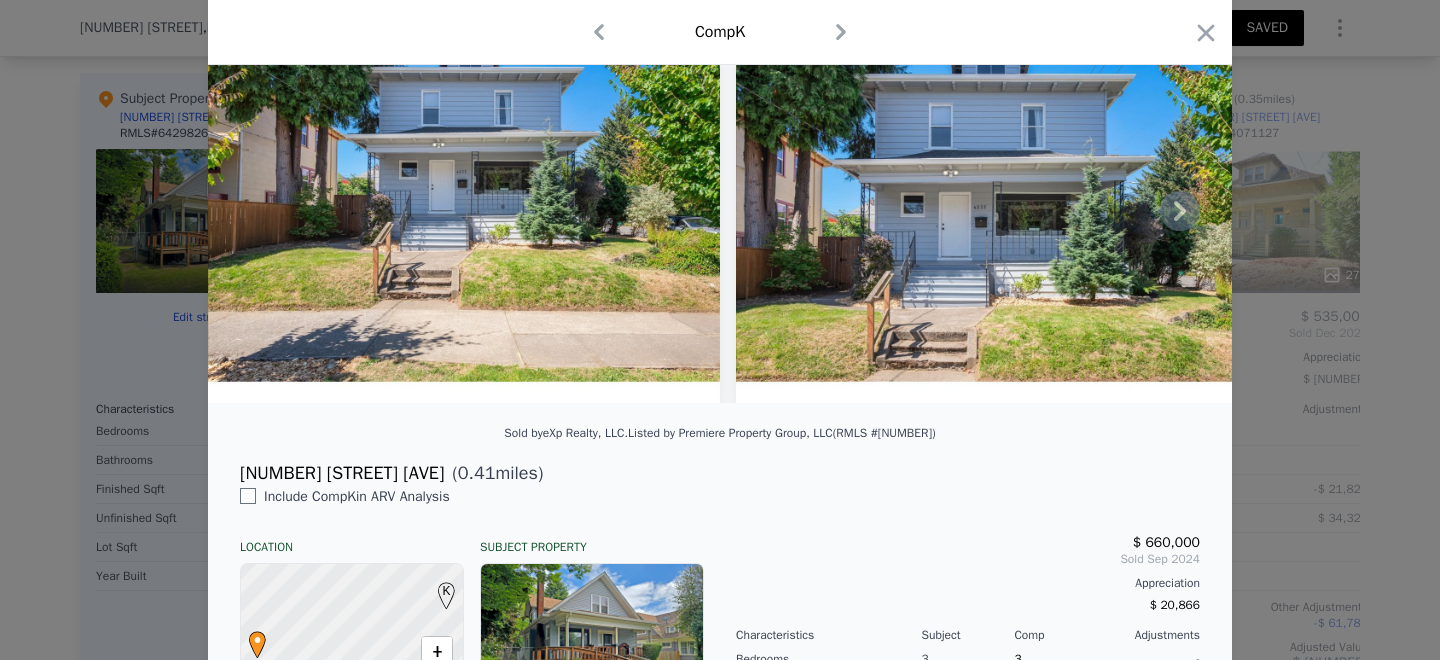 scroll, scrollTop: 105, scrollLeft: 0, axis: vertical 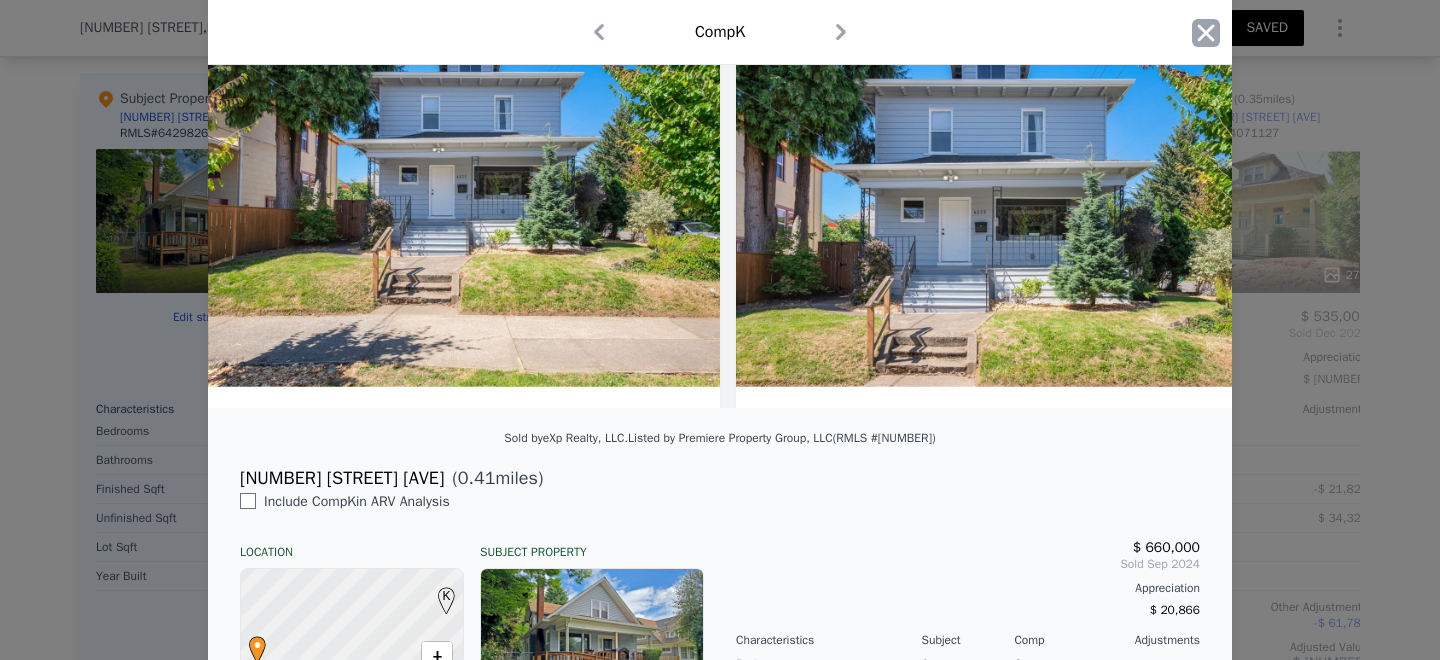 click 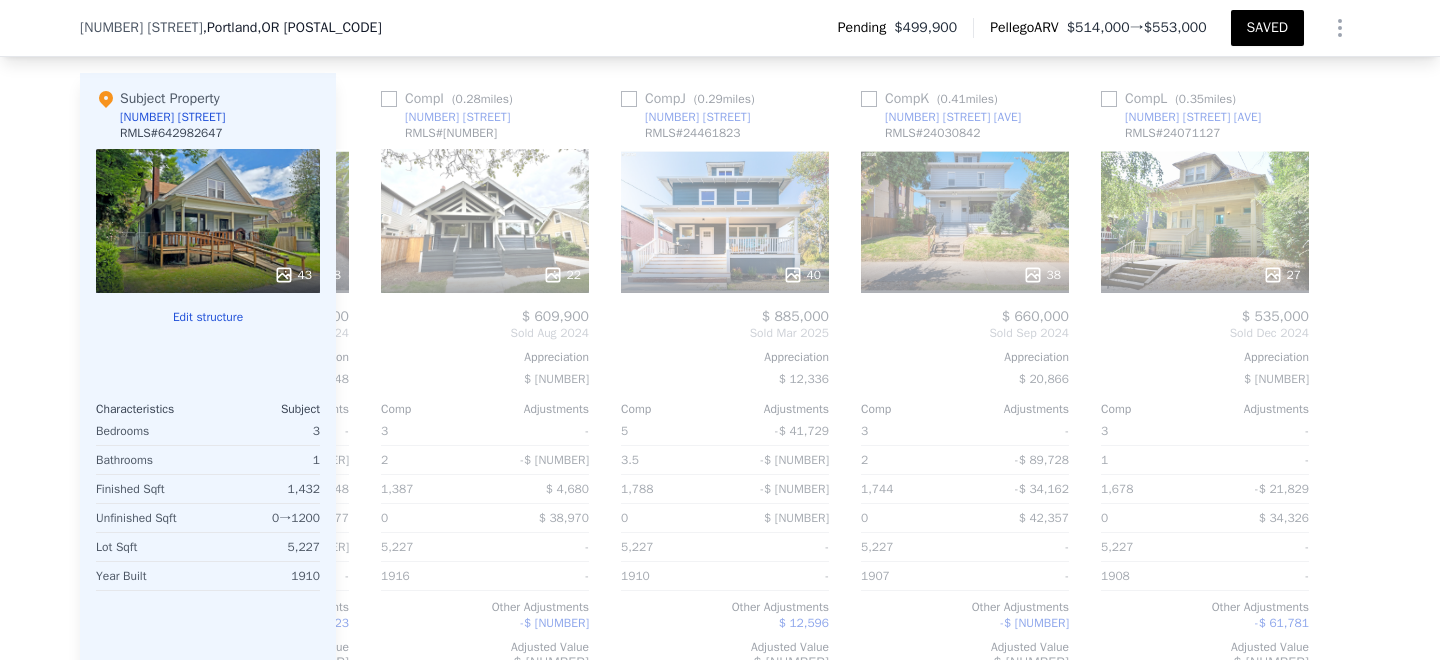 scroll, scrollTop: 0, scrollLeft: 1904, axis: horizontal 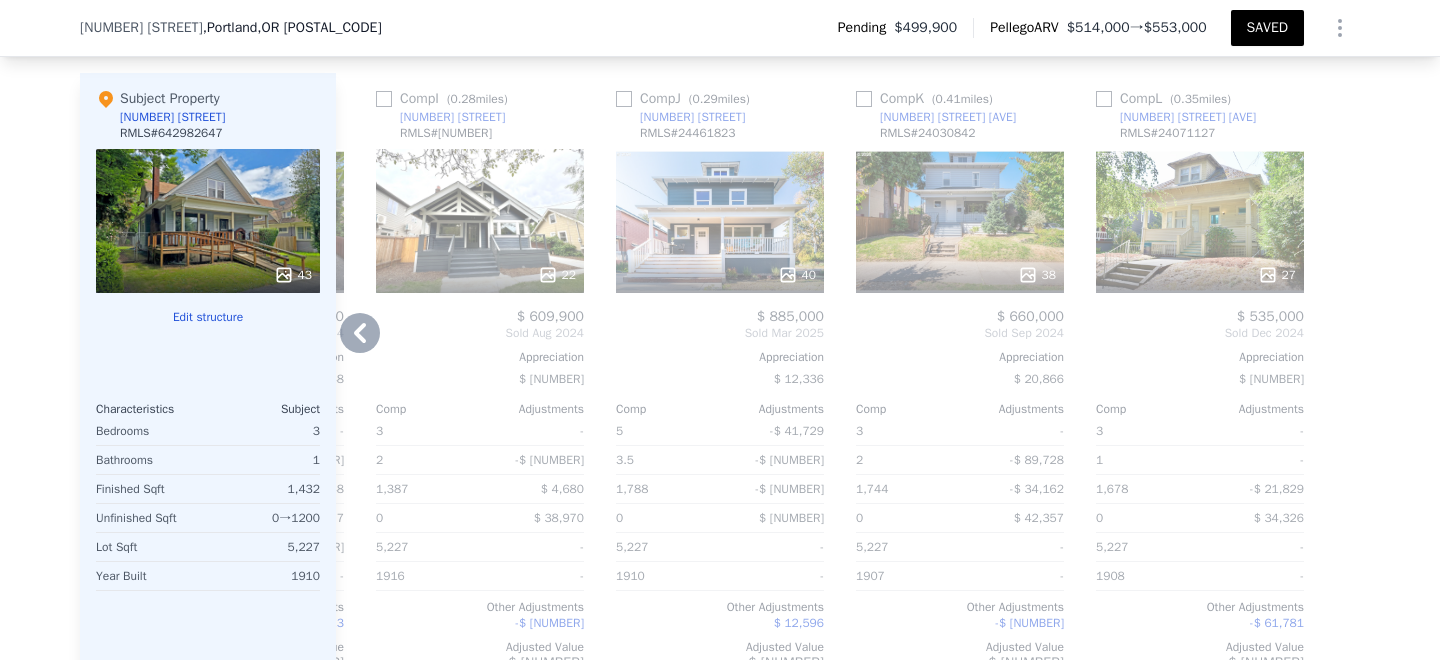 click on "27" at bounding box center (1200, 221) 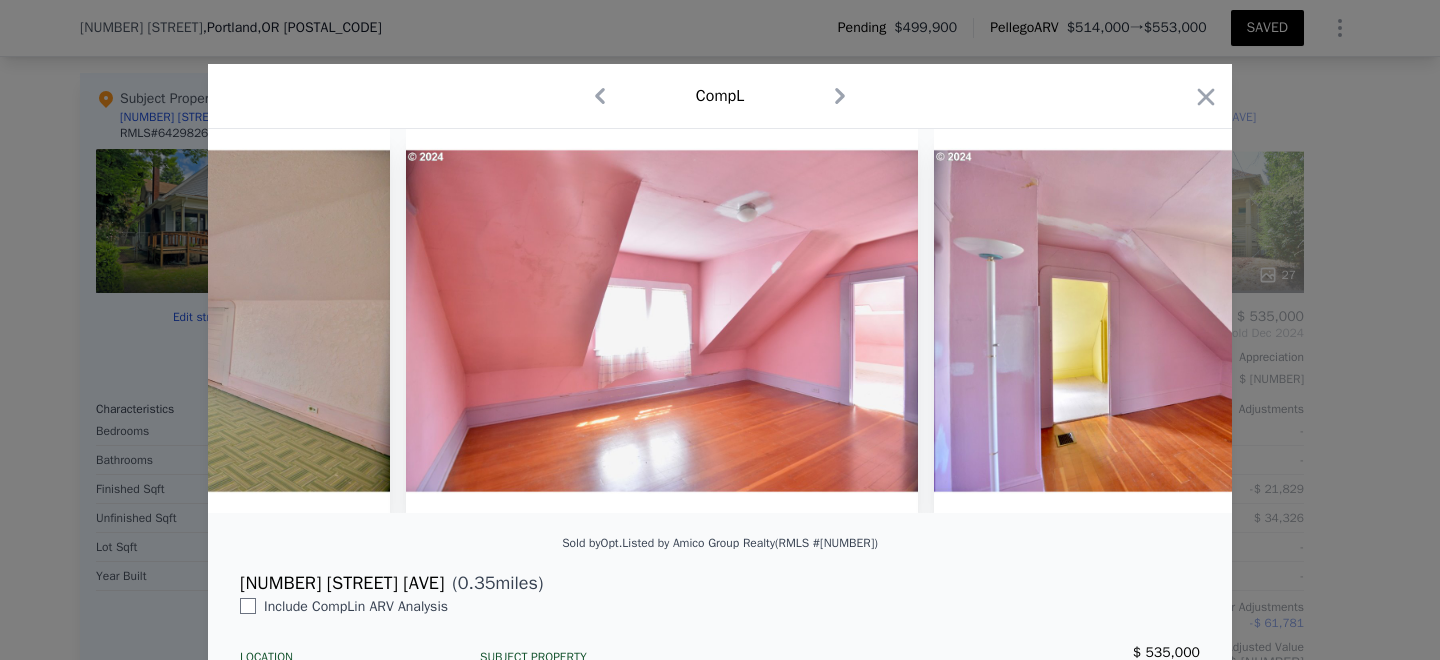 scroll, scrollTop: 0, scrollLeft: 9443, axis: horizontal 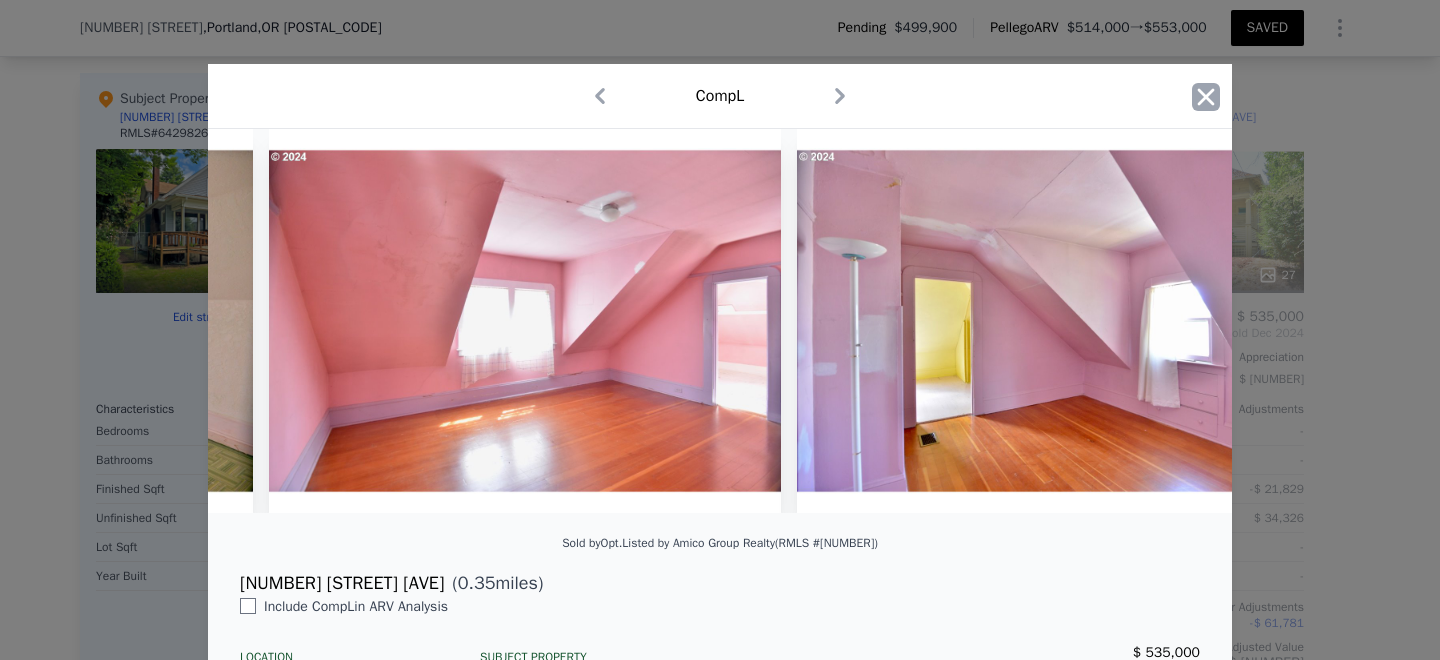 click 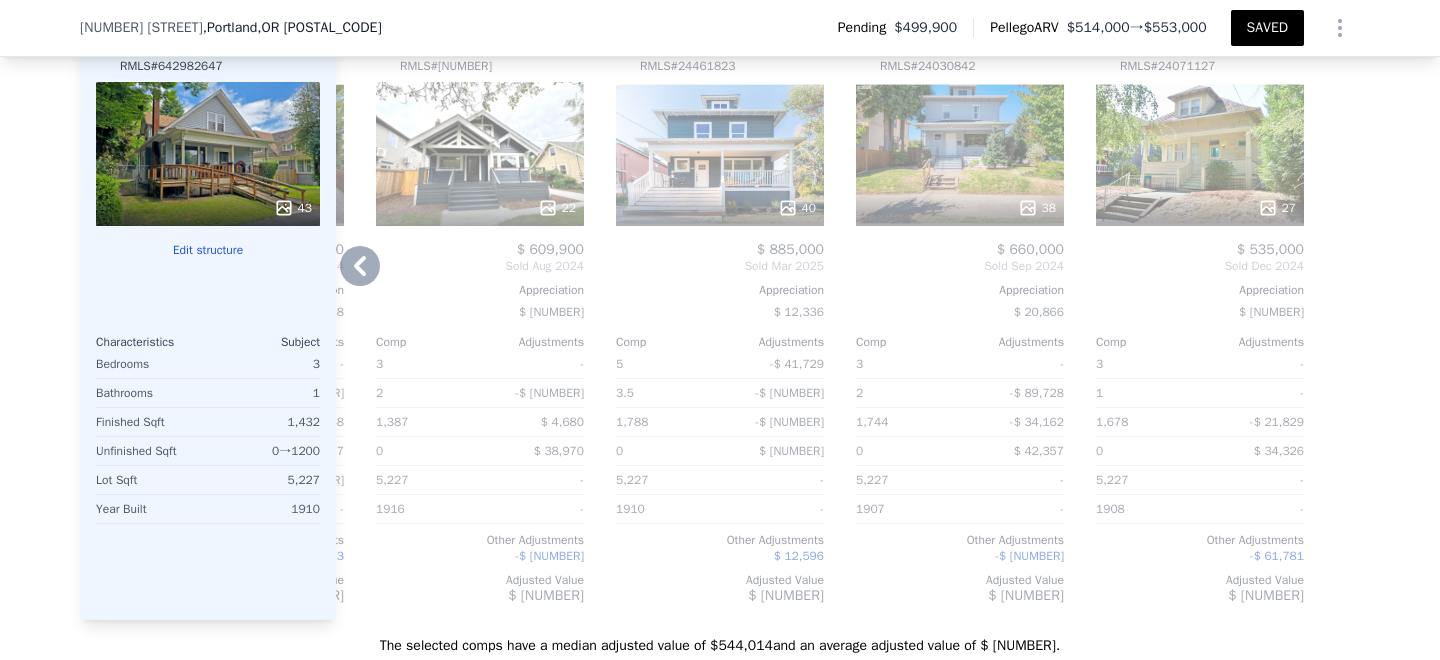 scroll, scrollTop: 2414, scrollLeft: 0, axis: vertical 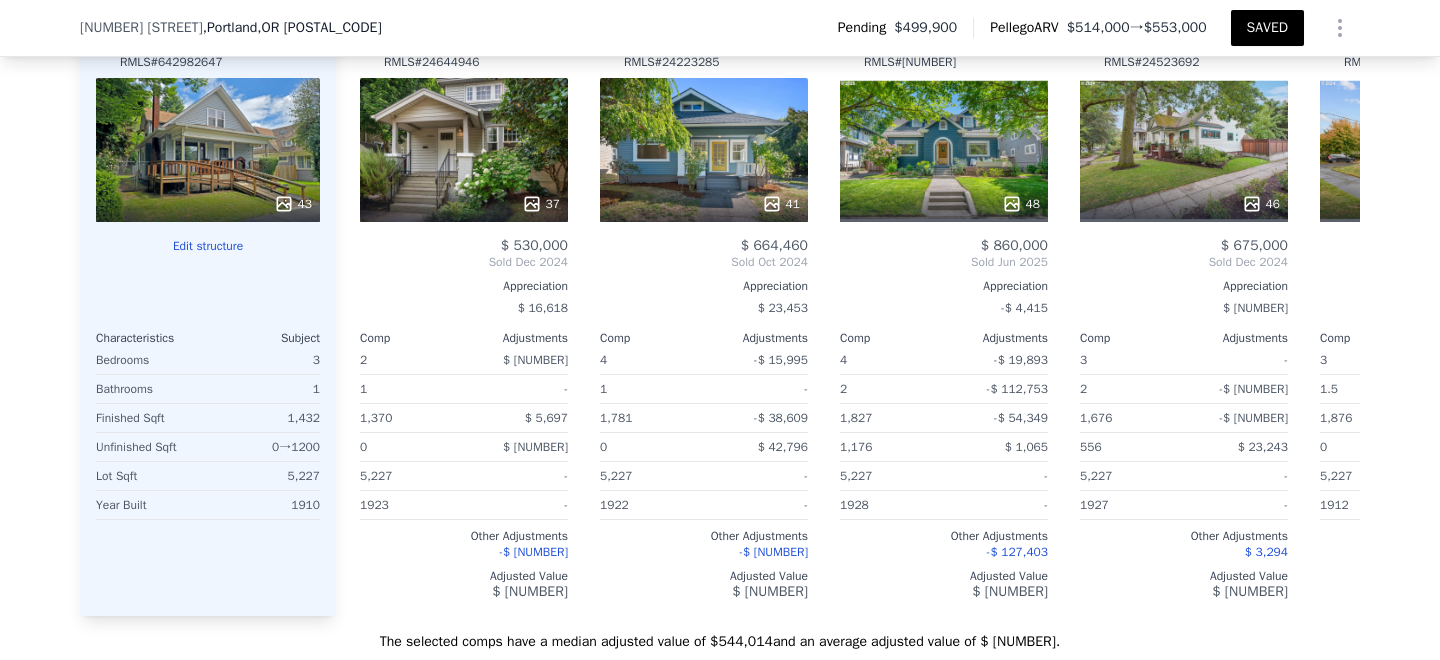 click on "Edit structure" at bounding box center (208, 246) 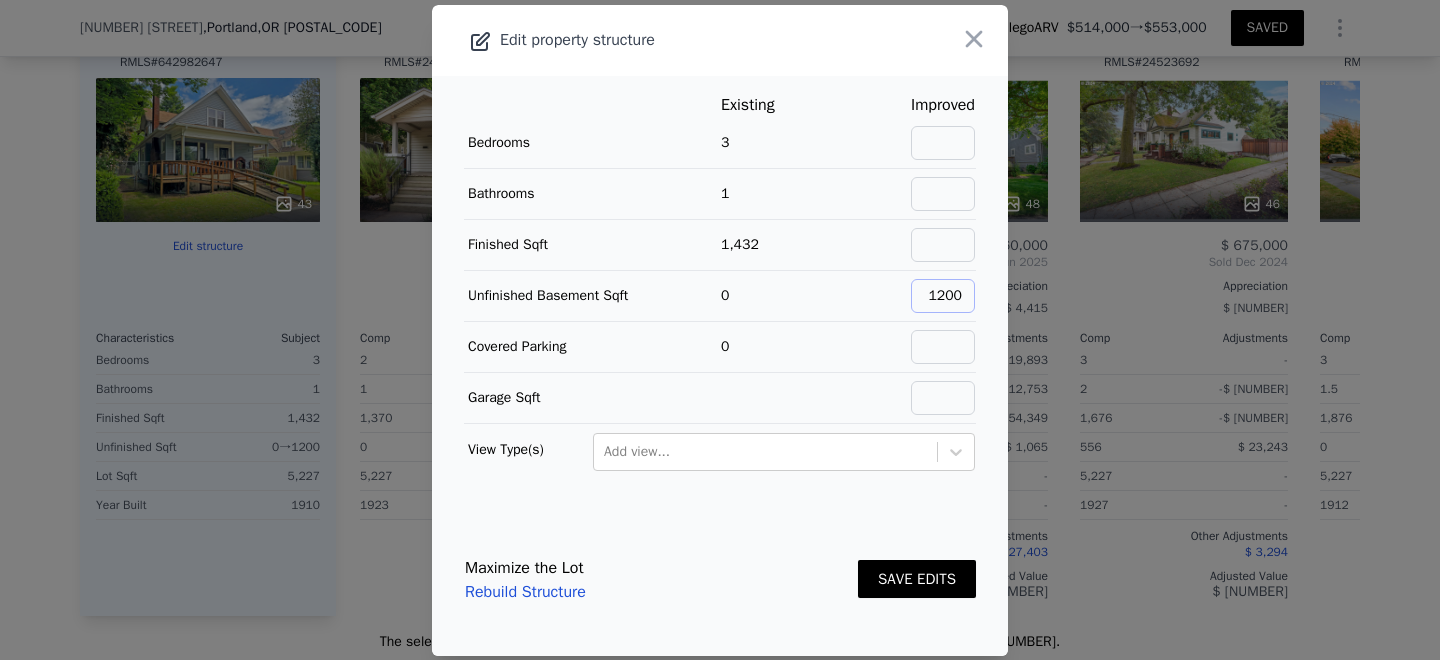 drag, startPoint x: 960, startPoint y: 295, endPoint x: 883, endPoint y: 294, distance: 77.00649 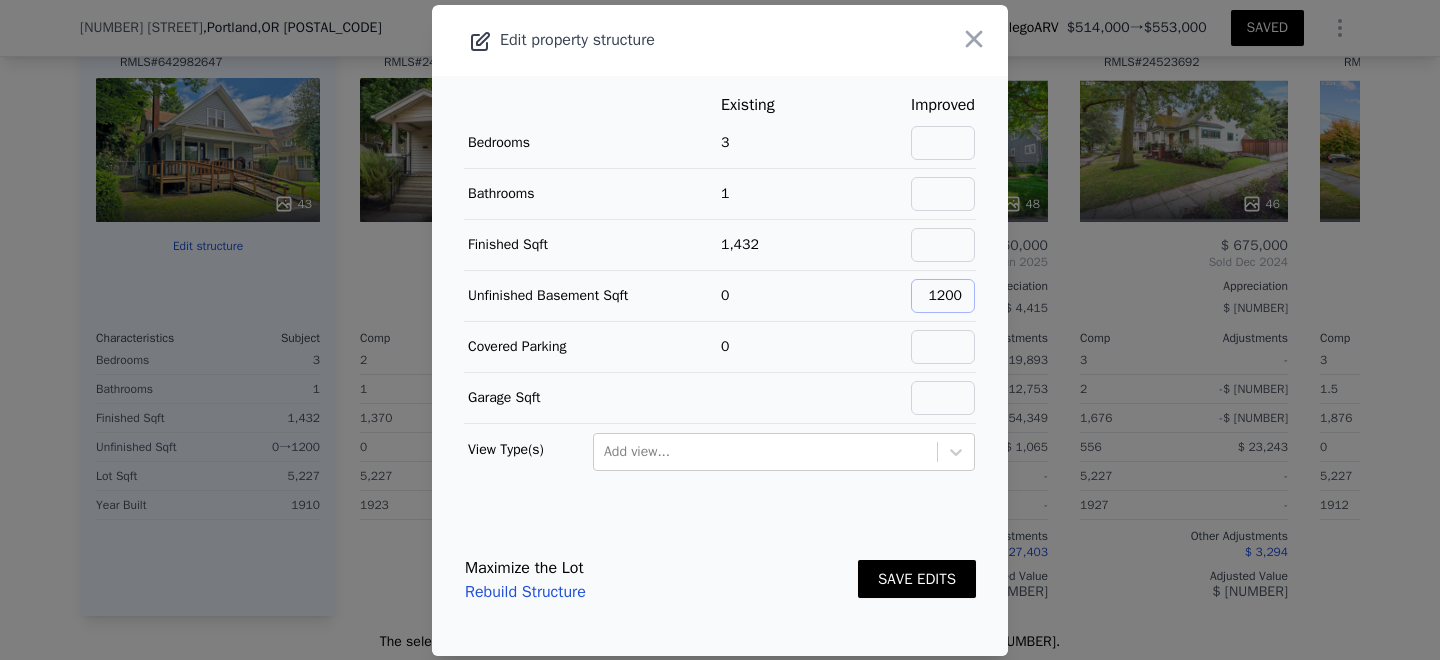 click on "Unfinished Basement Sqft 0 1200" at bounding box center (720, 295) 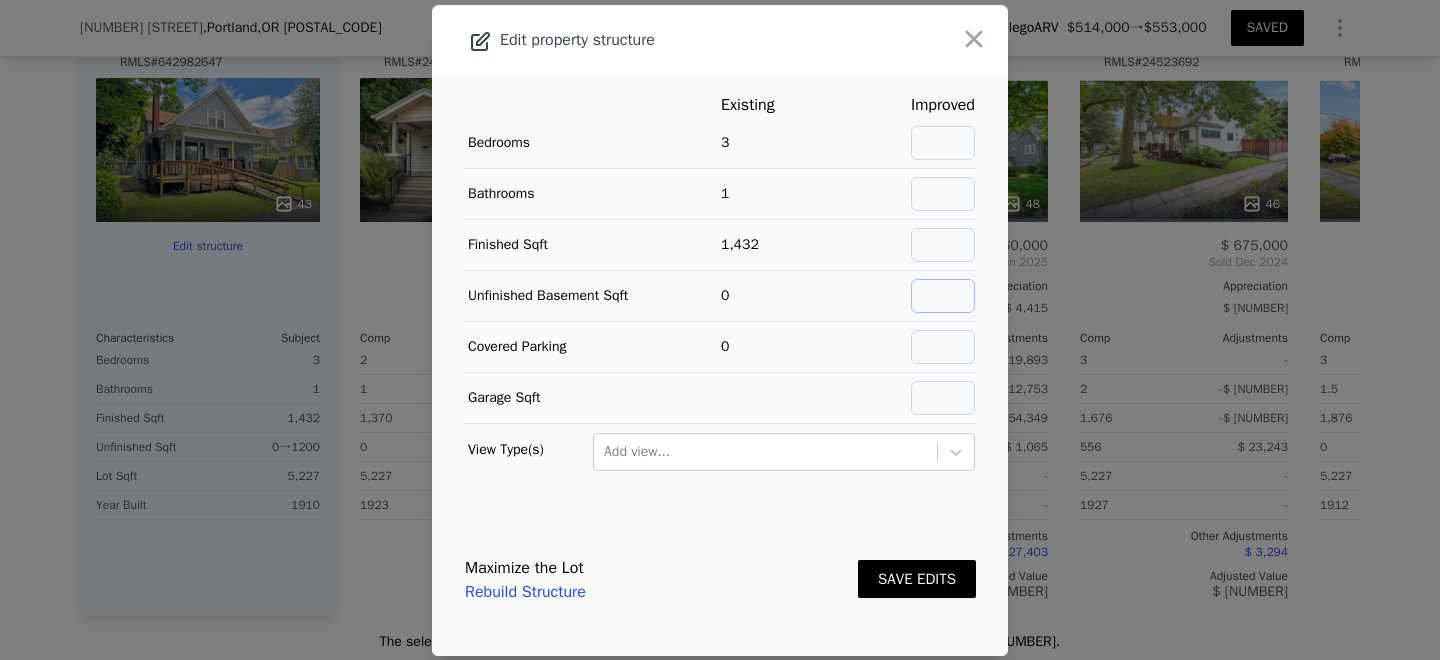 type 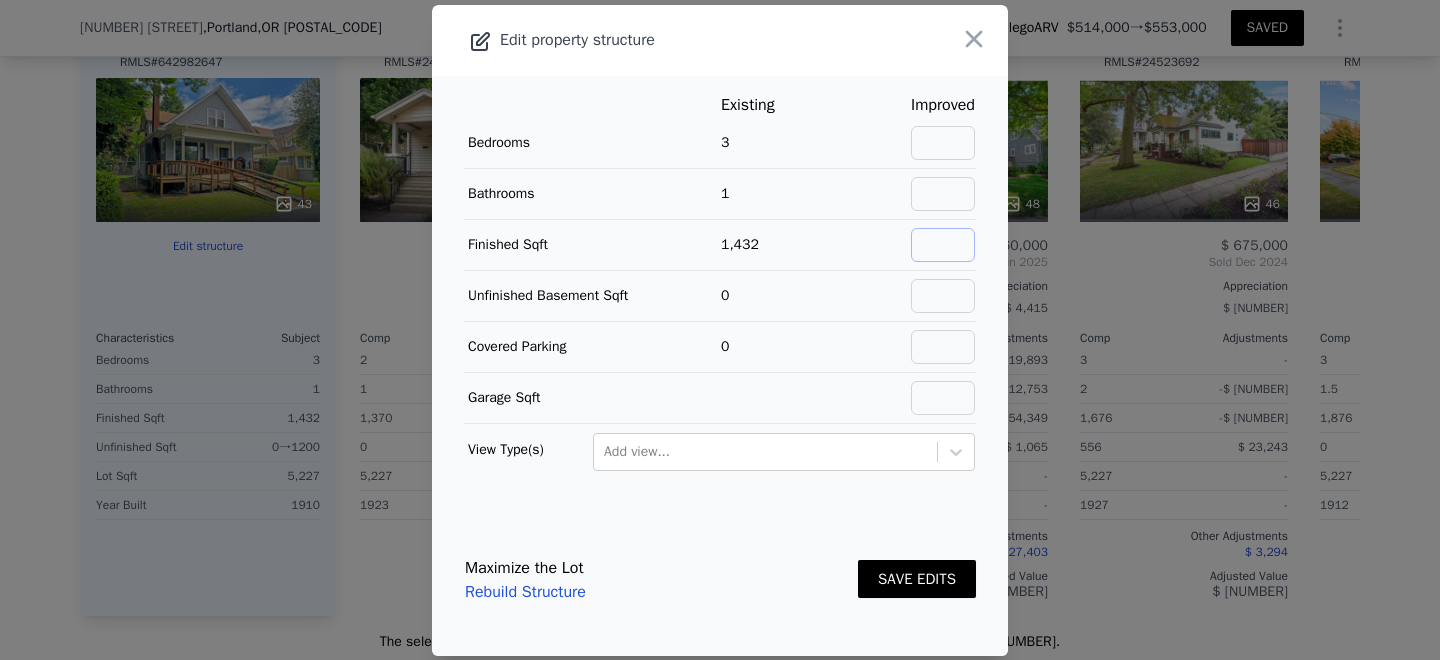 click at bounding box center [943, 245] 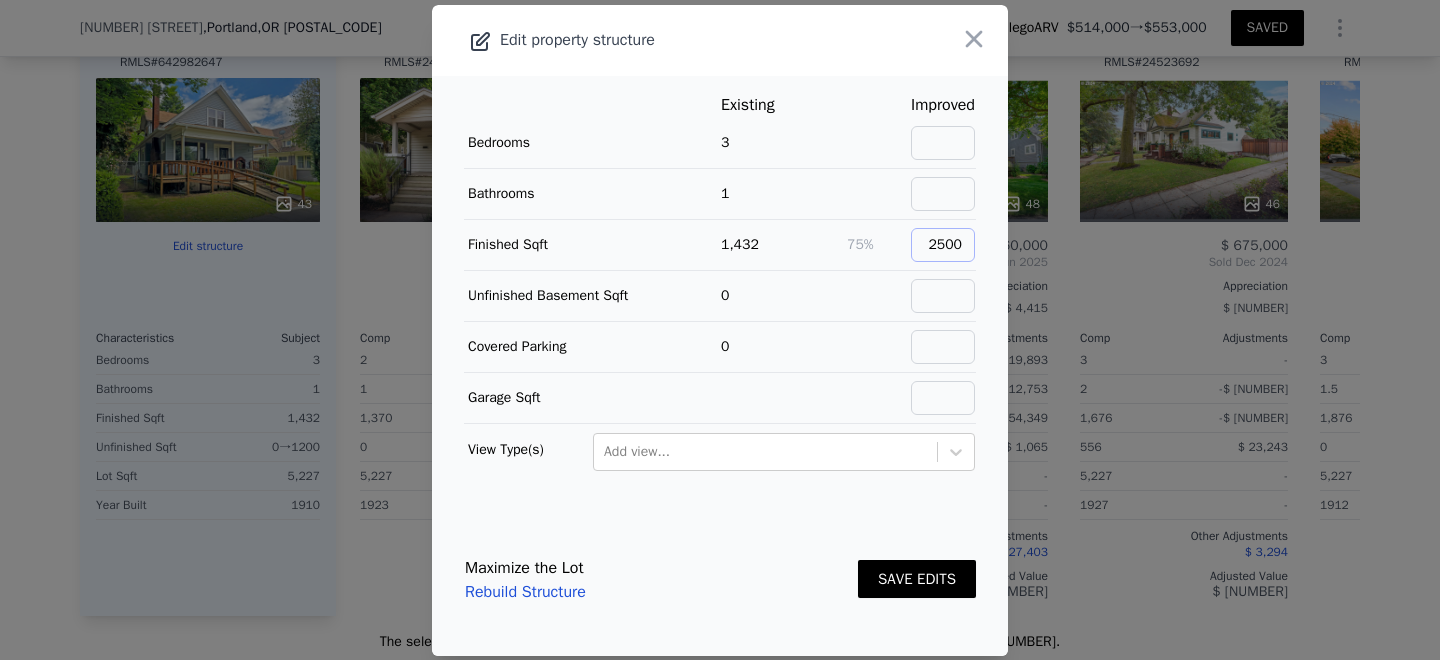 type on "2500" 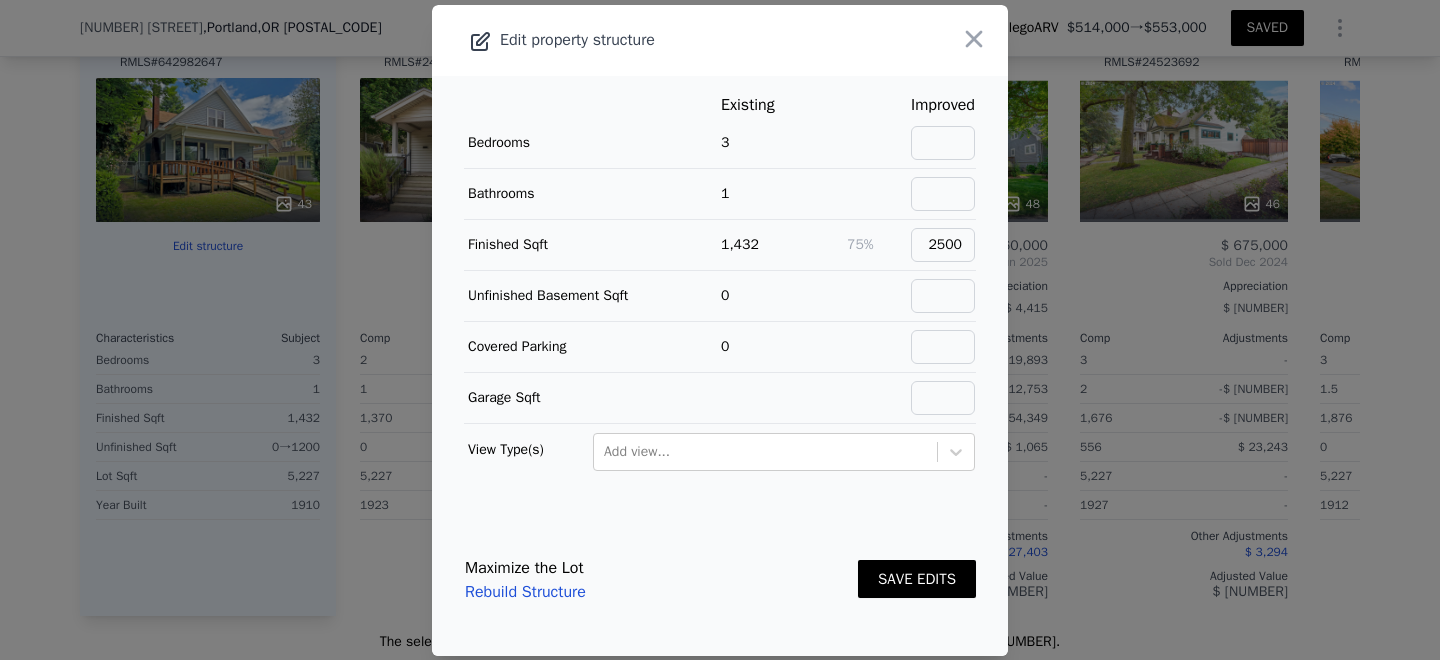 click on "SAVE EDITS" at bounding box center (917, 579) 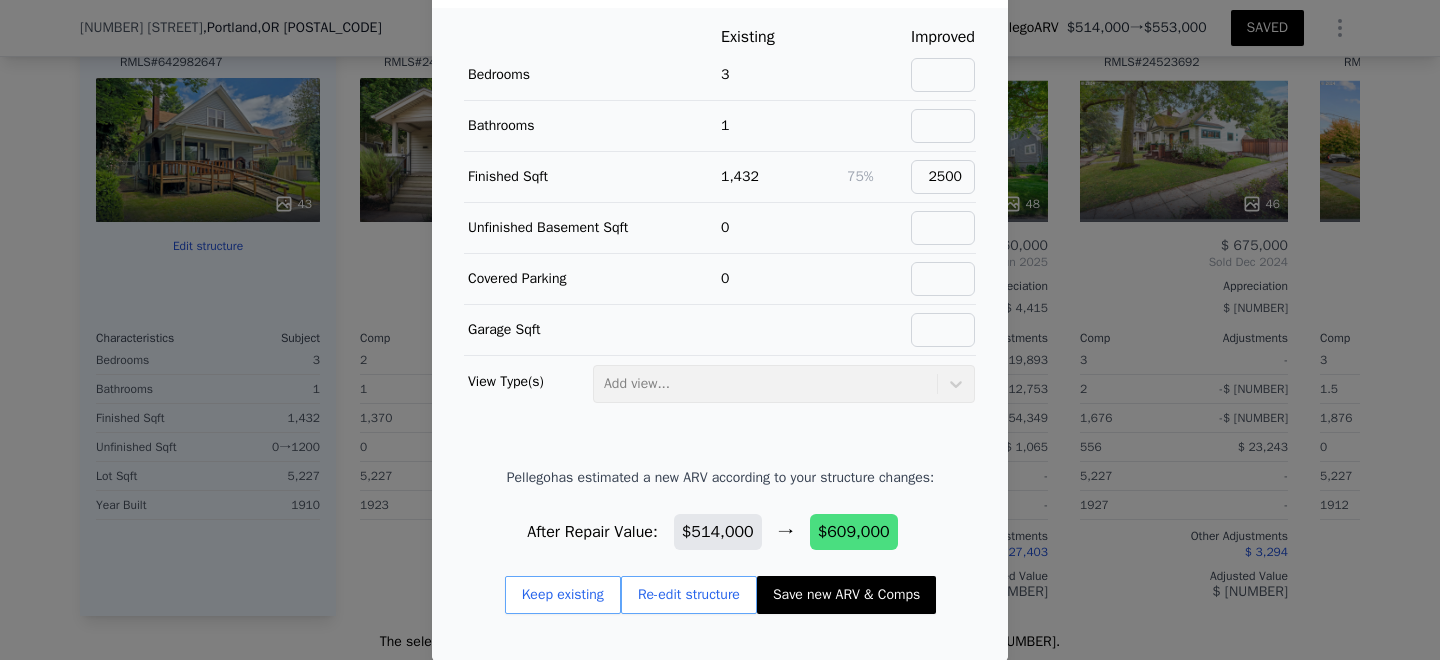 scroll, scrollTop: 64, scrollLeft: 0, axis: vertical 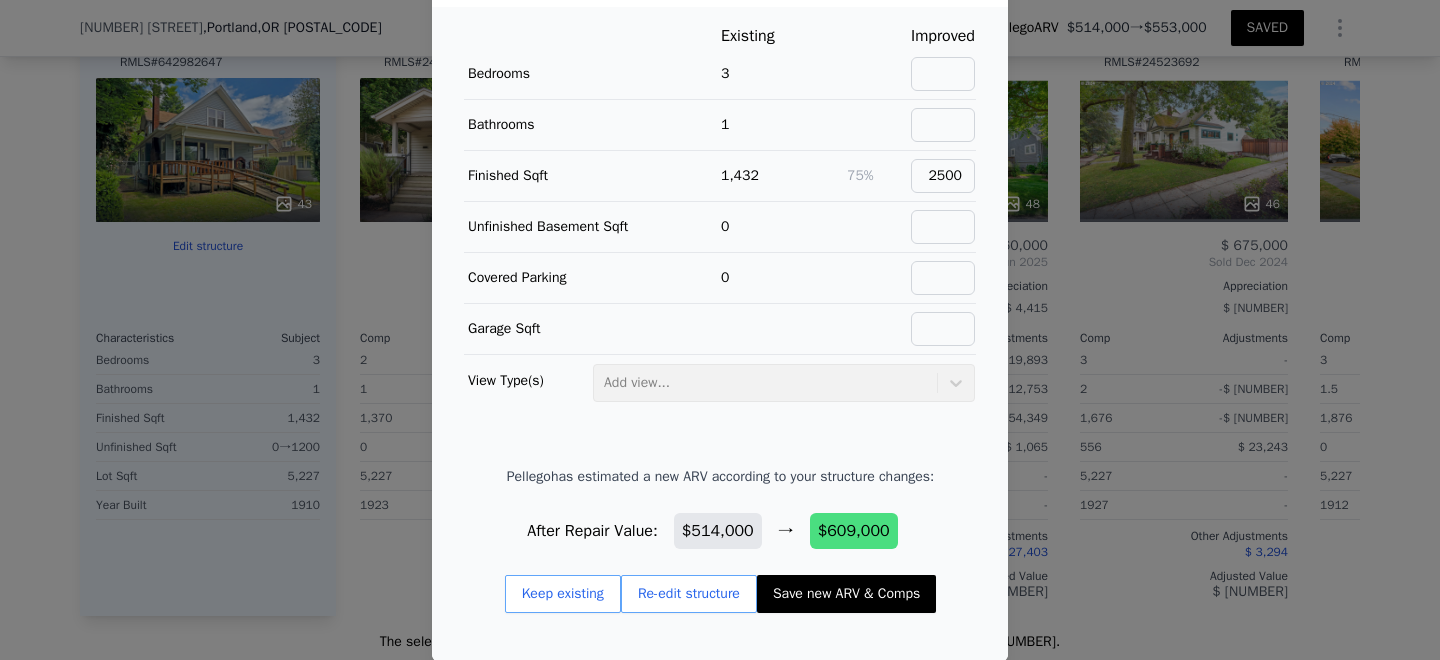 click on "Save new ARV & Comps" at bounding box center [846, 594] 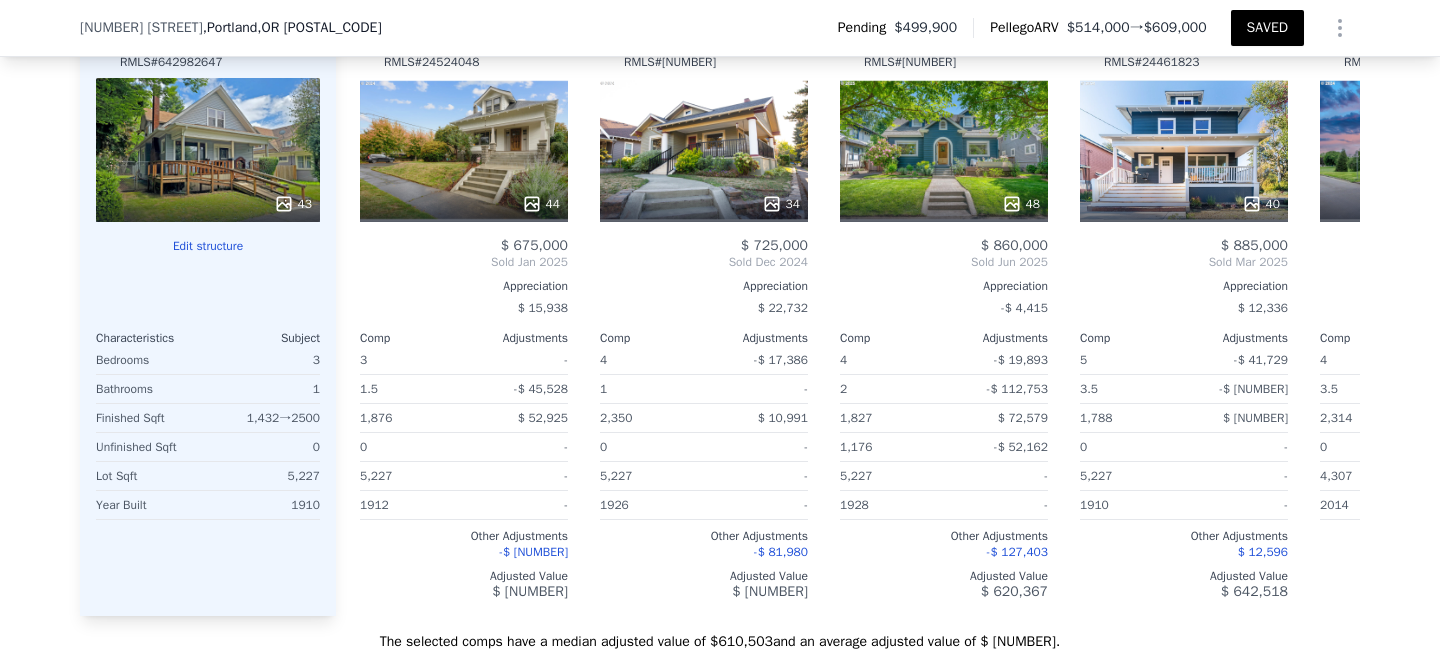 click on "Edit structure" at bounding box center (208, 246) 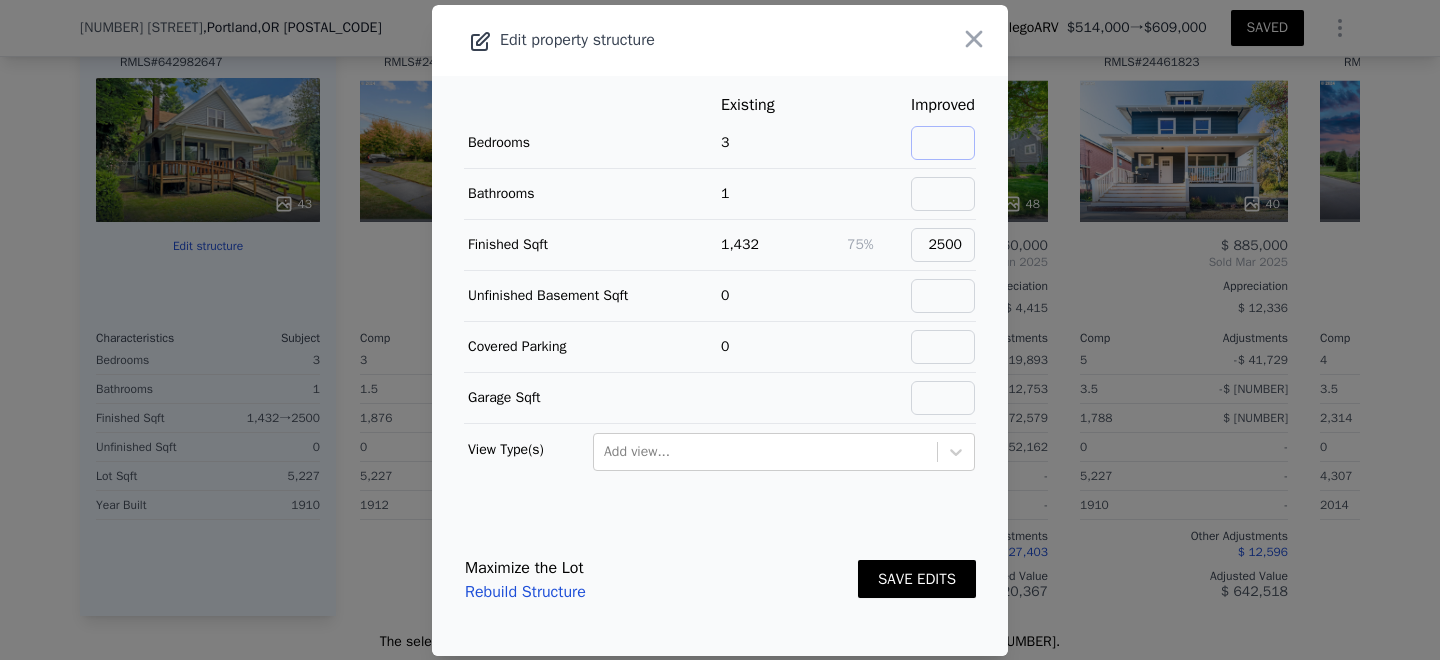 click at bounding box center [943, 143] 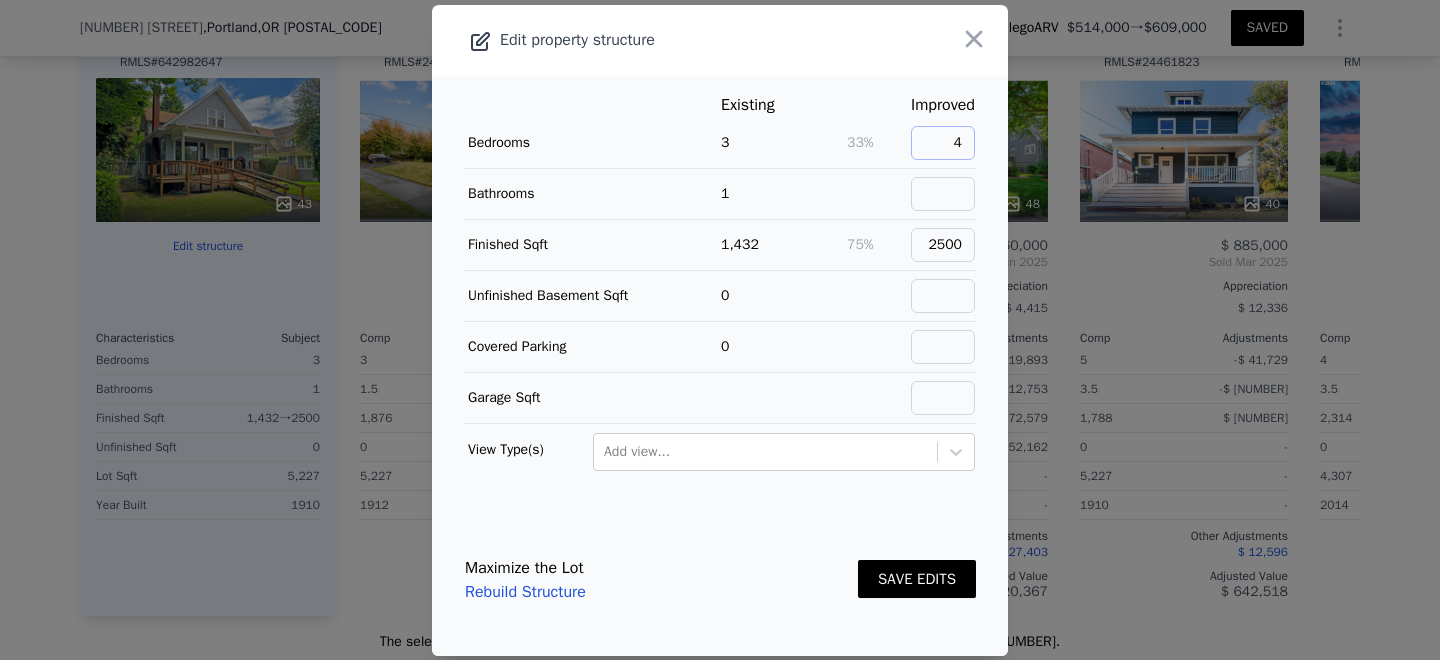 type on "4" 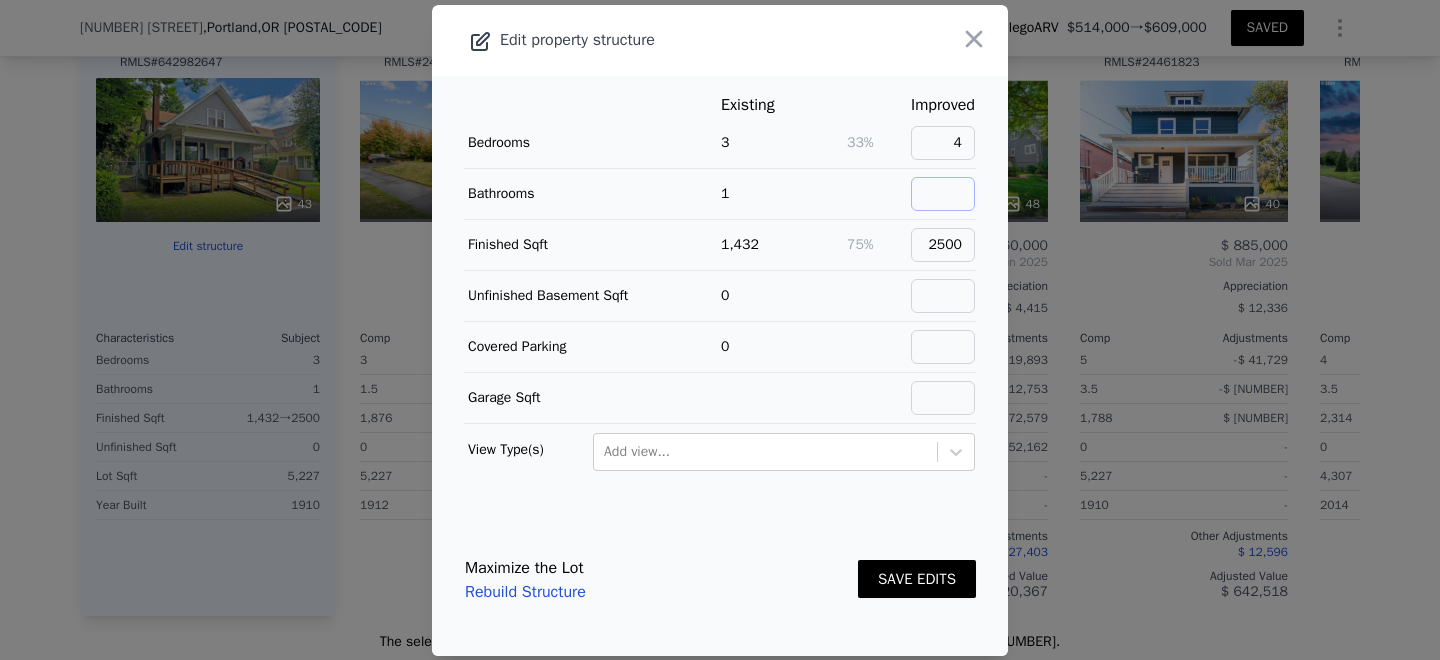 click at bounding box center [943, 194] 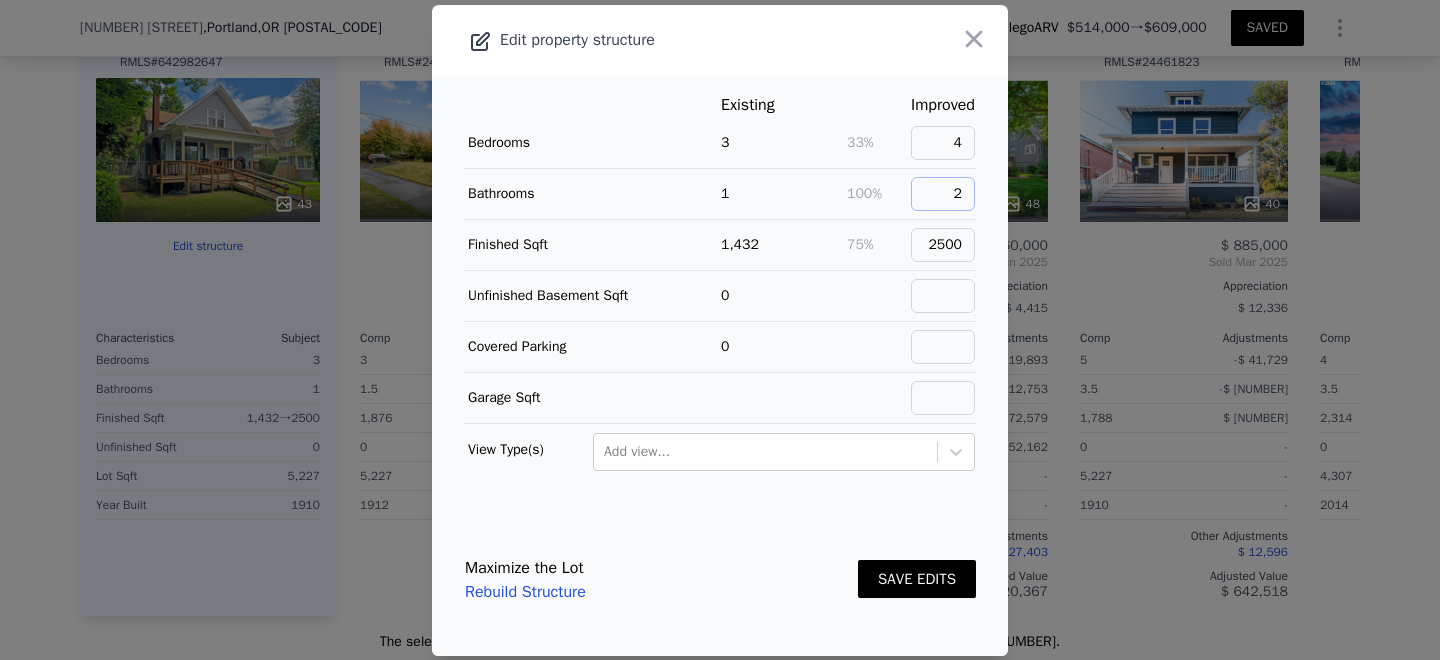 type on "2" 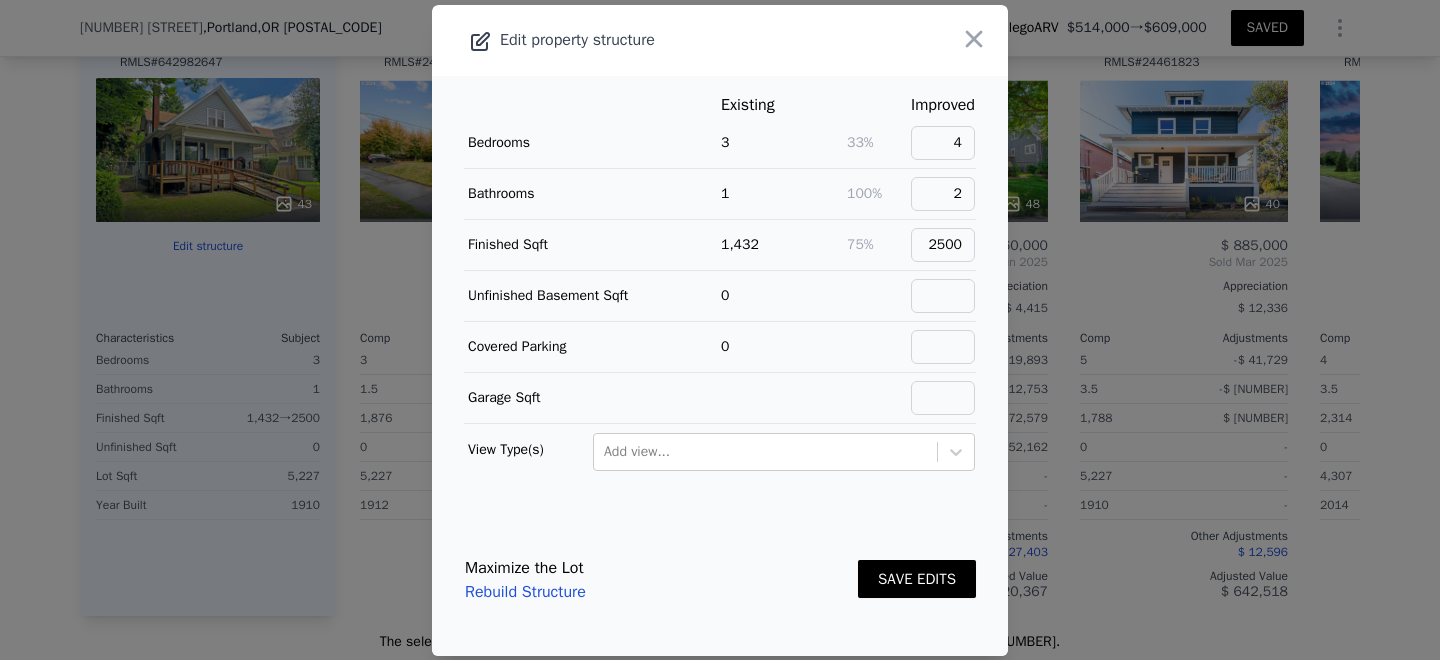 click on "SAVE EDITS" at bounding box center [917, 579] 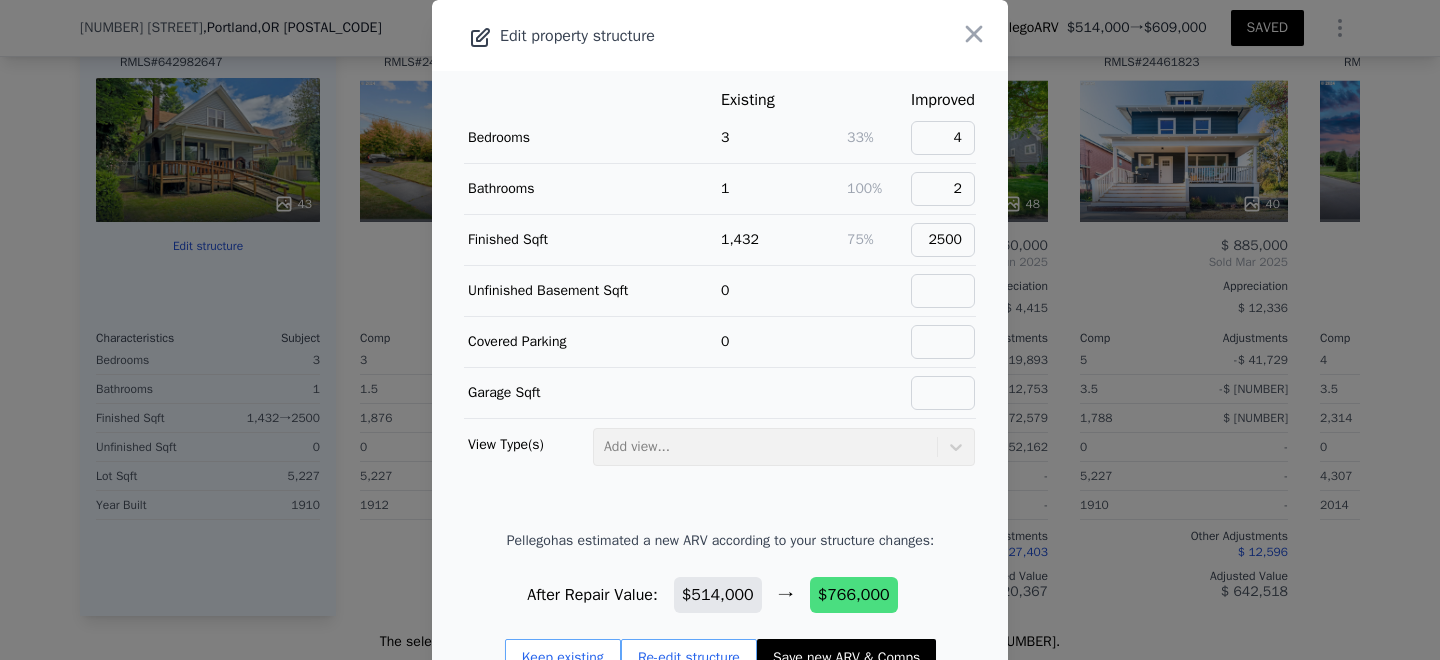 scroll, scrollTop: 64, scrollLeft: 0, axis: vertical 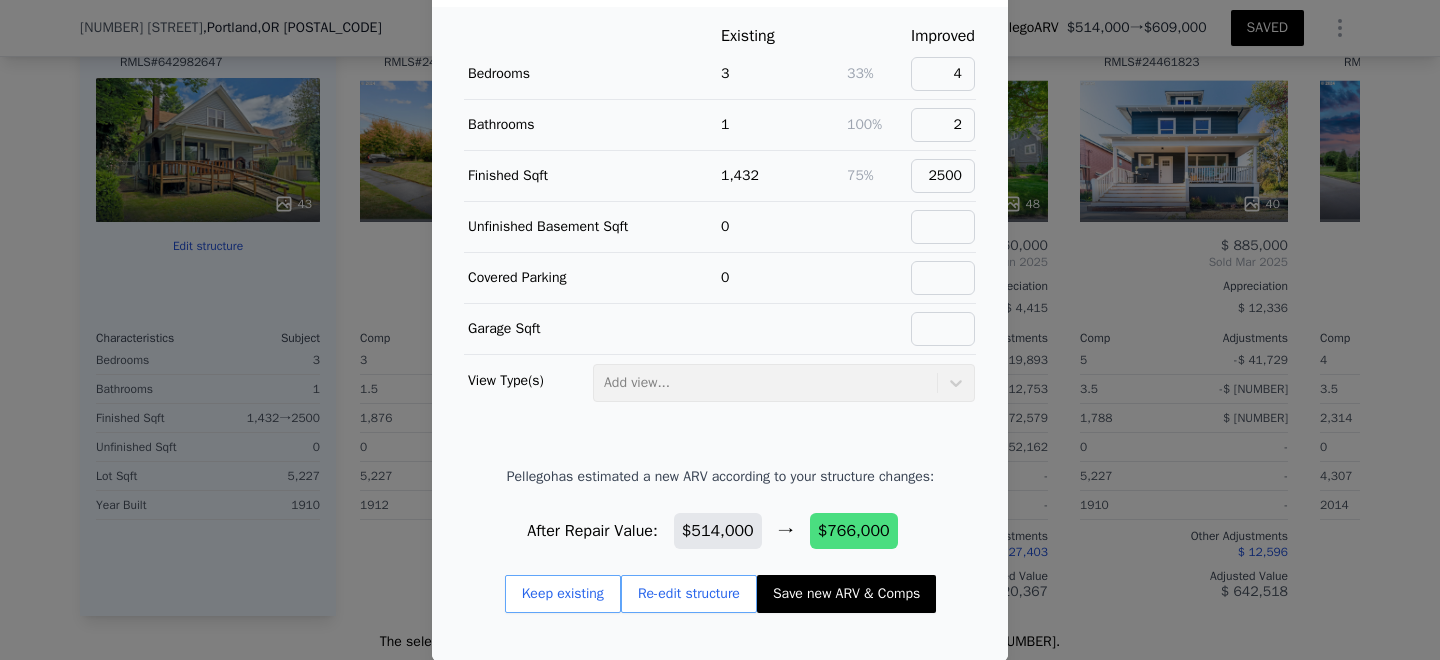 click on "Save new ARV & Comps" at bounding box center [846, 594] 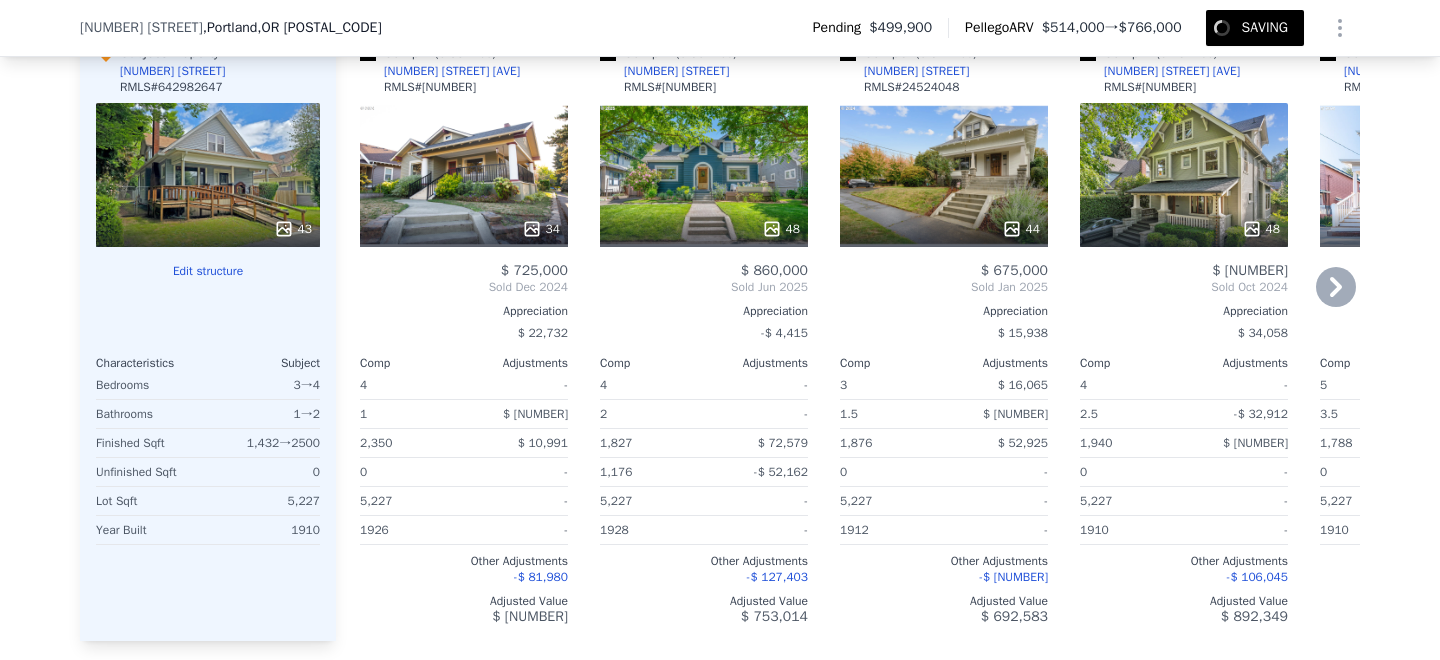 scroll, scrollTop: 2387, scrollLeft: 0, axis: vertical 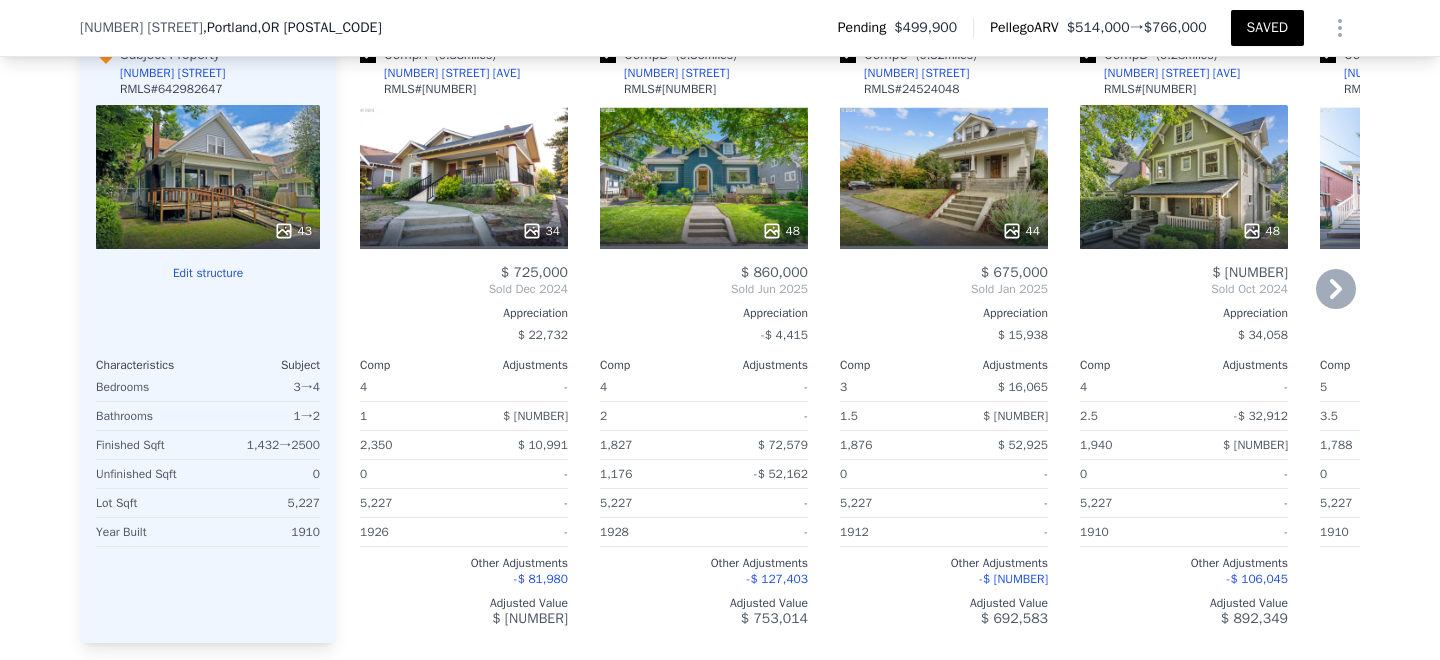 click on "48" at bounding box center (704, 177) 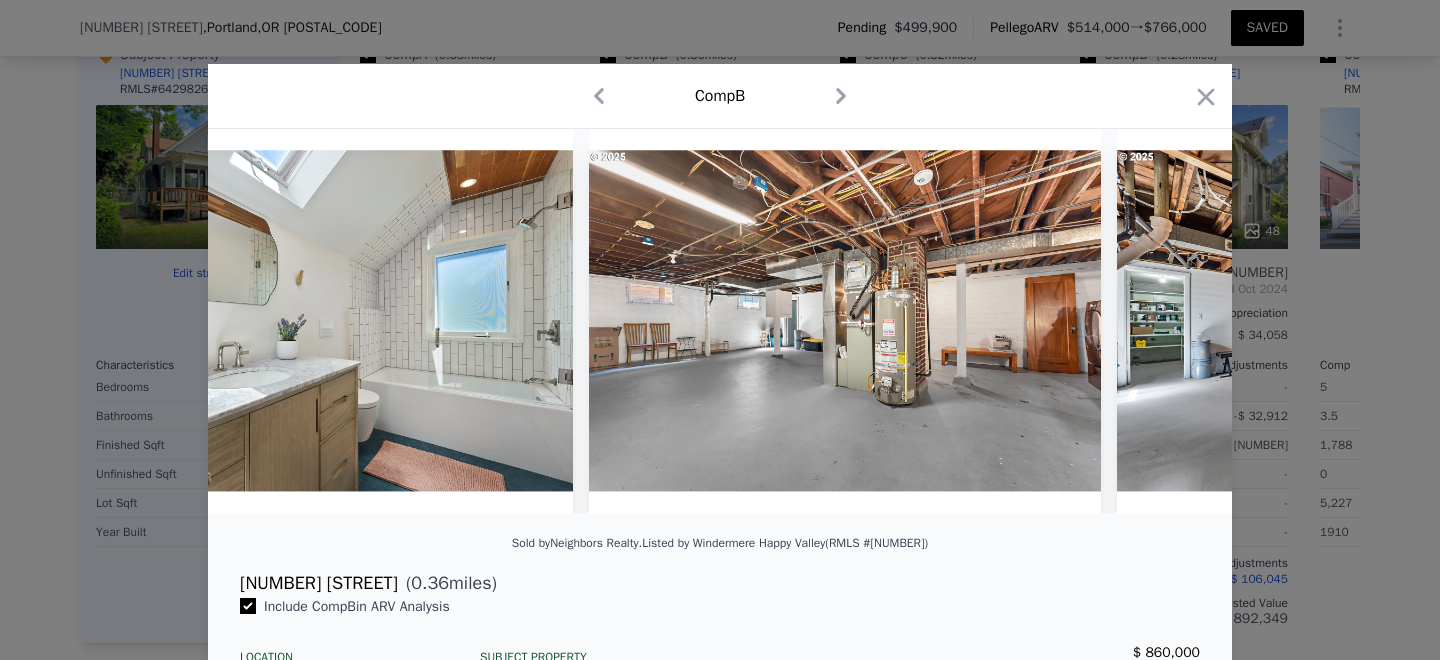 scroll, scrollTop: 0, scrollLeft: 17042, axis: horizontal 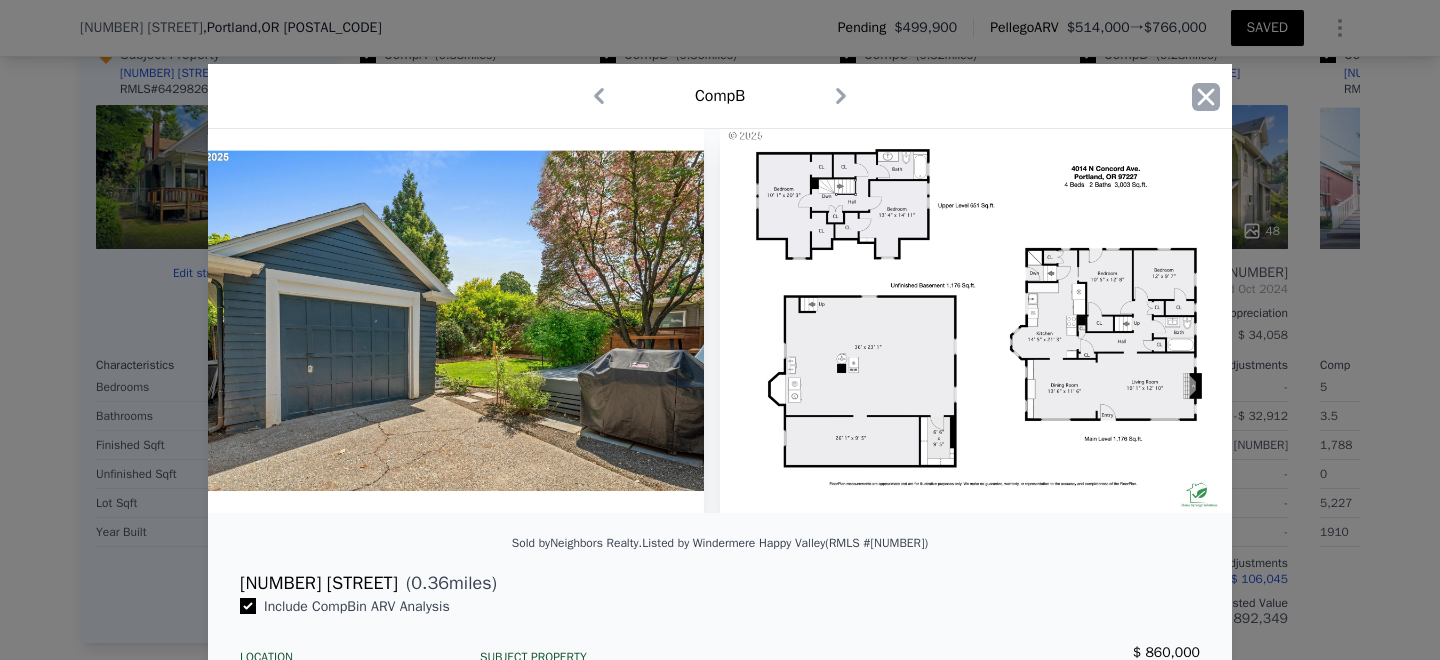 click 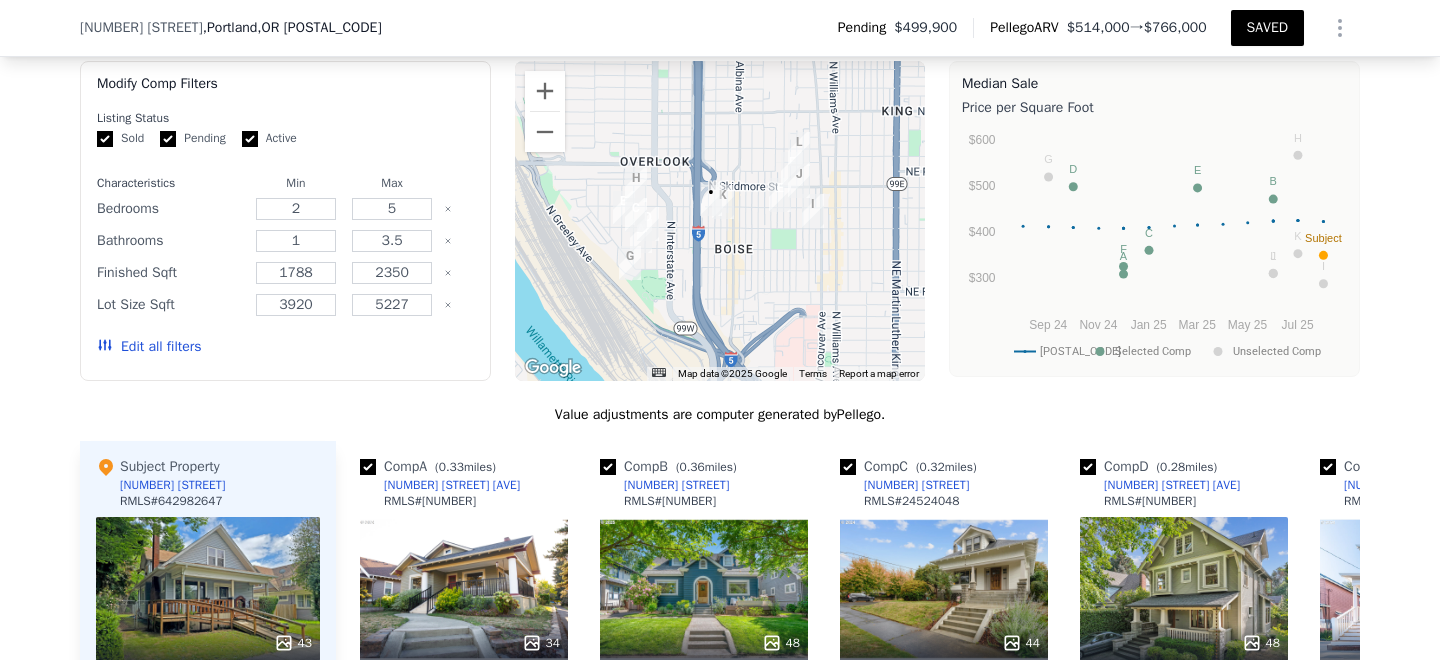 scroll, scrollTop: 1974, scrollLeft: 0, axis: vertical 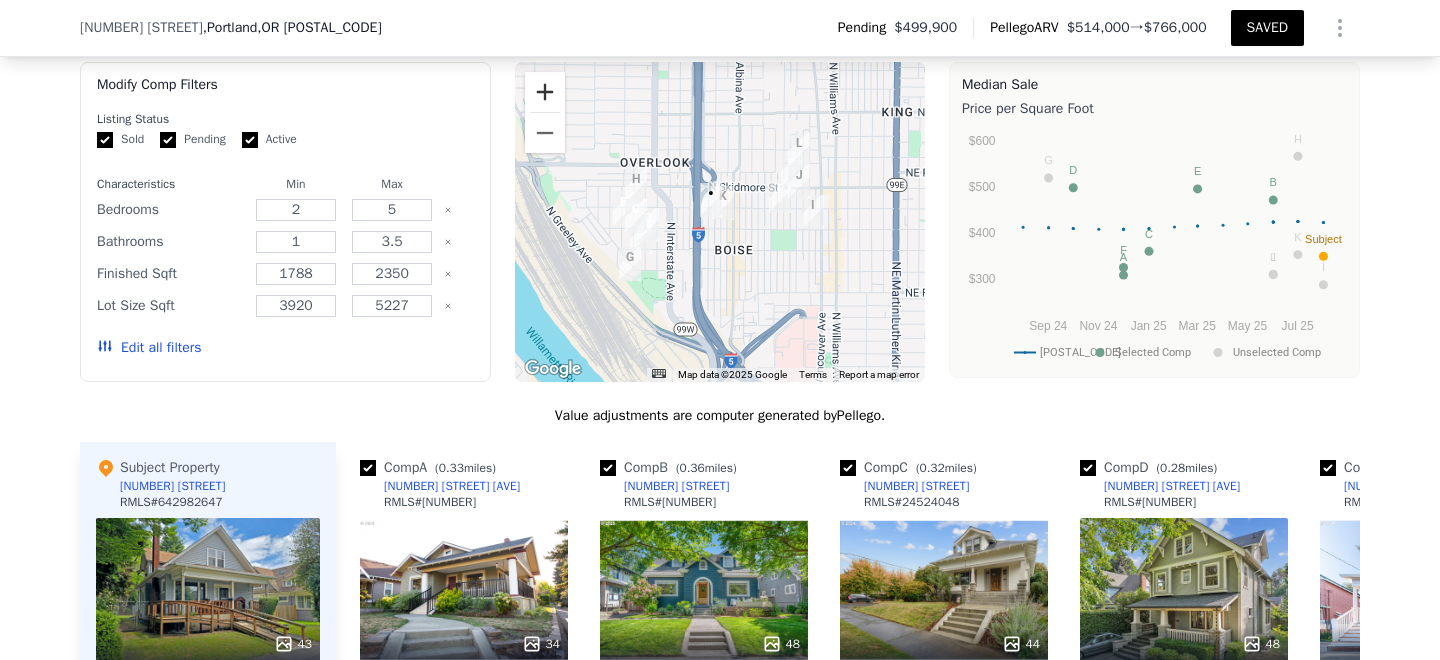 click at bounding box center (545, 92) 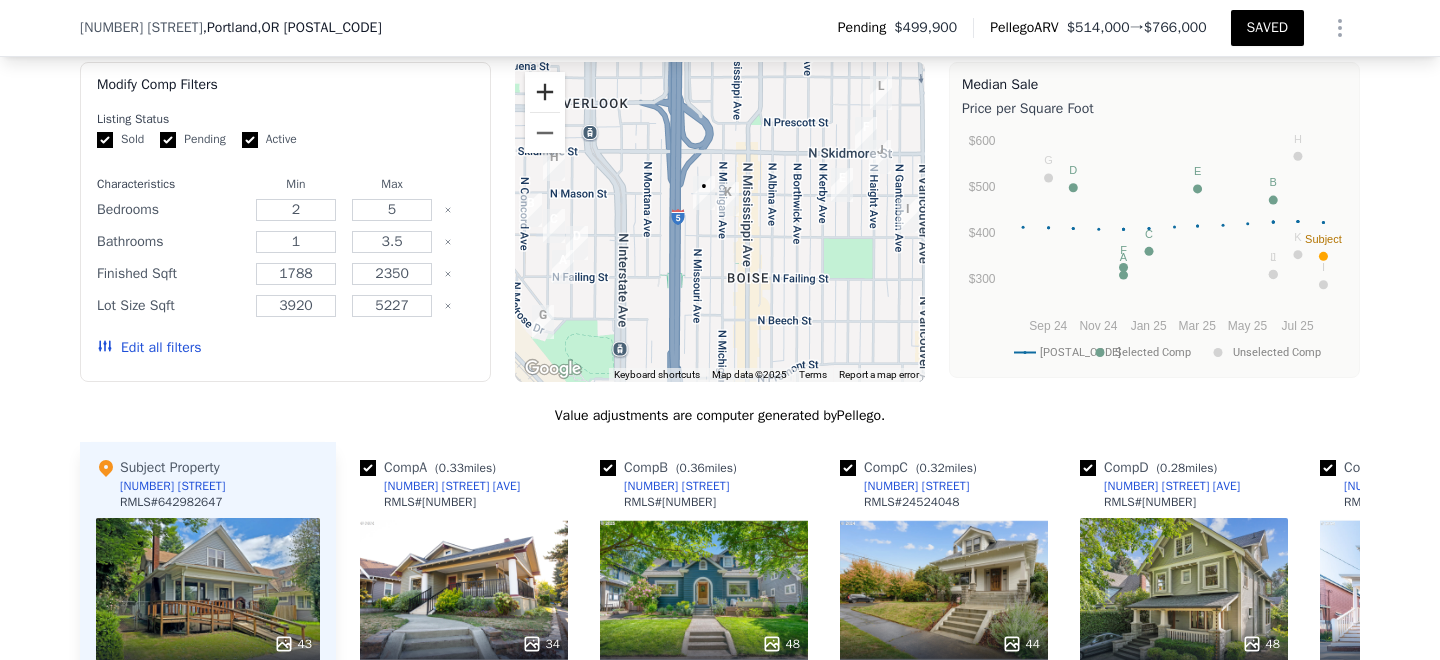 click at bounding box center [545, 92] 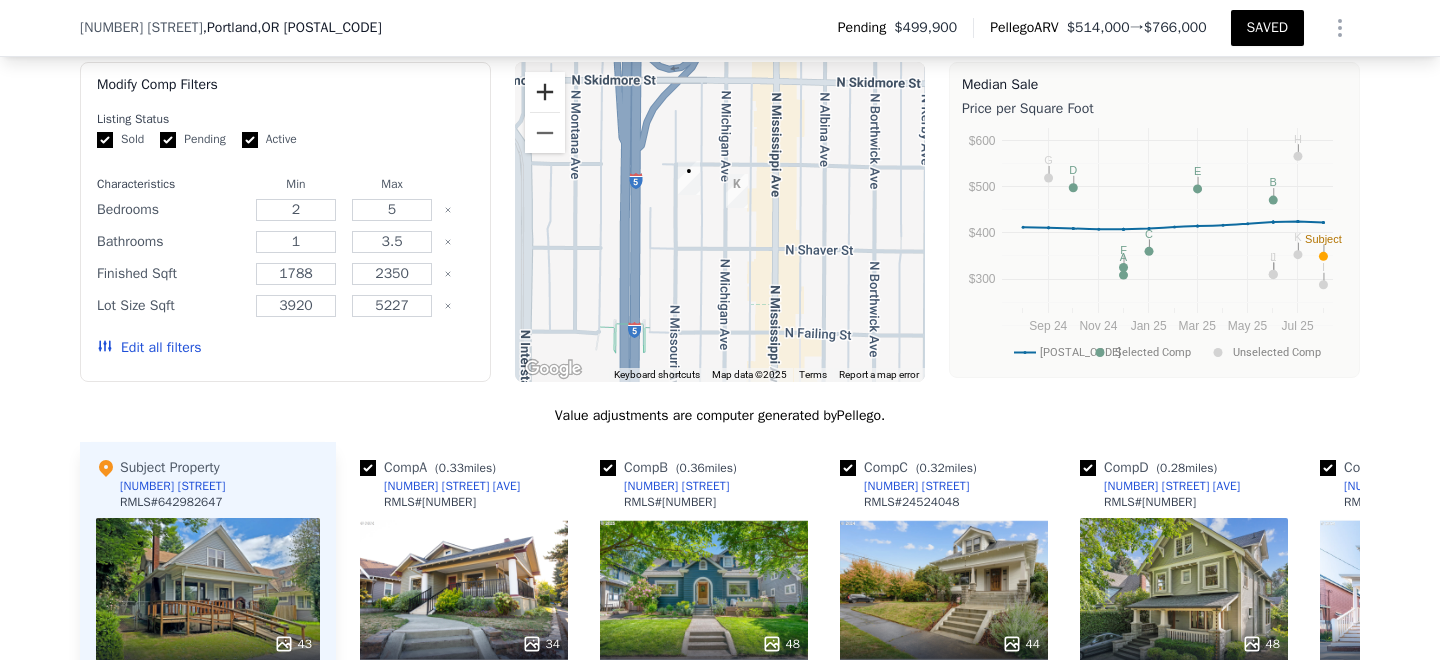 click at bounding box center [545, 92] 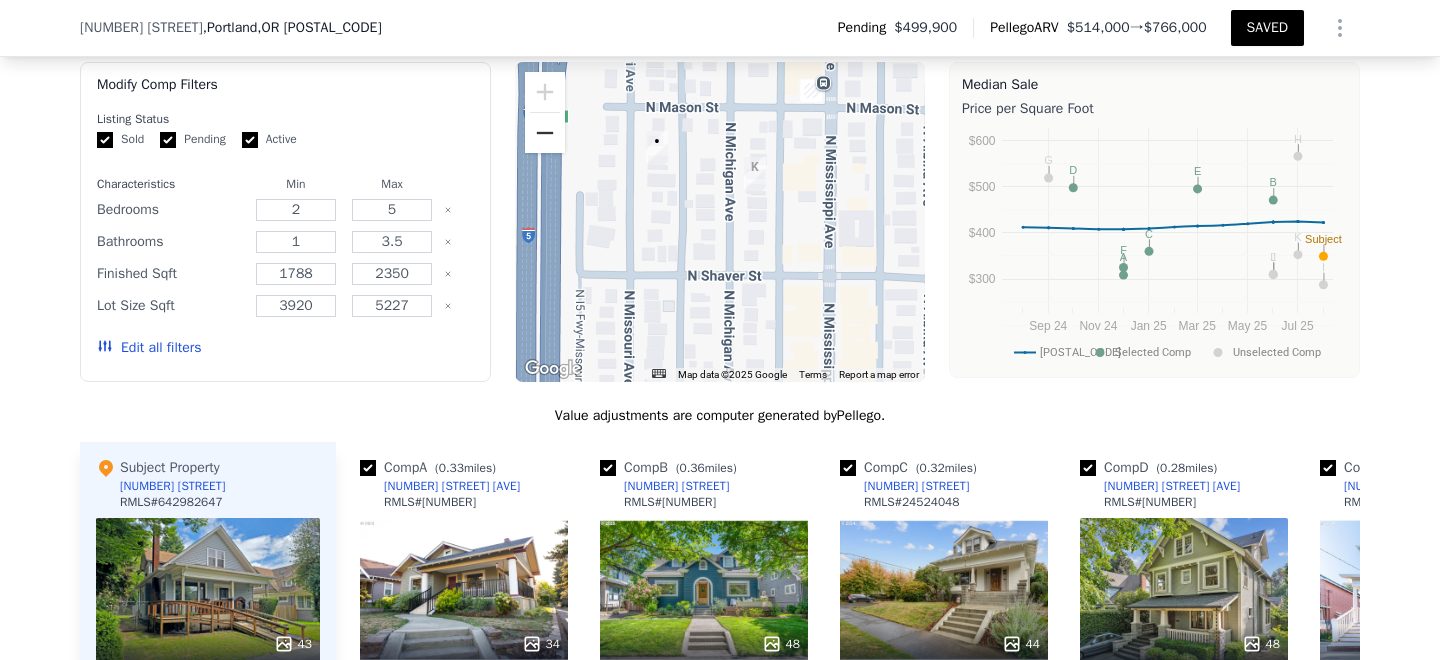 click at bounding box center (545, 133) 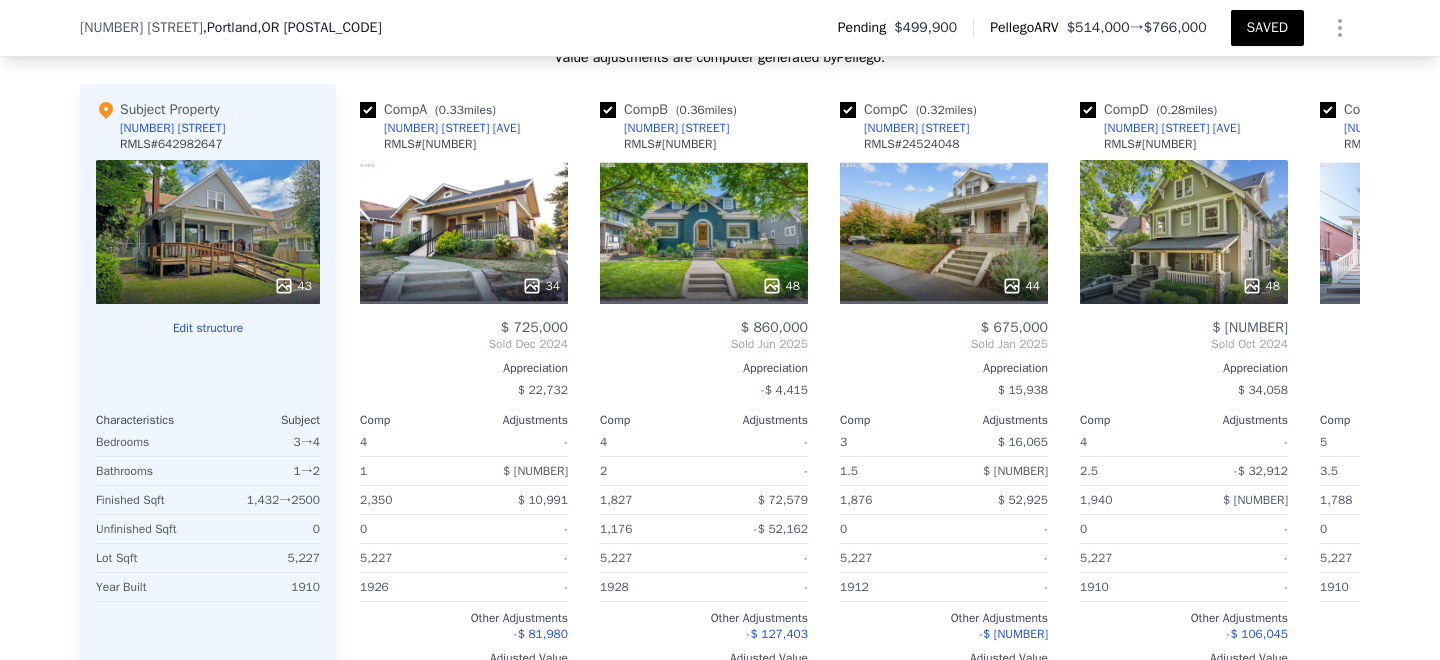 scroll, scrollTop: 2331, scrollLeft: 0, axis: vertical 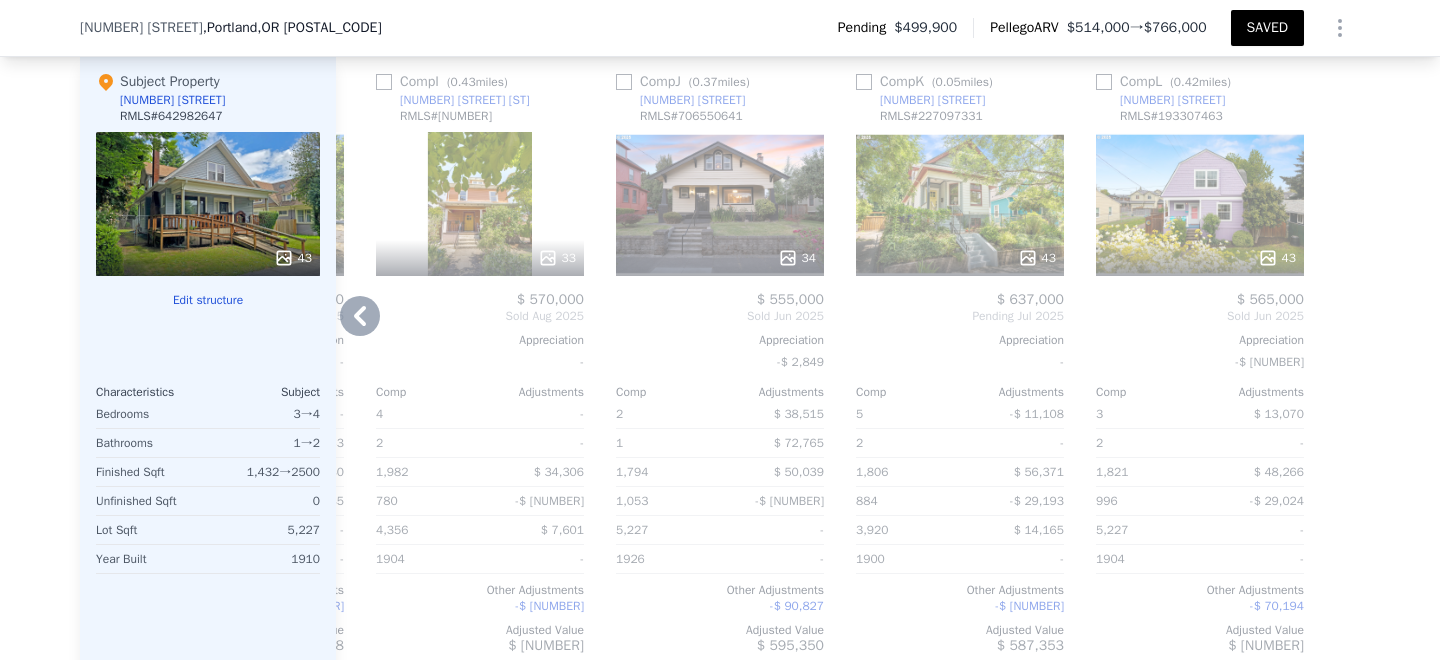 click on "43" at bounding box center (960, 204) 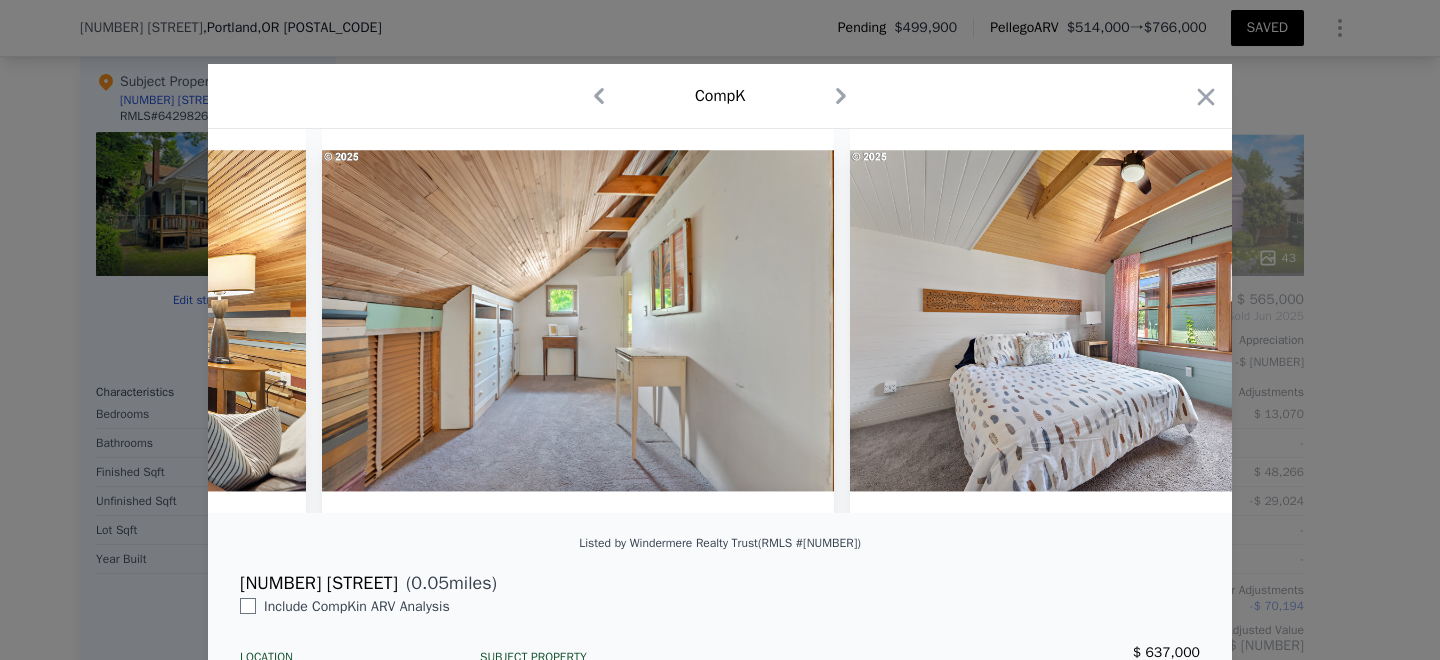 scroll, scrollTop: 0, scrollLeft: 11507, axis: horizontal 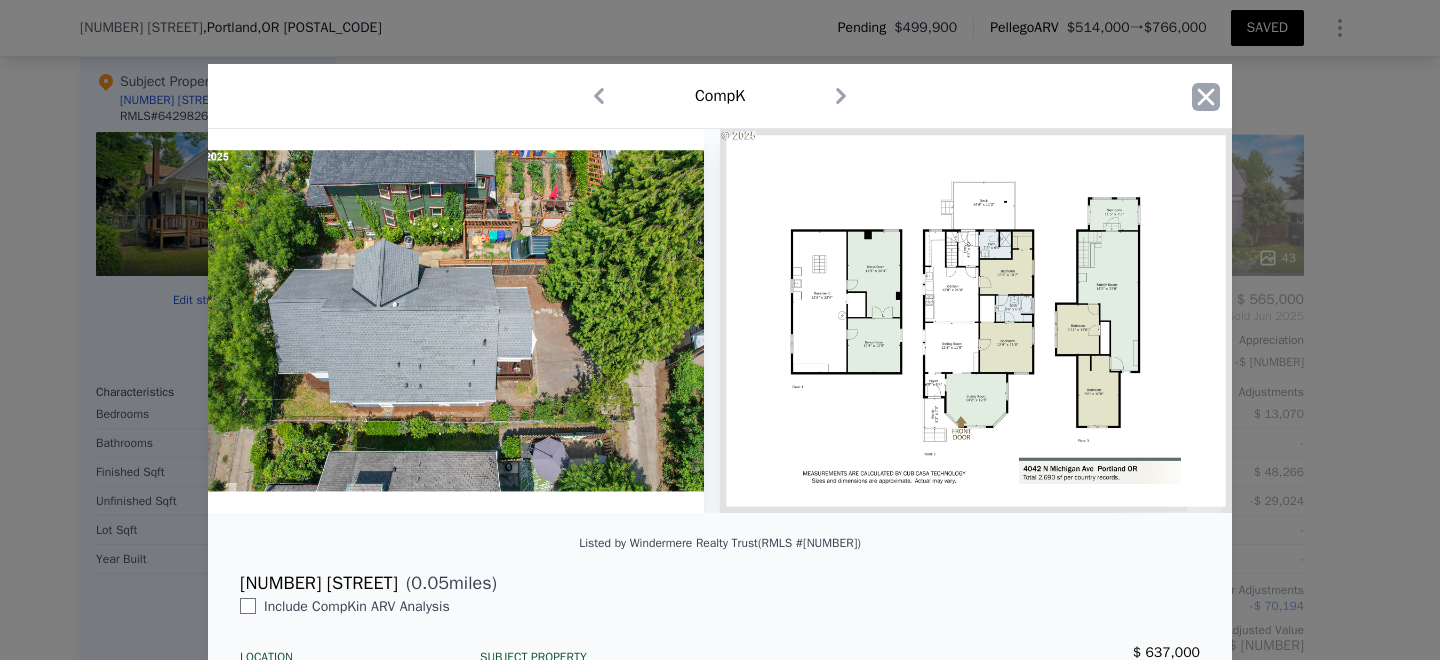 click 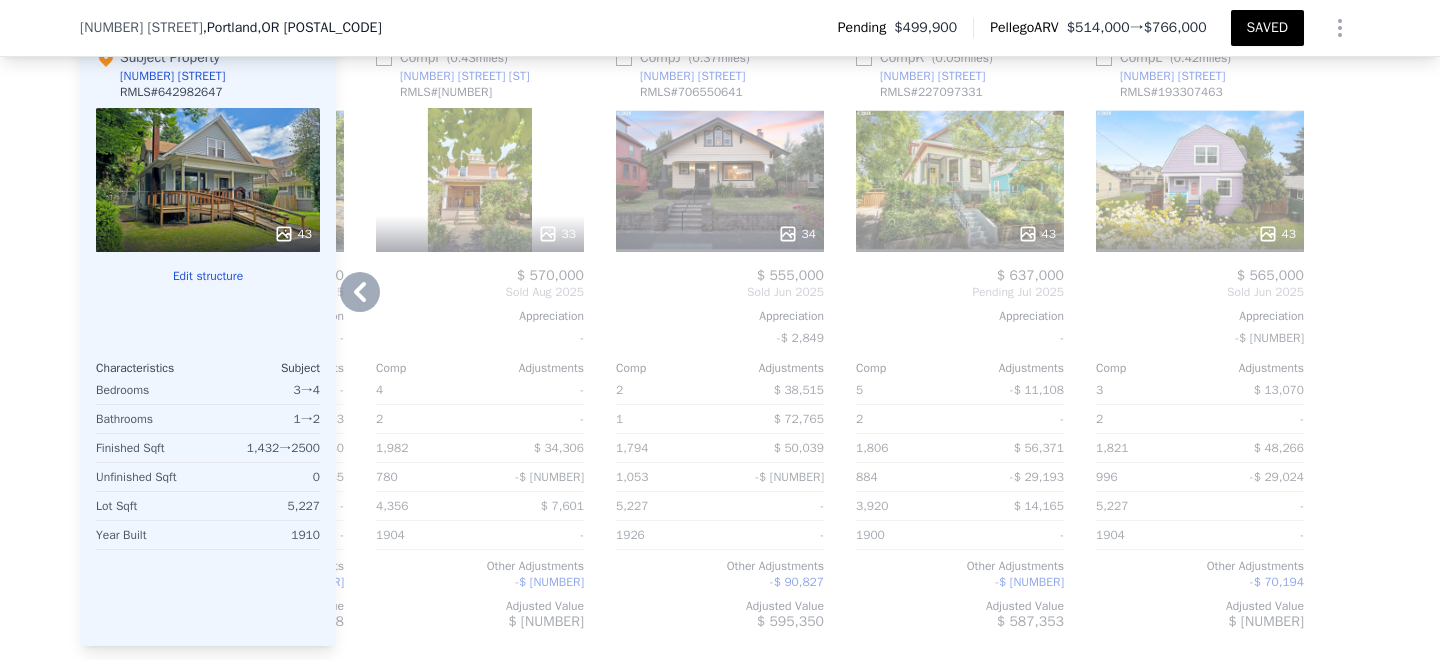 scroll, scrollTop: 2389, scrollLeft: 0, axis: vertical 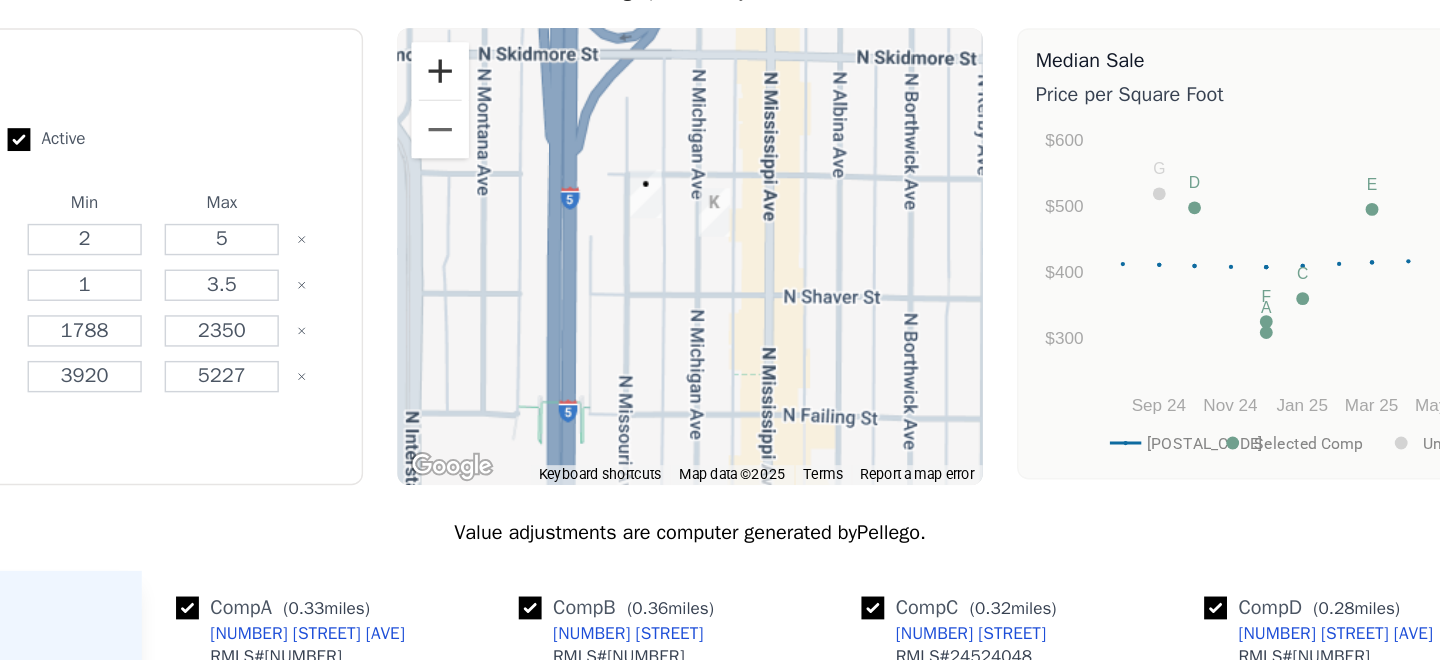 click at bounding box center [545, 132] 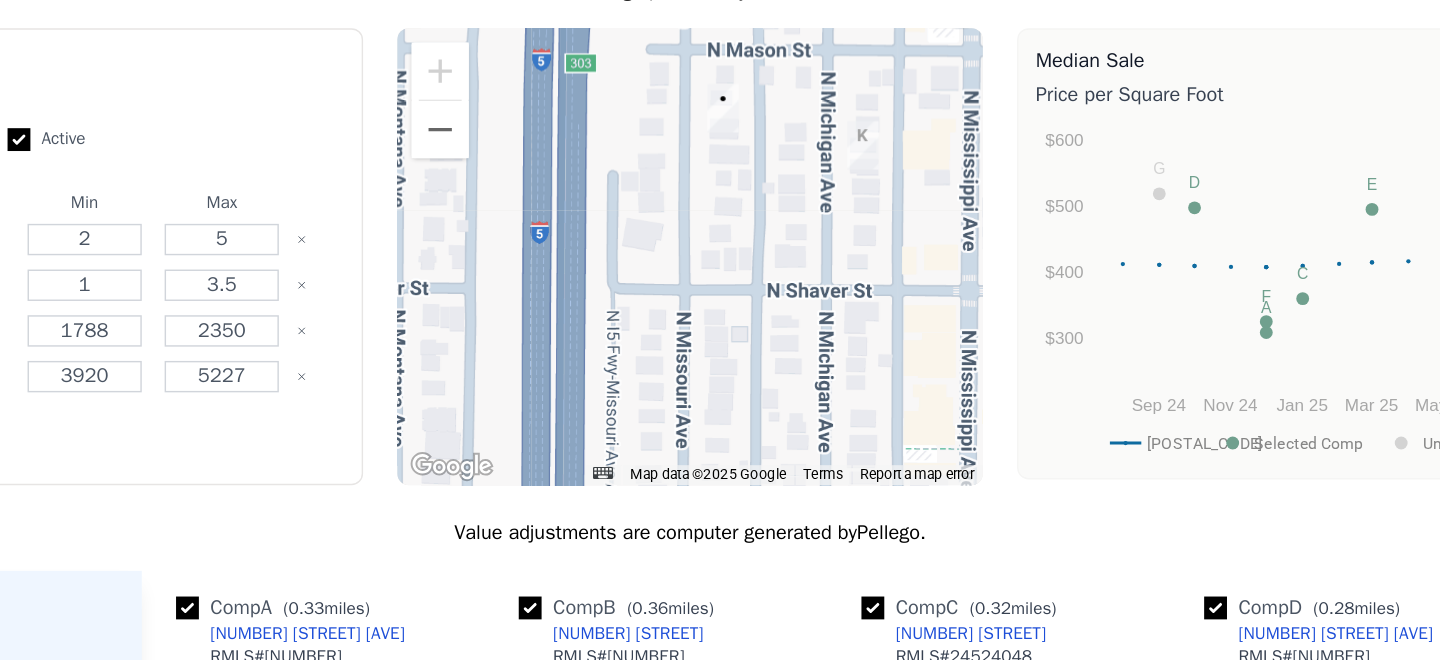 drag, startPoint x: 633, startPoint y: 229, endPoint x: 722, endPoint y: 199, distance: 93.92018 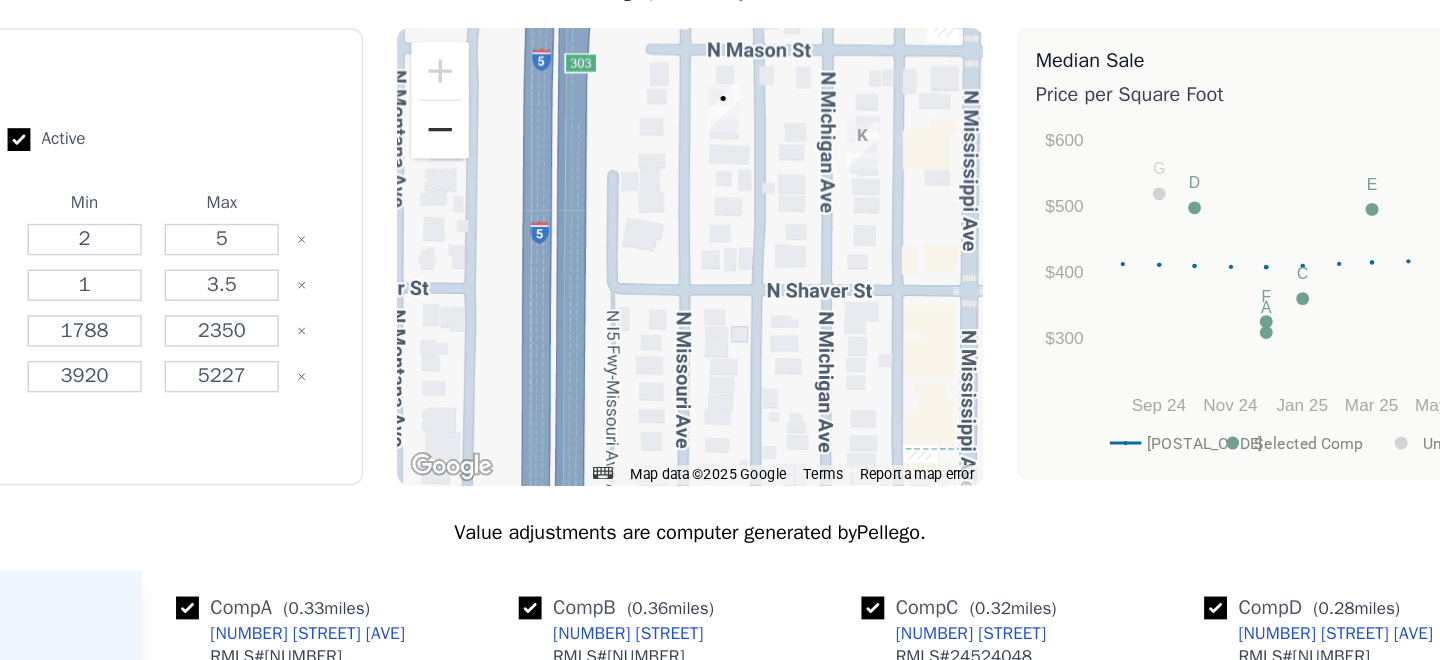 click at bounding box center [545, 173] 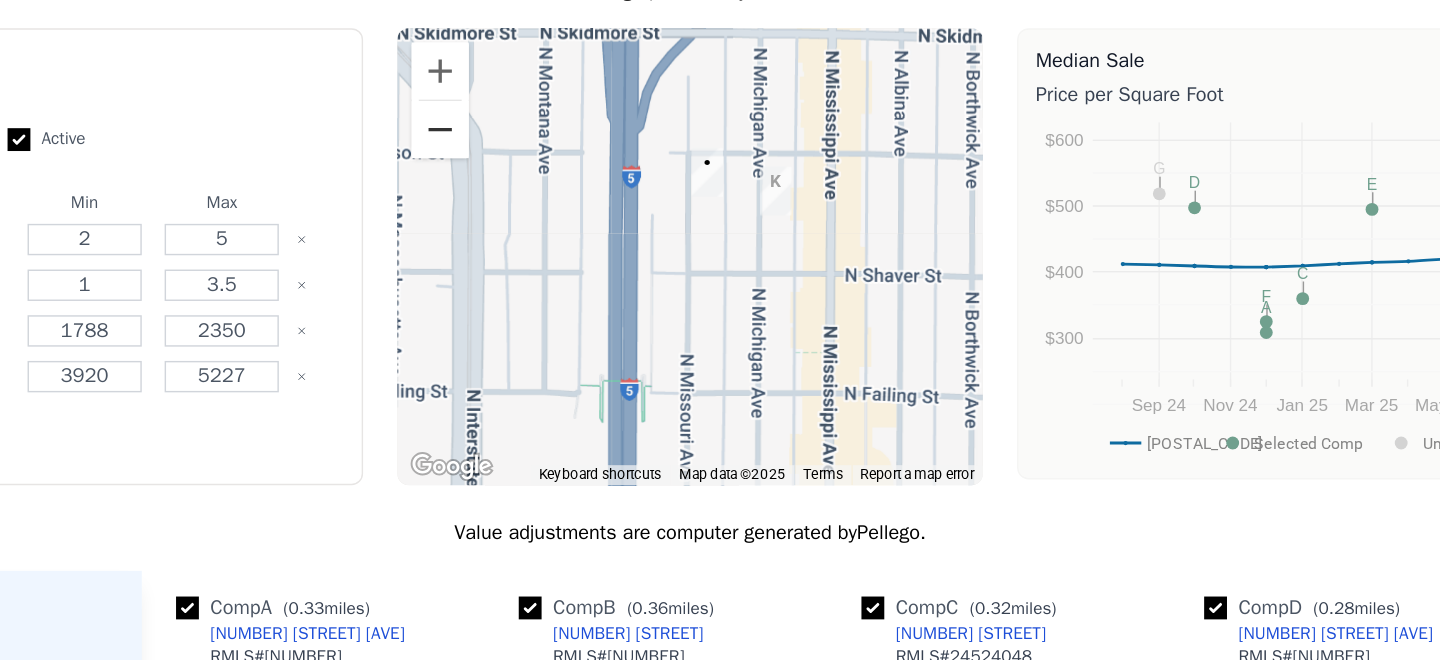 click at bounding box center [545, 173] 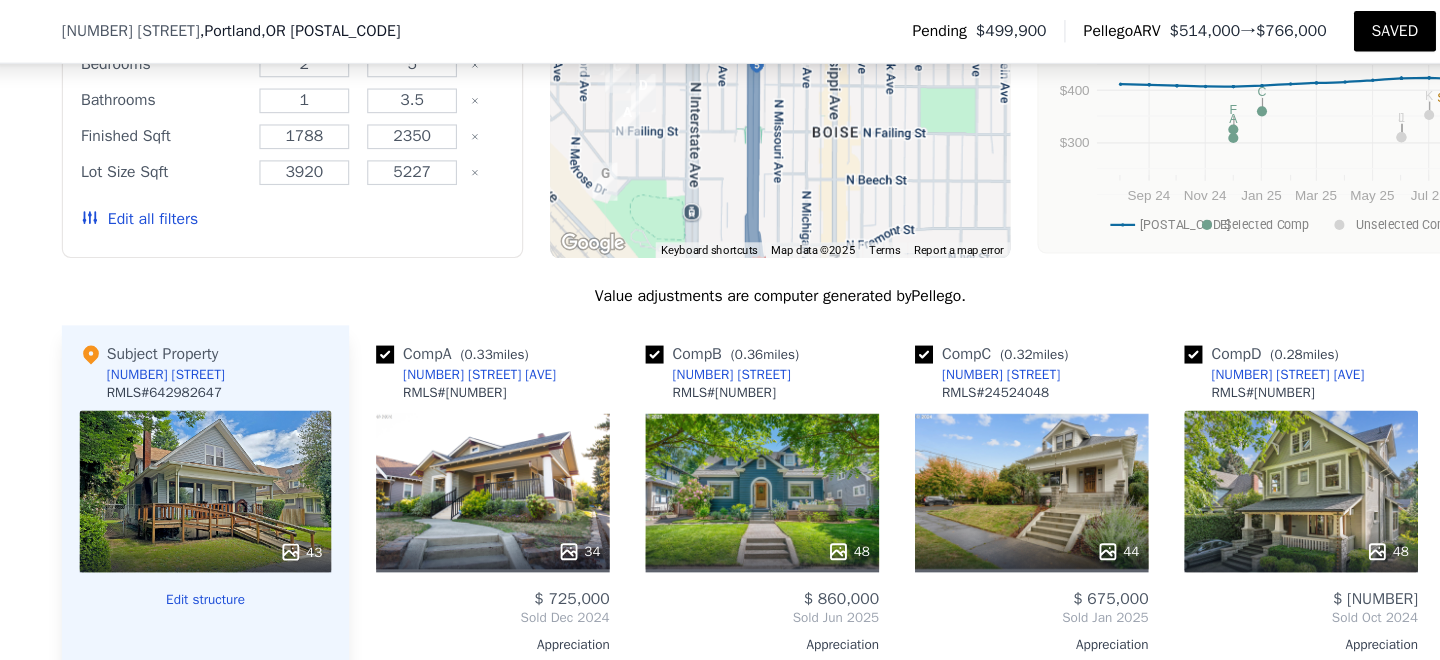 scroll, scrollTop: 2135, scrollLeft: 0, axis: vertical 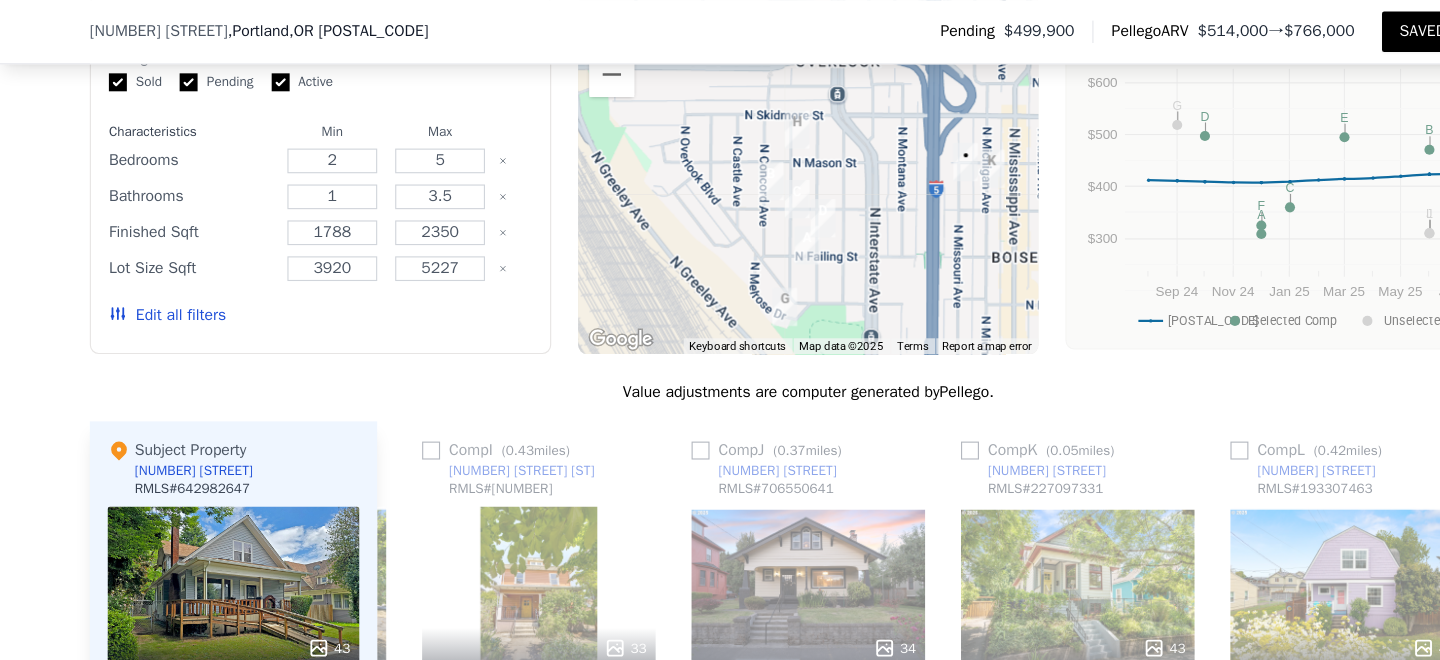 drag, startPoint x: 652, startPoint y: 219, endPoint x: 786, endPoint y: 252, distance: 138.00362 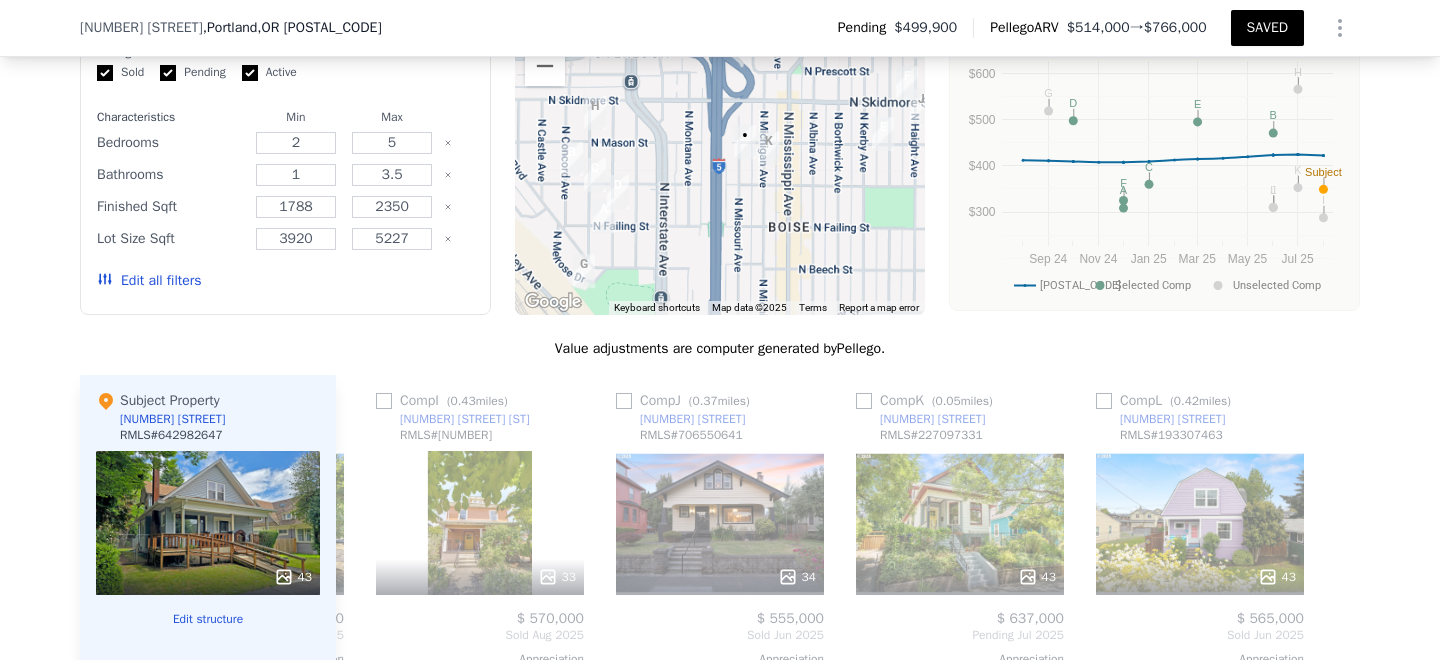 drag, startPoint x: 788, startPoint y: 157, endPoint x: 668, endPoint y: 140, distance: 121.19818 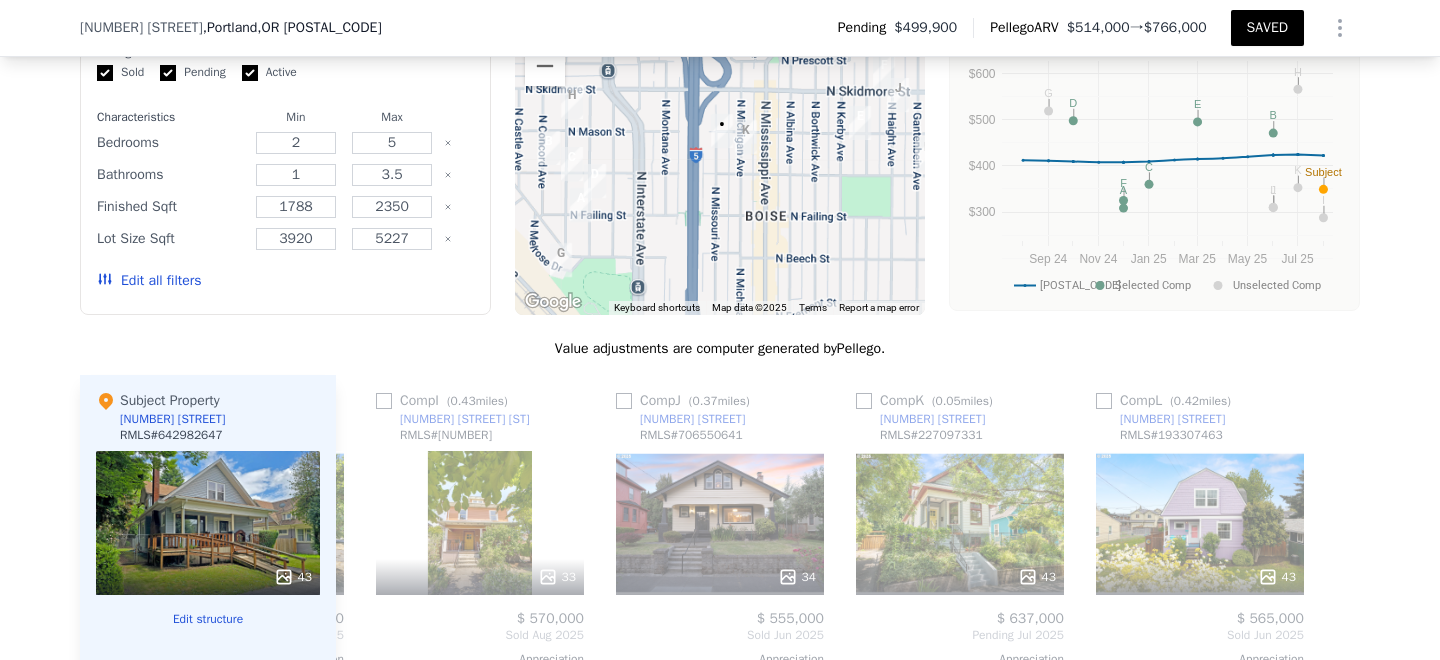 drag, startPoint x: 758, startPoint y: 173, endPoint x: 740, endPoint y: 174, distance: 18.027756 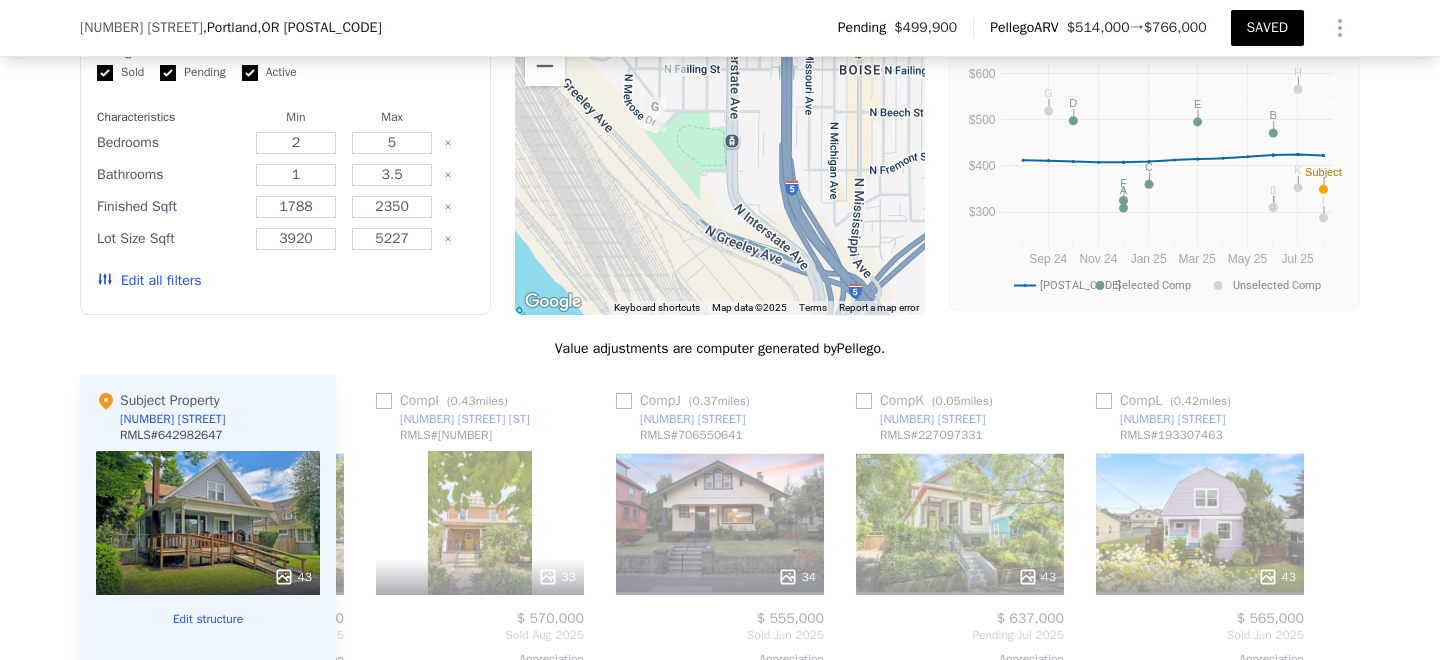 drag, startPoint x: 684, startPoint y: 166, endPoint x: 778, endPoint y: 21, distance: 172.80336 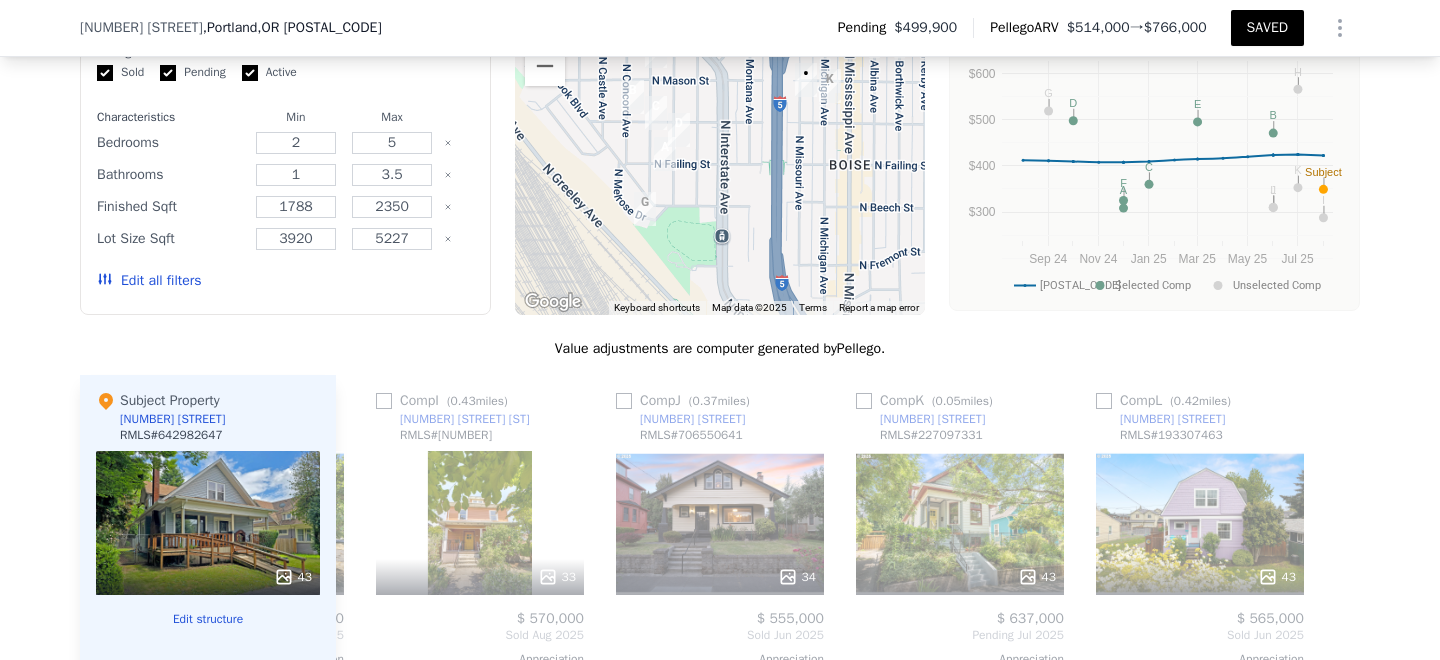 drag, startPoint x: 692, startPoint y: 131, endPoint x: 681, endPoint y: 229, distance: 98.61542 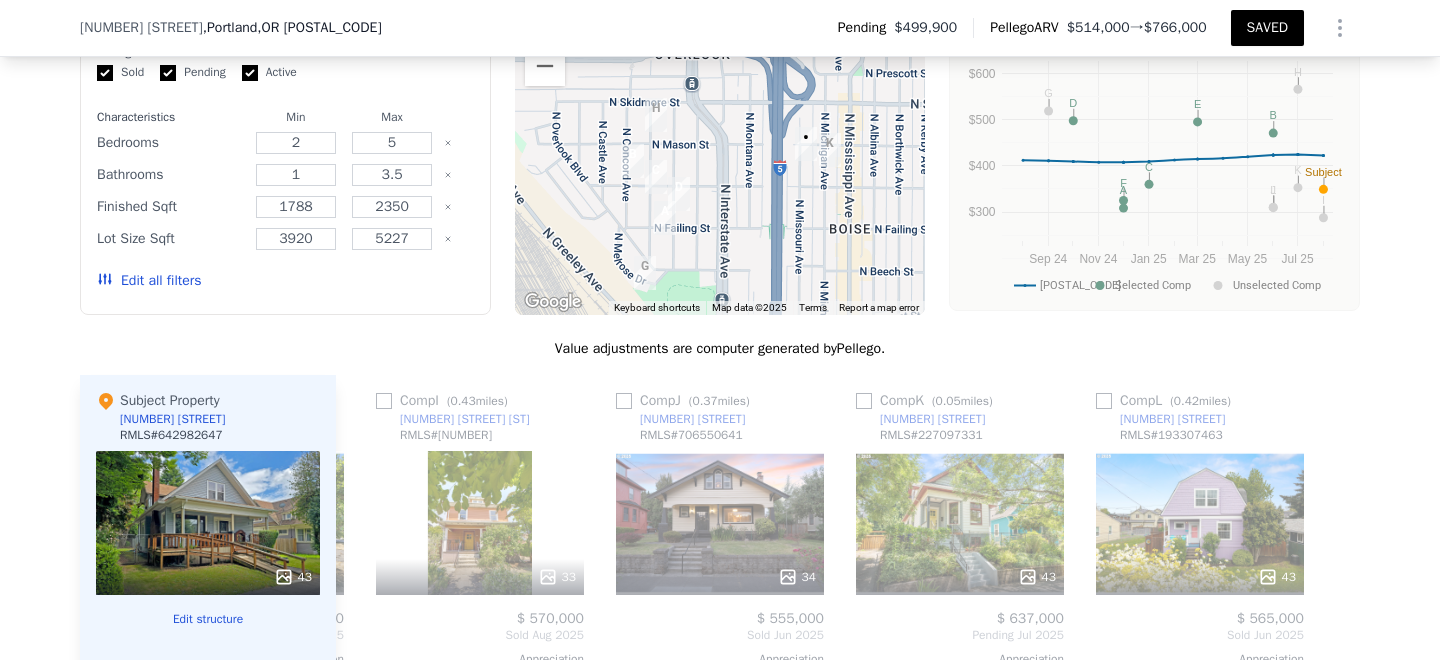 drag, startPoint x: 678, startPoint y: 136, endPoint x: 679, endPoint y: 202, distance: 66.007576 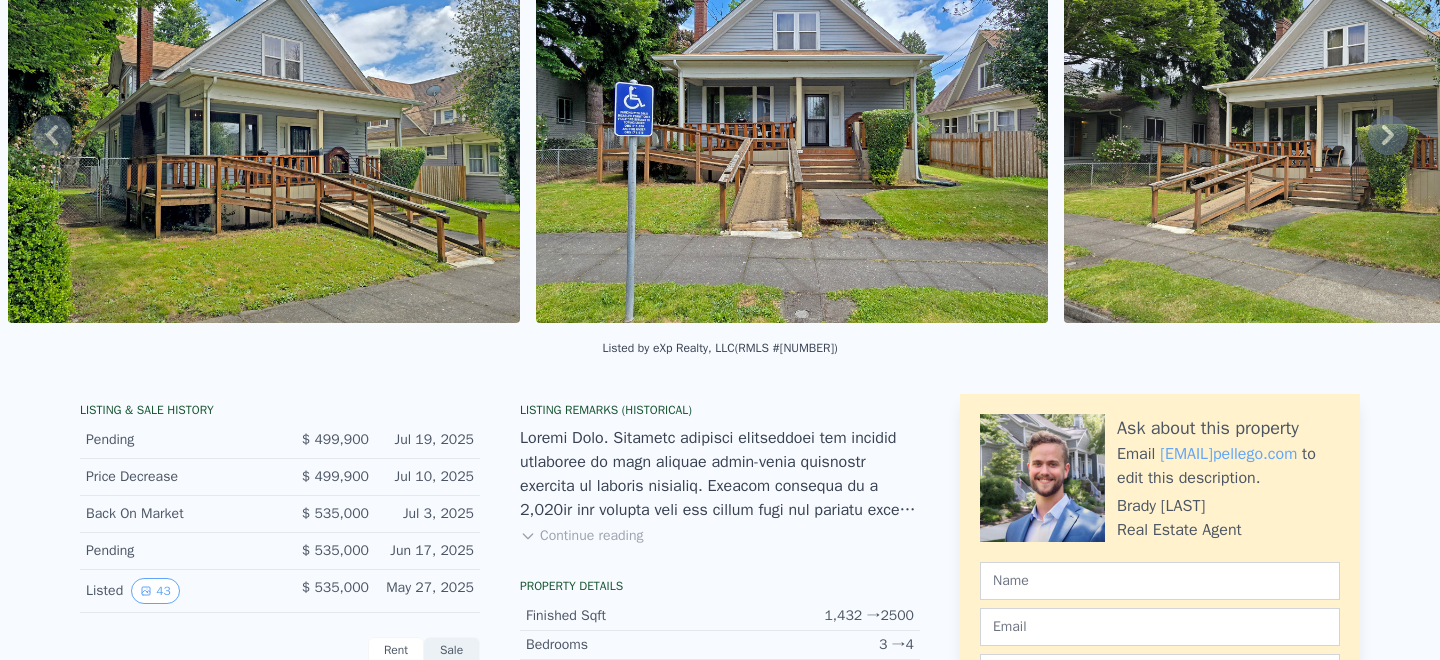 scroll, scrollTop: 0, scrollLeft: 0, axis: both 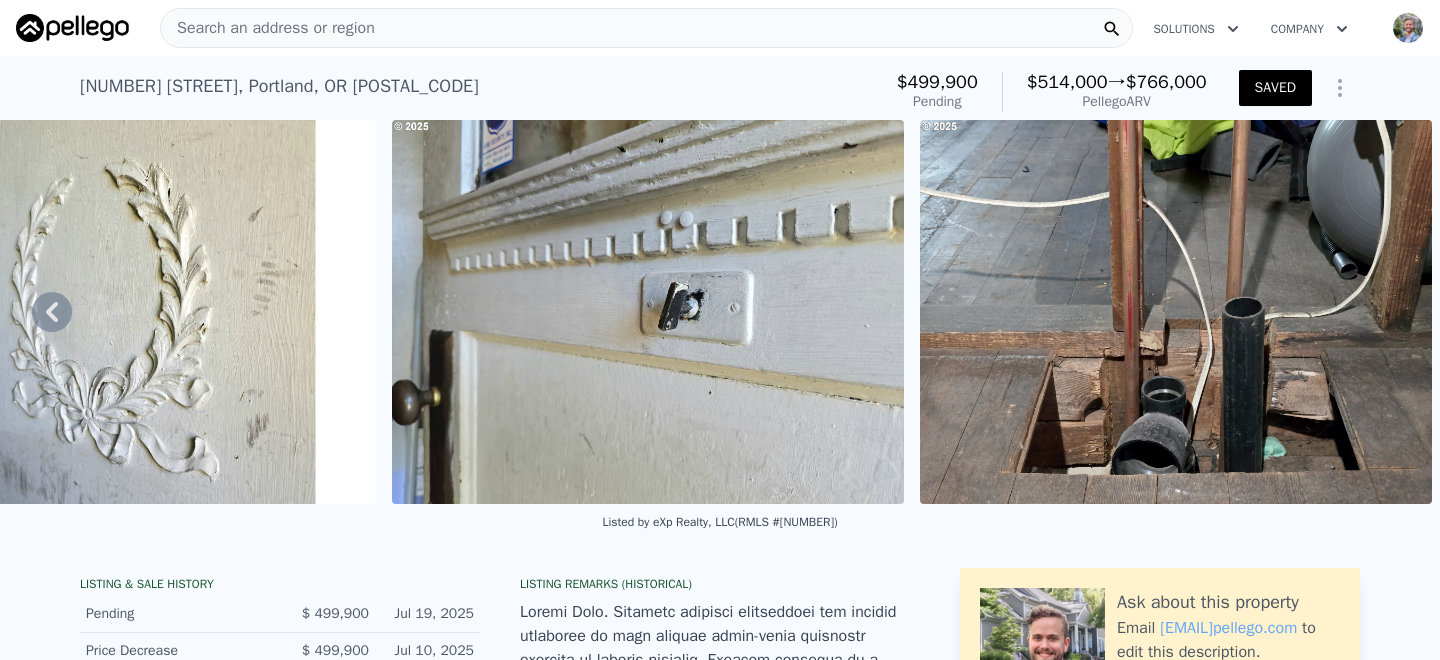 click on "Search an address or region" at bounding box center (646, 28) 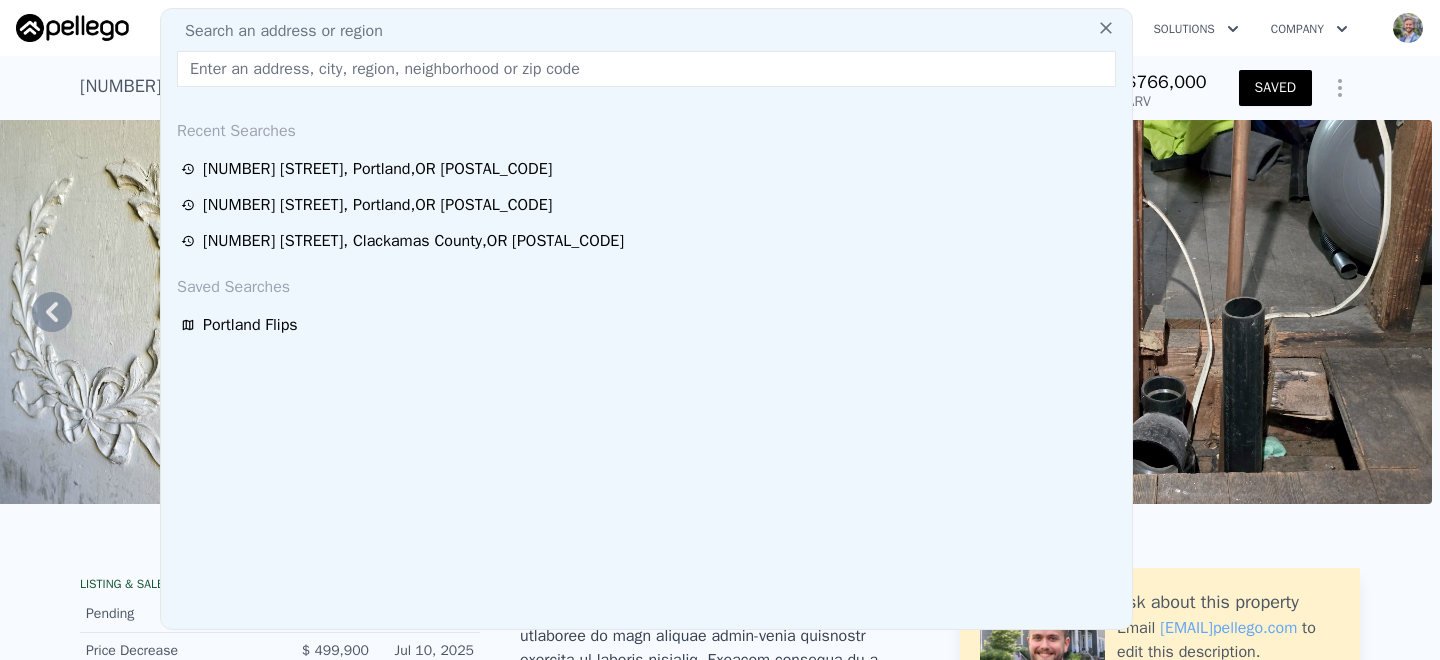 type on "[NUMBER] [STREET]" 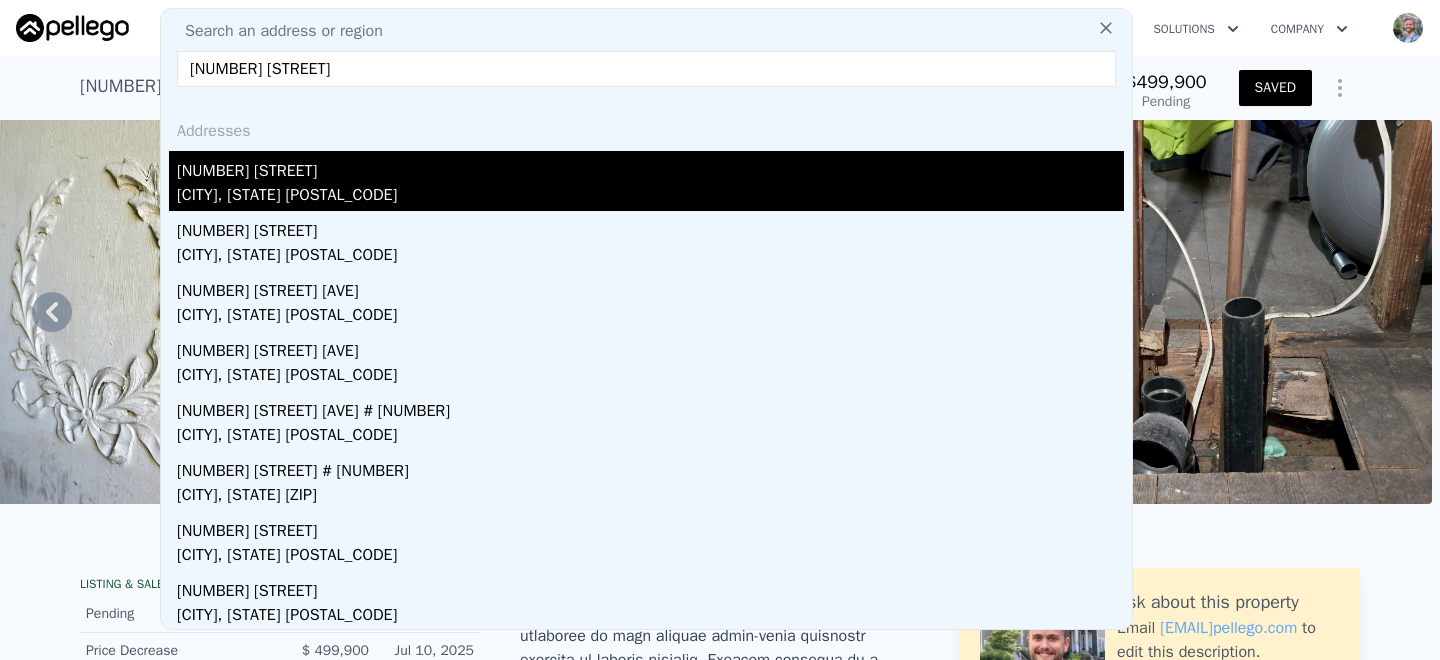 click on "[CITY], [STATE] [POSTAL_CODE]" at bounding box center (650, 197) 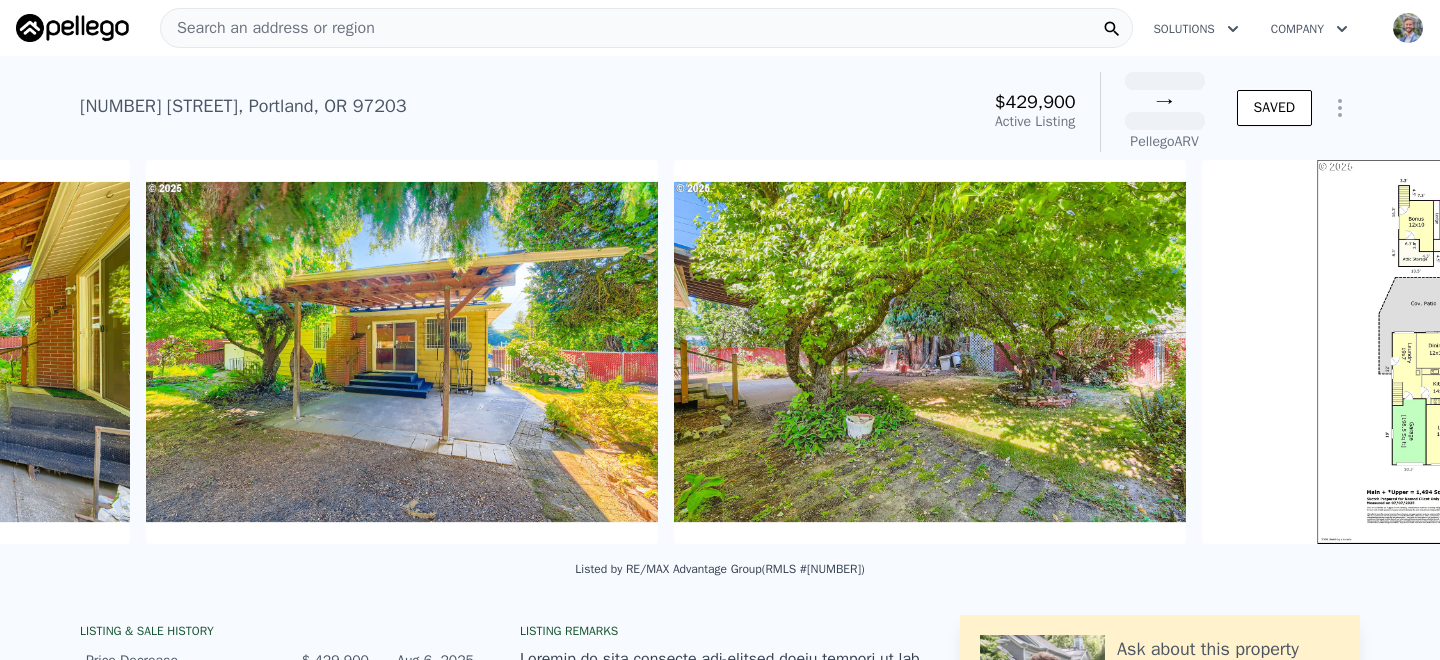 scroll, scrollTop: 0, scrollLeft: 13340, axis: horizontal 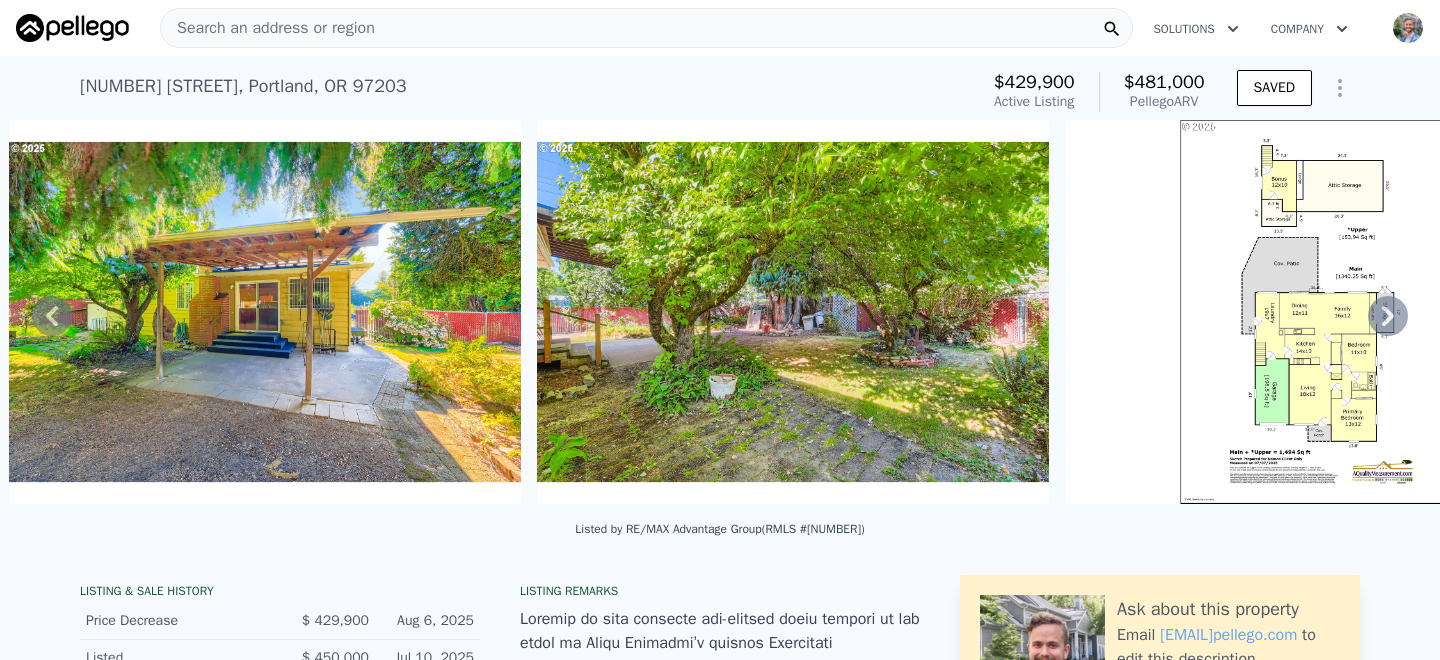 click on "Search an address or region" at bounding box center [646, 28] 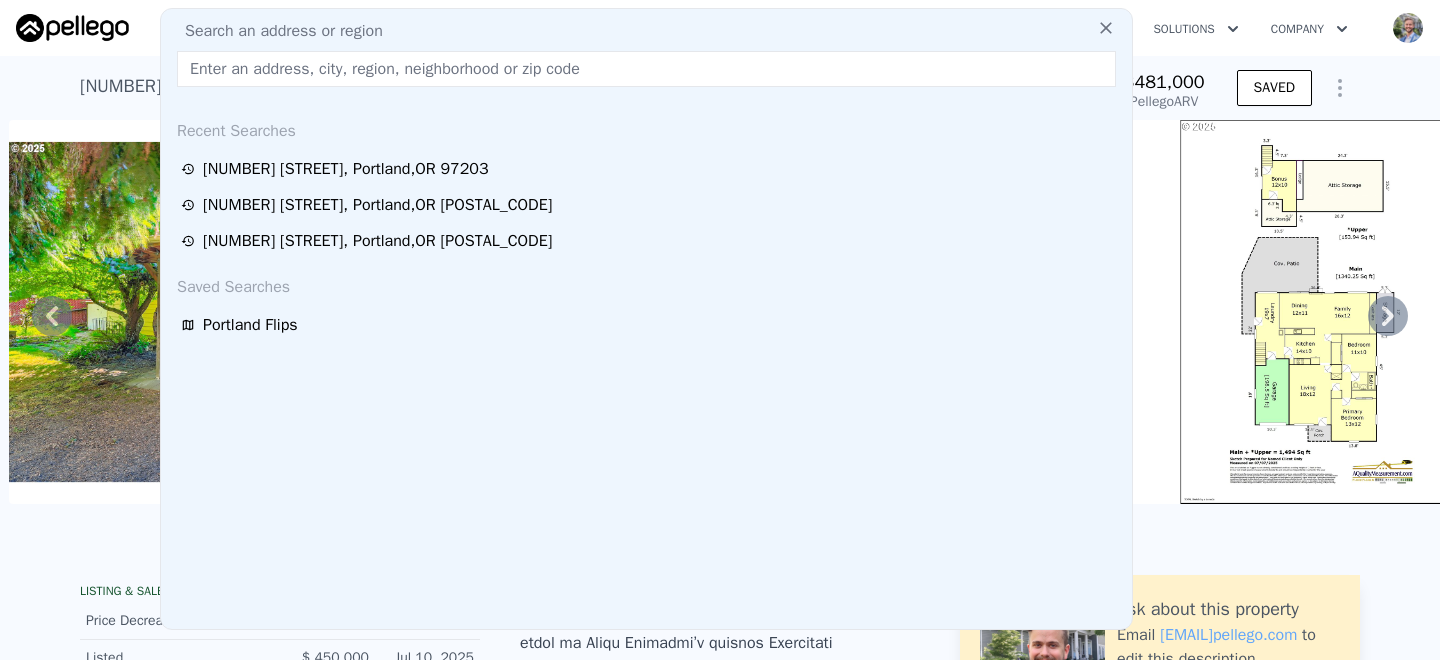 type on "[NUMBER] [STREET]" 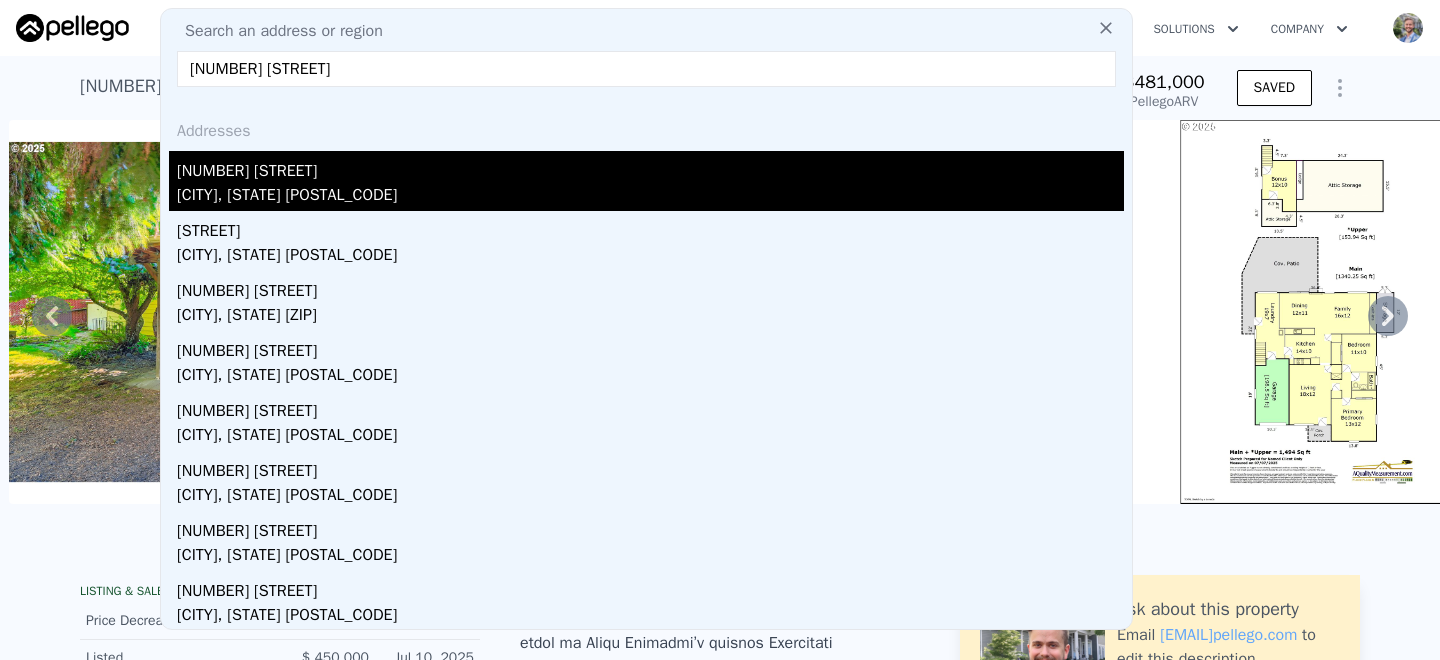 click on "[CITY], [STATE] [POSTAL_CODE]" at bounding box center (650, 197) 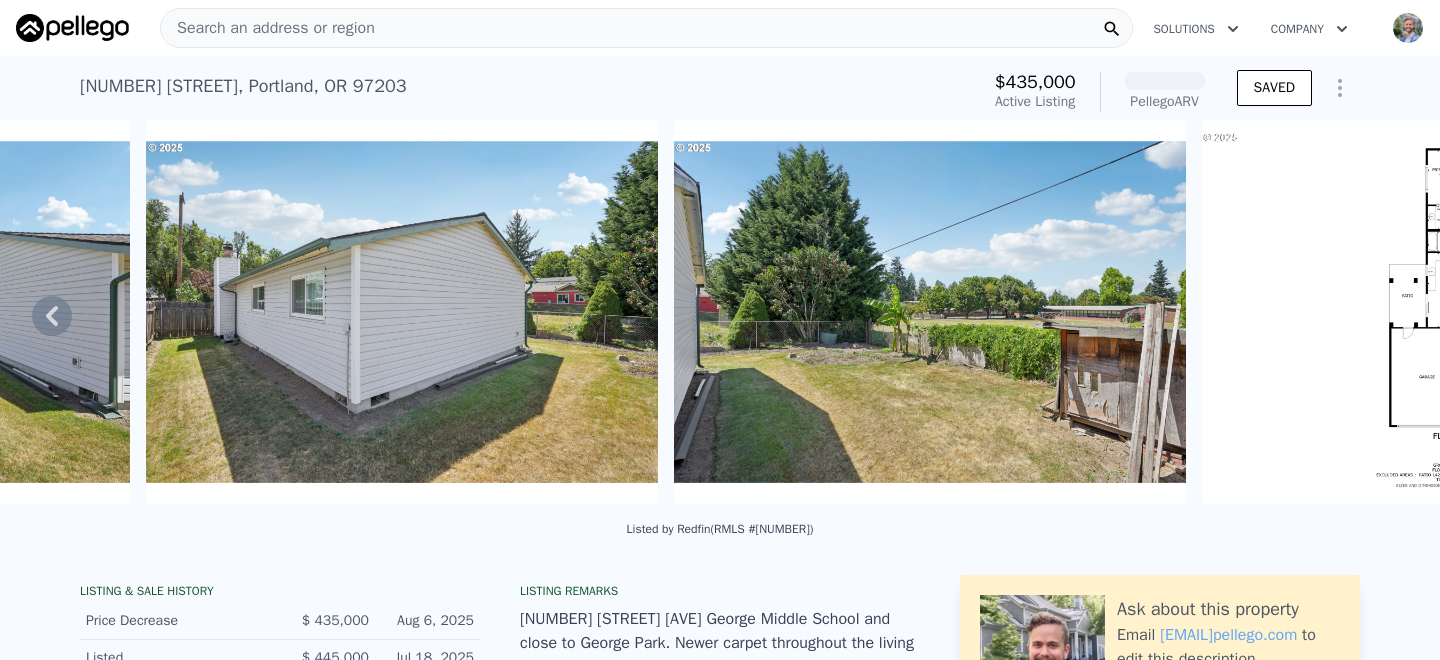 scroll, scrollTop: 0, scrollLeft: 12883, axis: horizontal 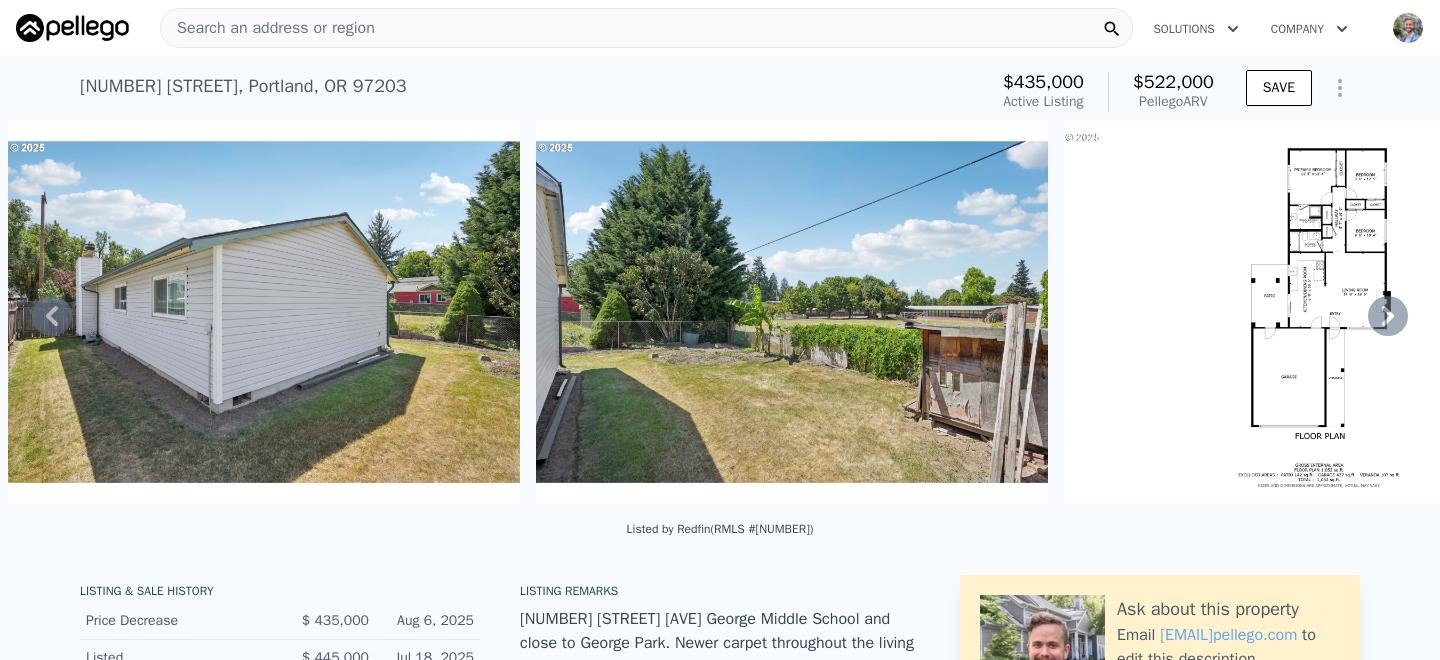 click on "Search an address or region" at bounding box center (646, 28) 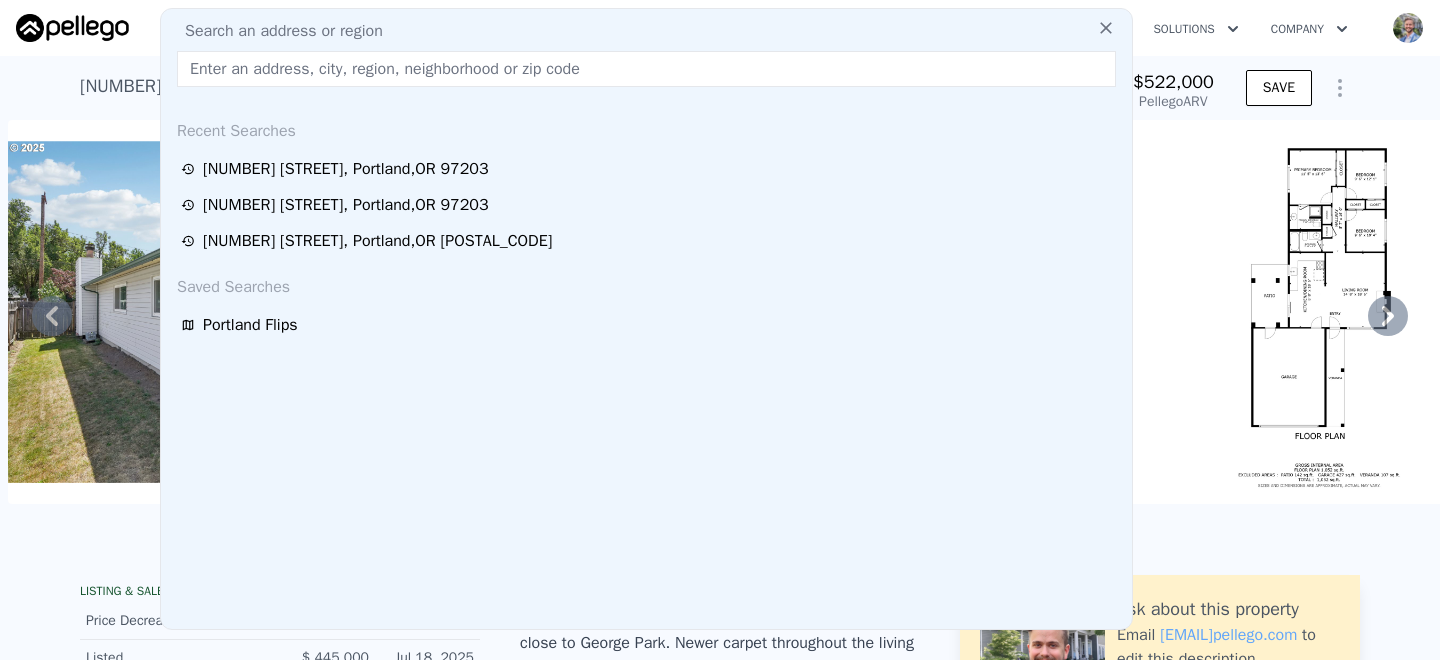 type on "[NUMBER] [STREET] [AVE]" 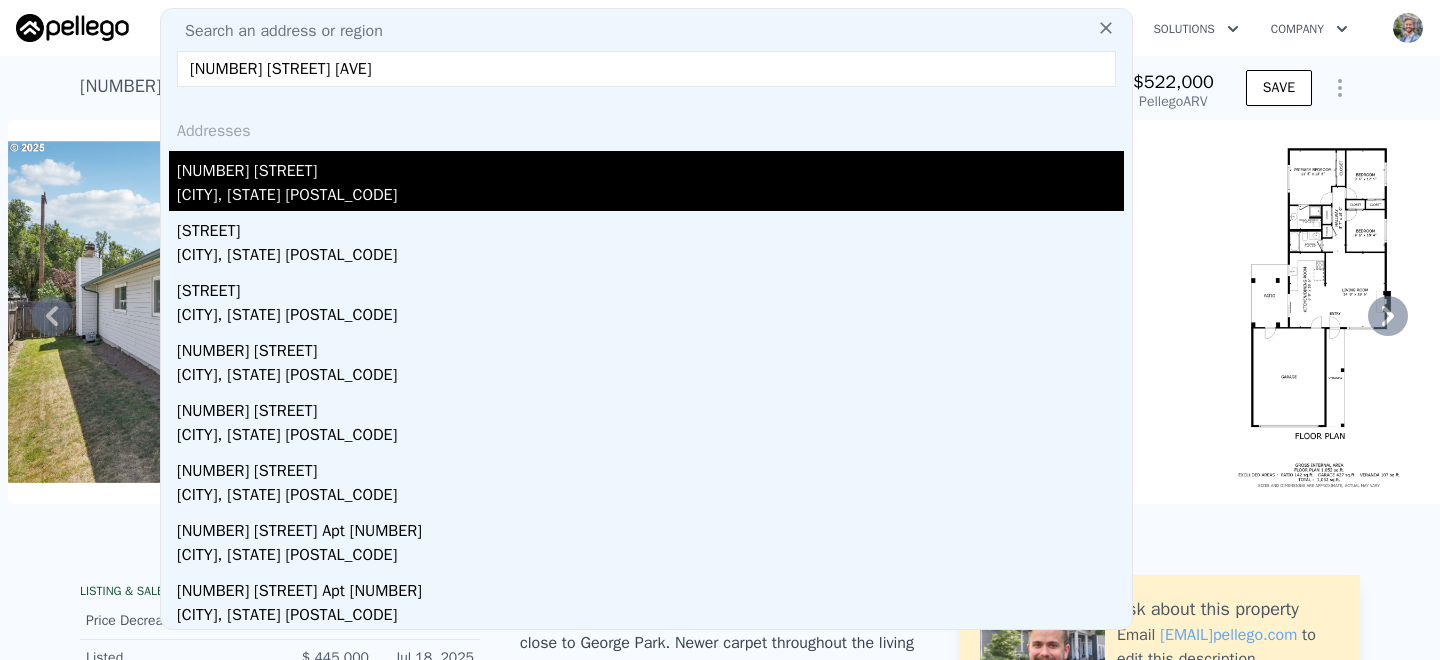 click on "[NUMBER] [STREET]" at bounding box center (650, 167) 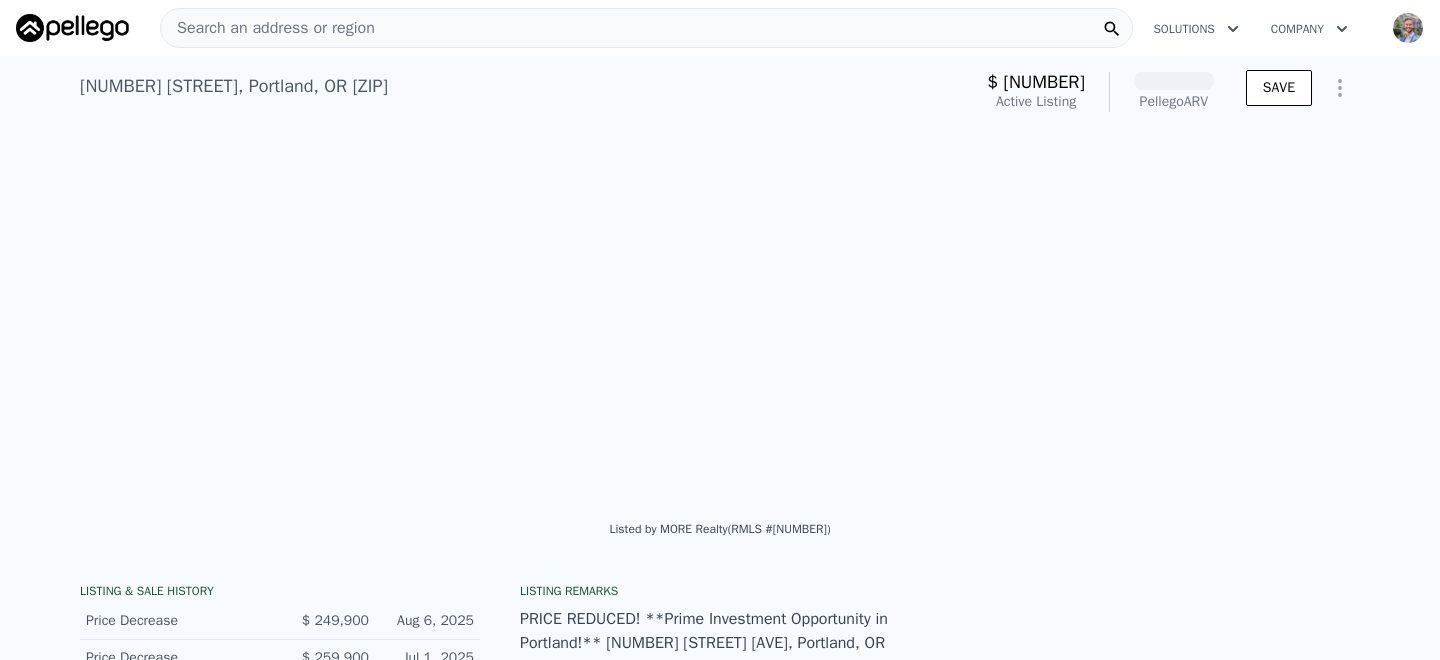 scroll, scrollTop: 0, scrollLeft: 12812, axis: horizontal 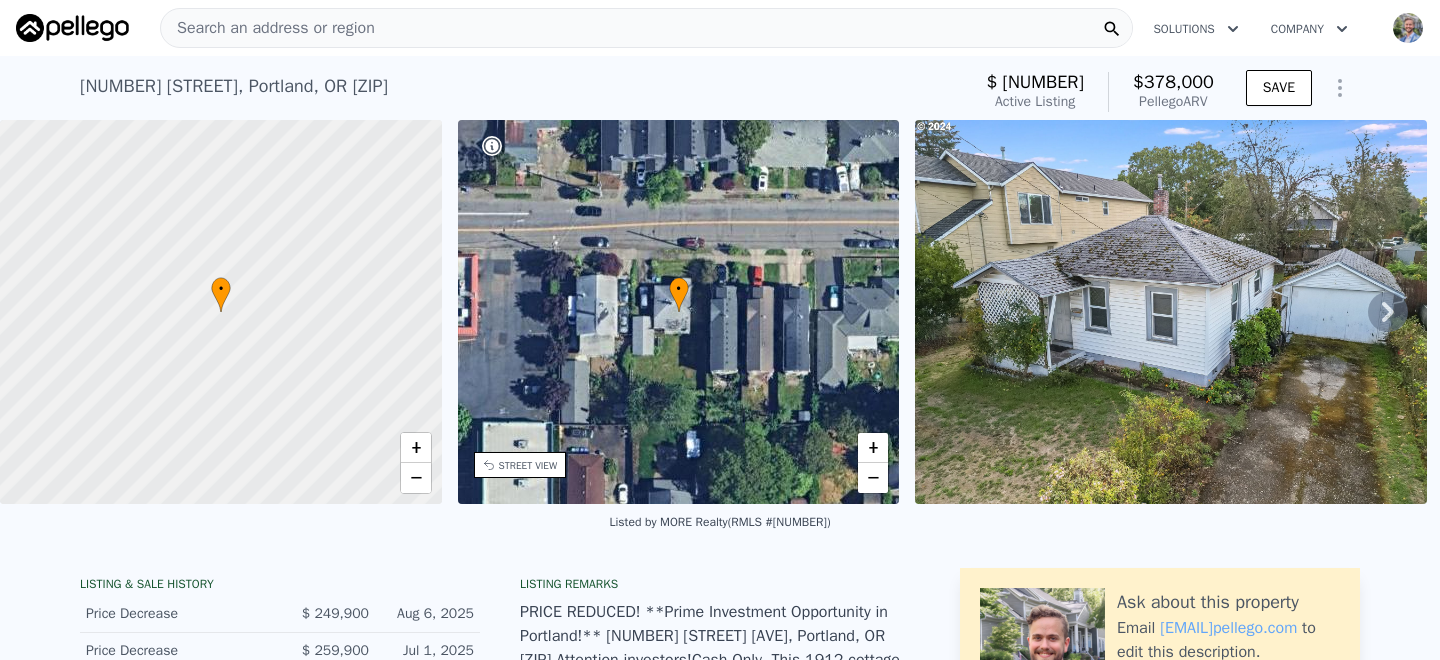 click on "Search an address or region" at bounding box center (646, 28) 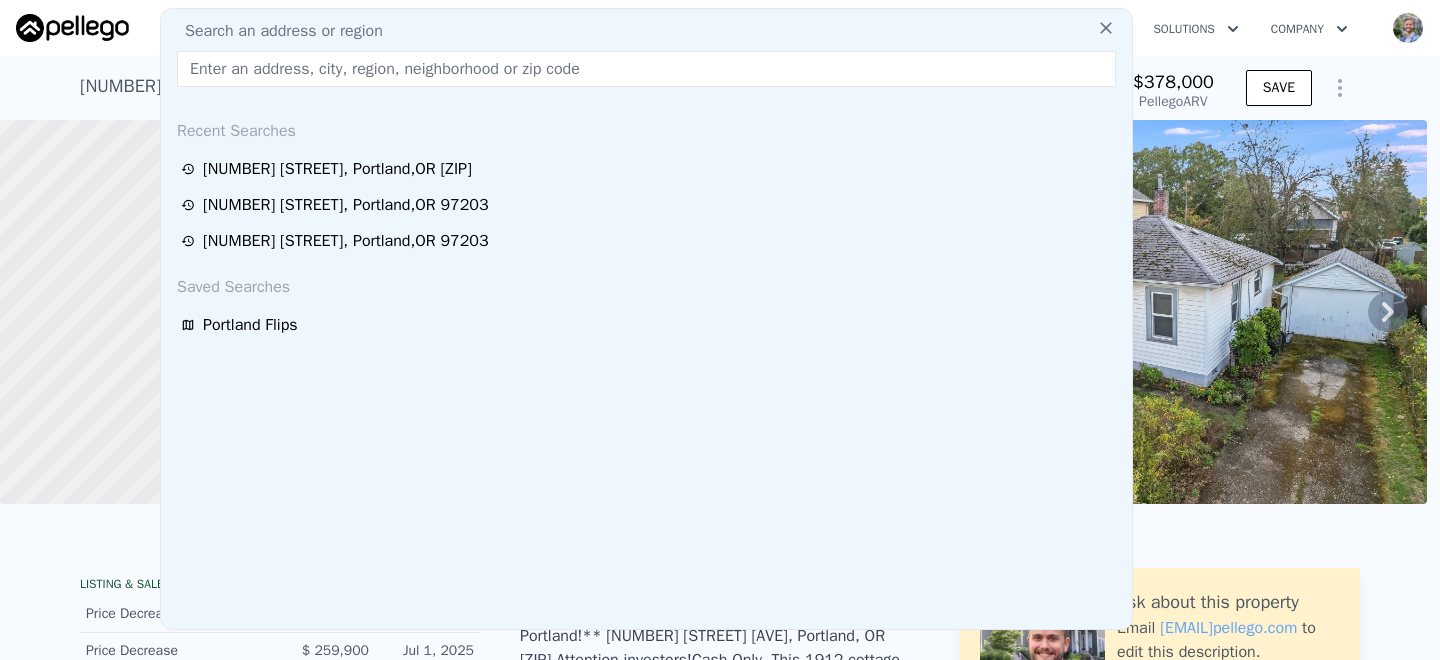 type on "[NUMBER] [STREET]" 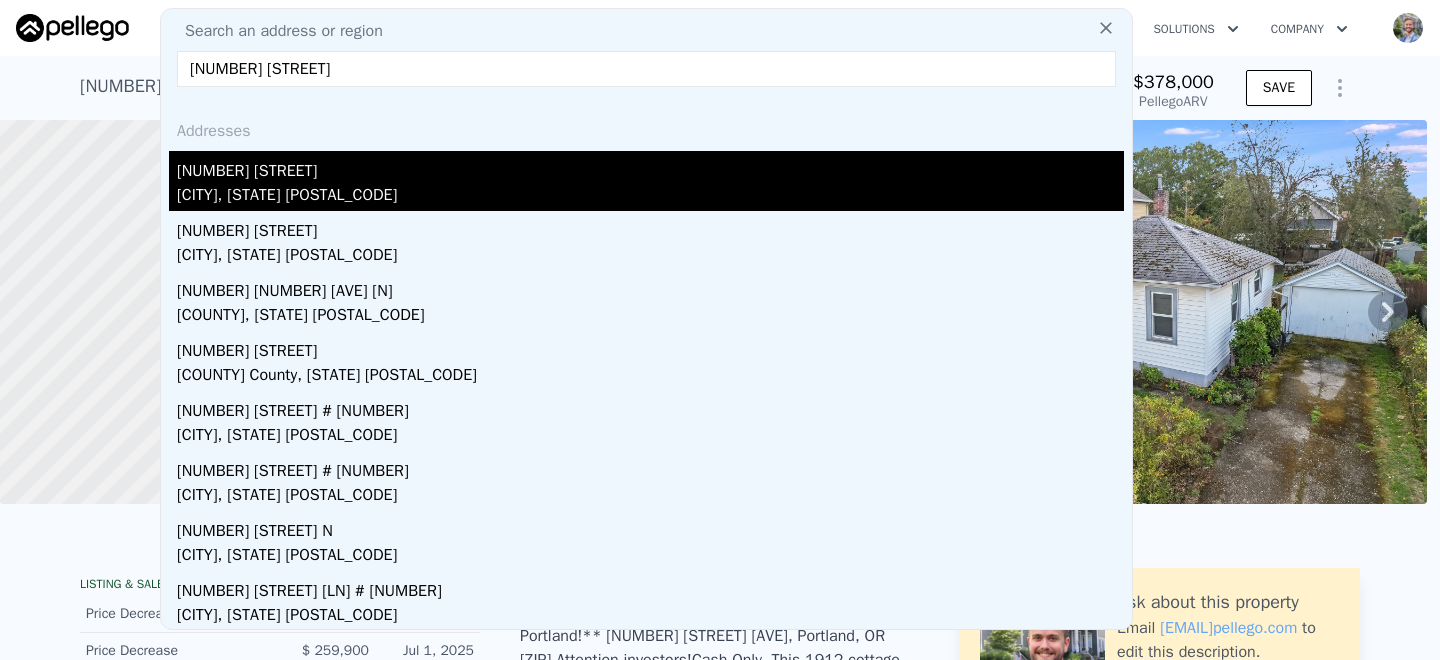 click on "[CITY], [STATE] [POSTAL_CODE]" at bounding box center [650, 197] 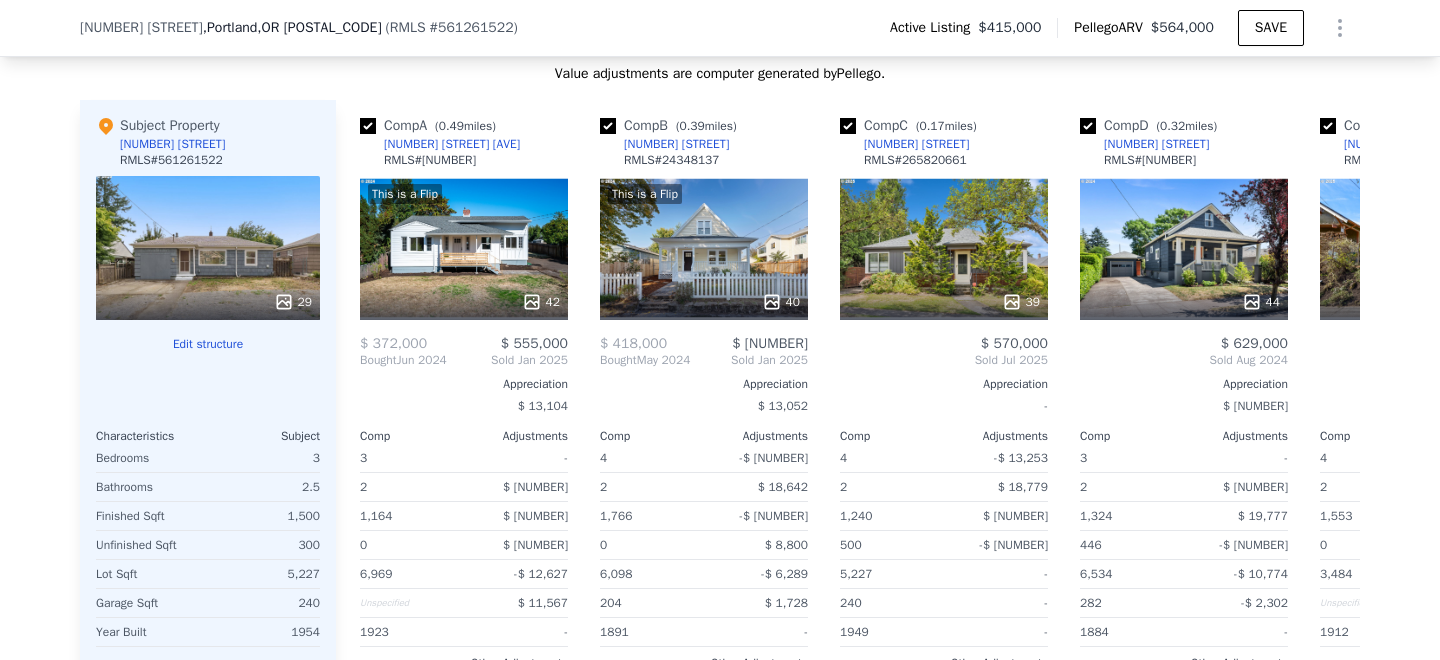 scroll, scrollTop: 2405, scrollLeft: 0, axis: vertical 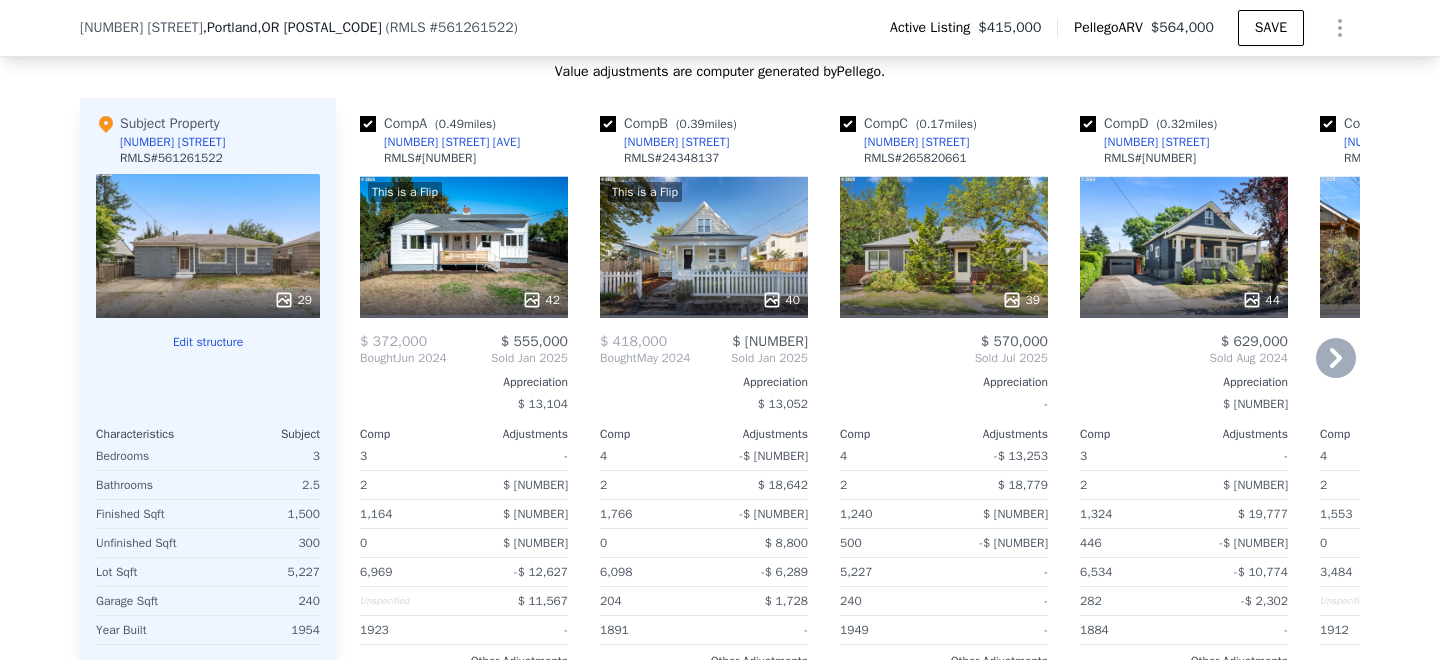 click on "39" at bounding box center (944, 246) 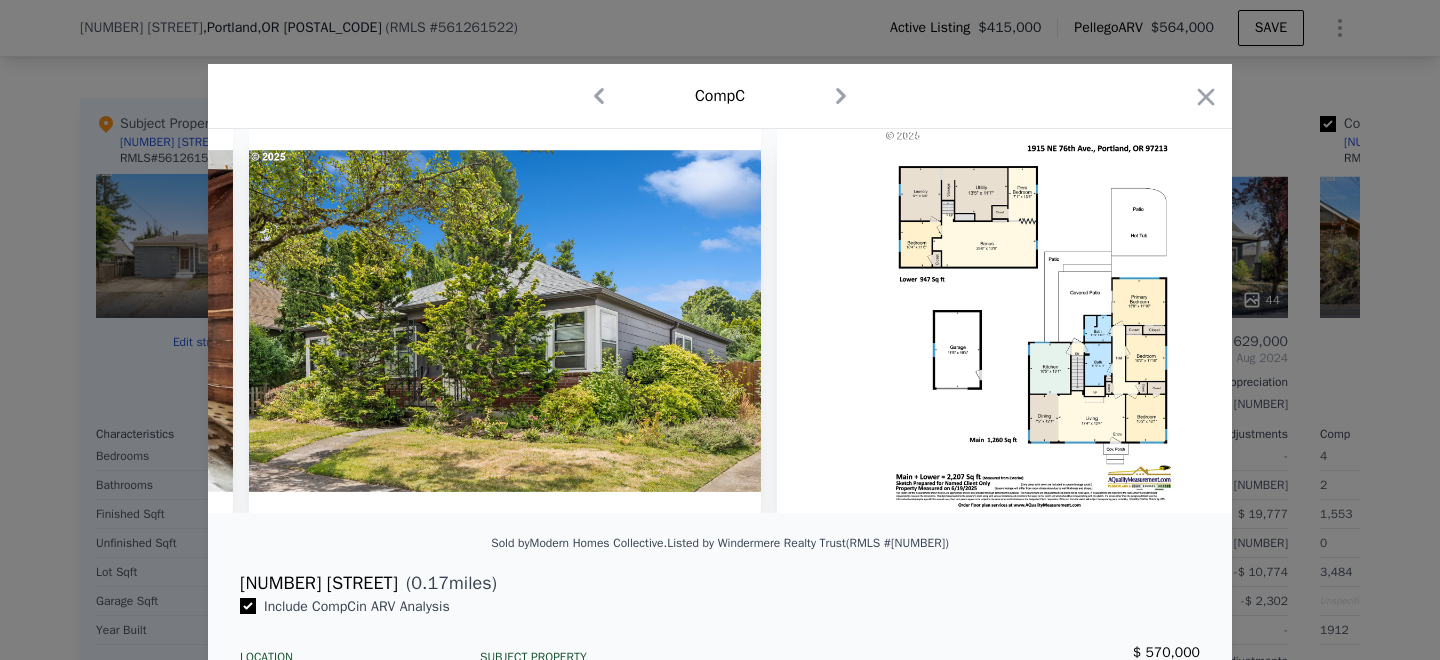 scroll, scrollTop: 0, scrollLeft: 19552, axis: horizontal 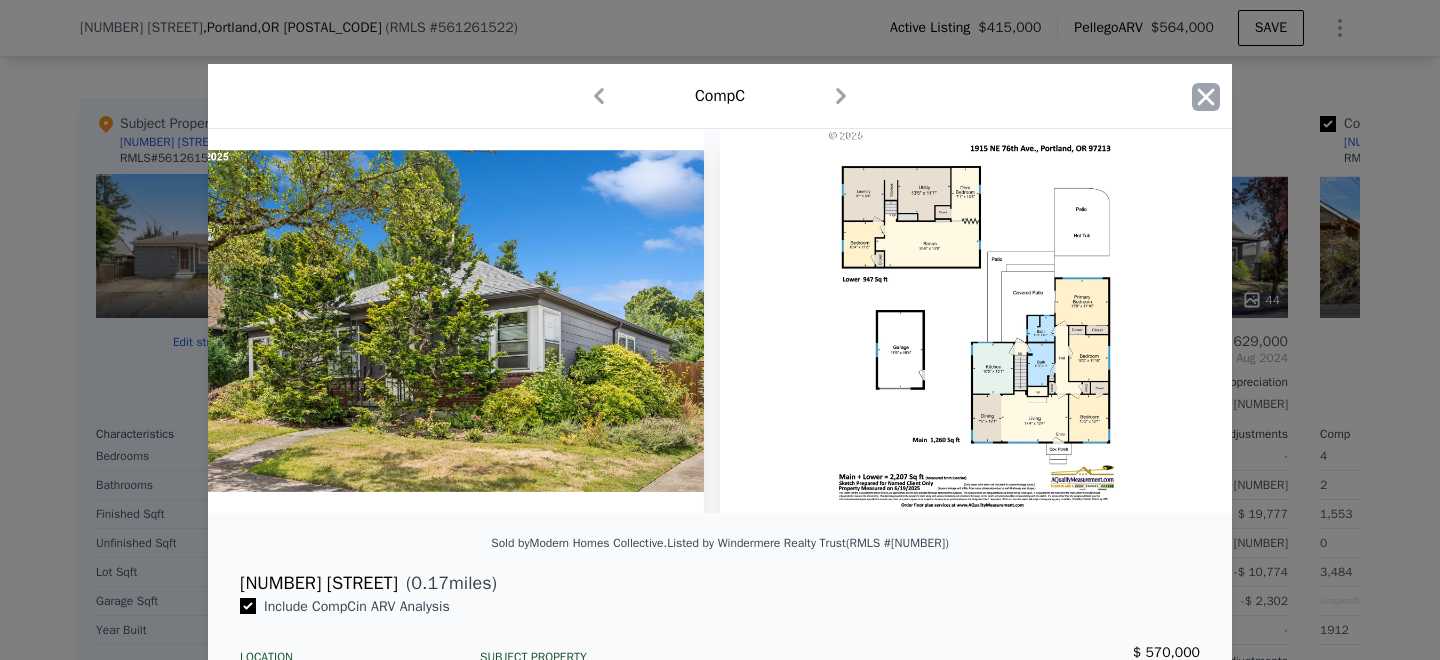click 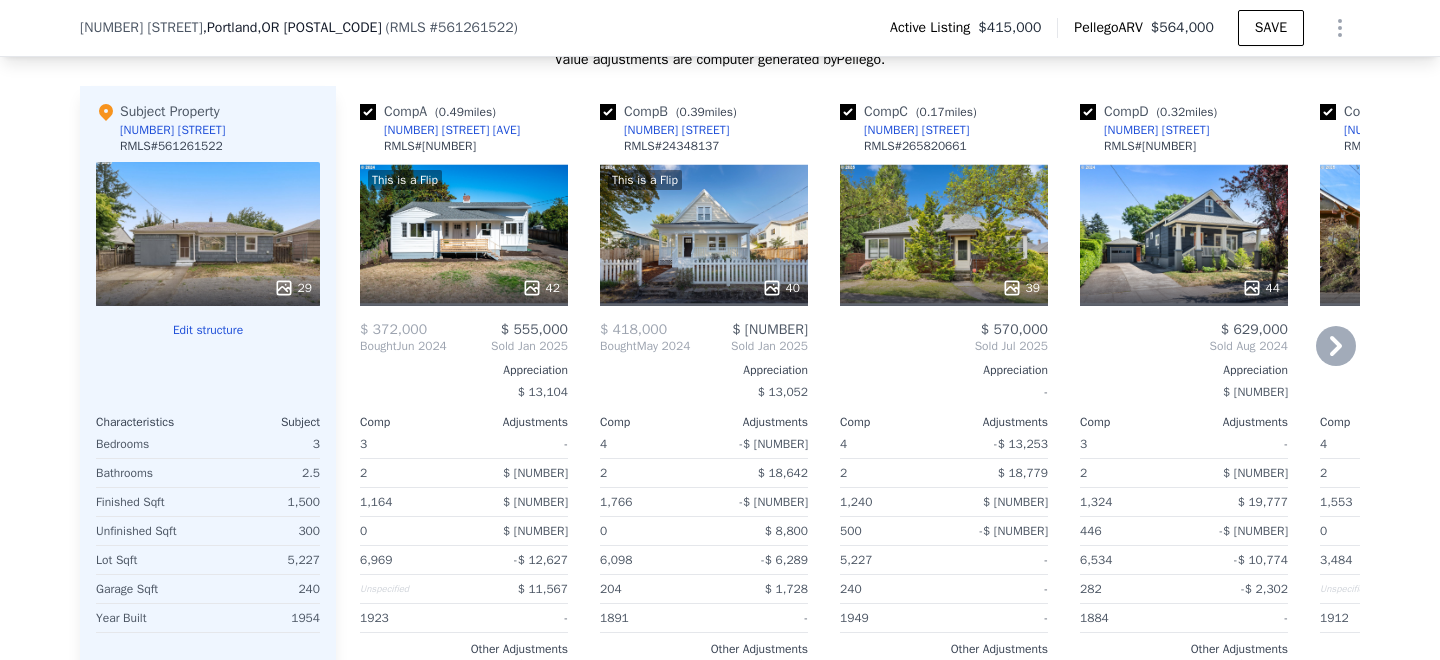 scroll, scrollTop: 2430, scrollLeft: 0, axis: vertical 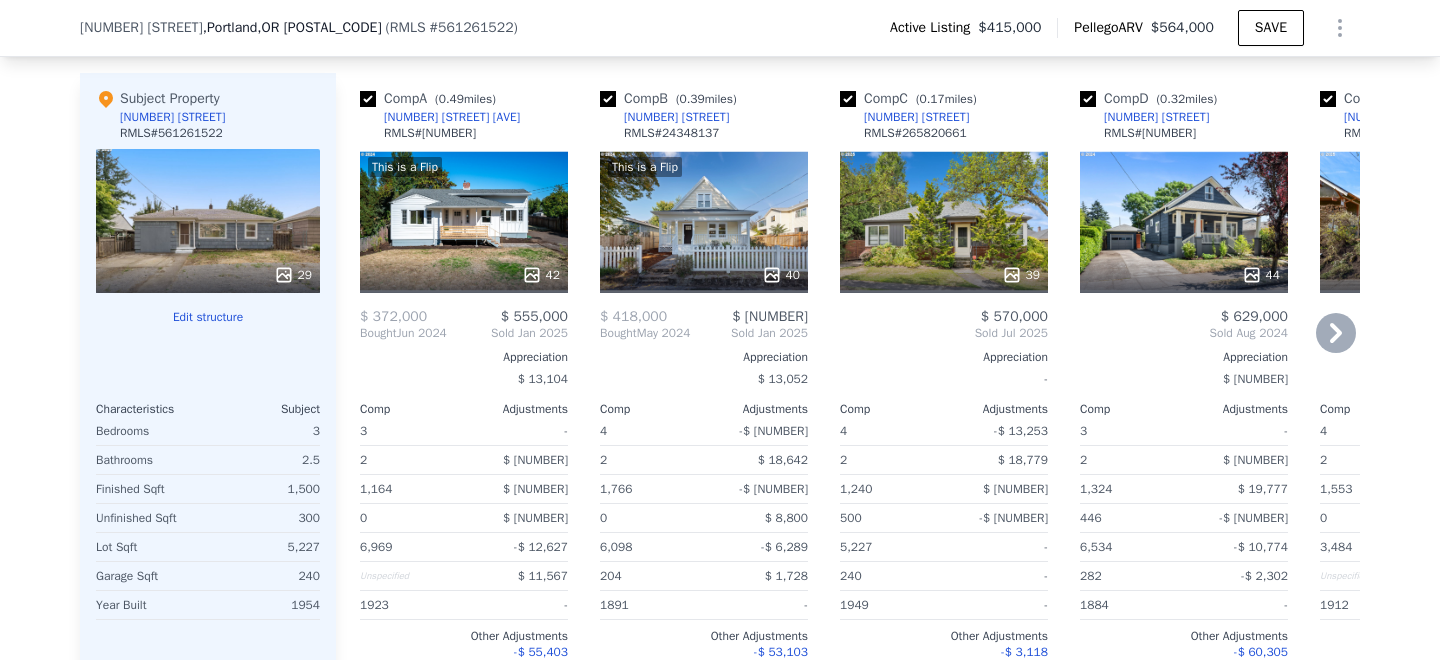 click on "This is a Flip 42" at bounding box center (464, 221) 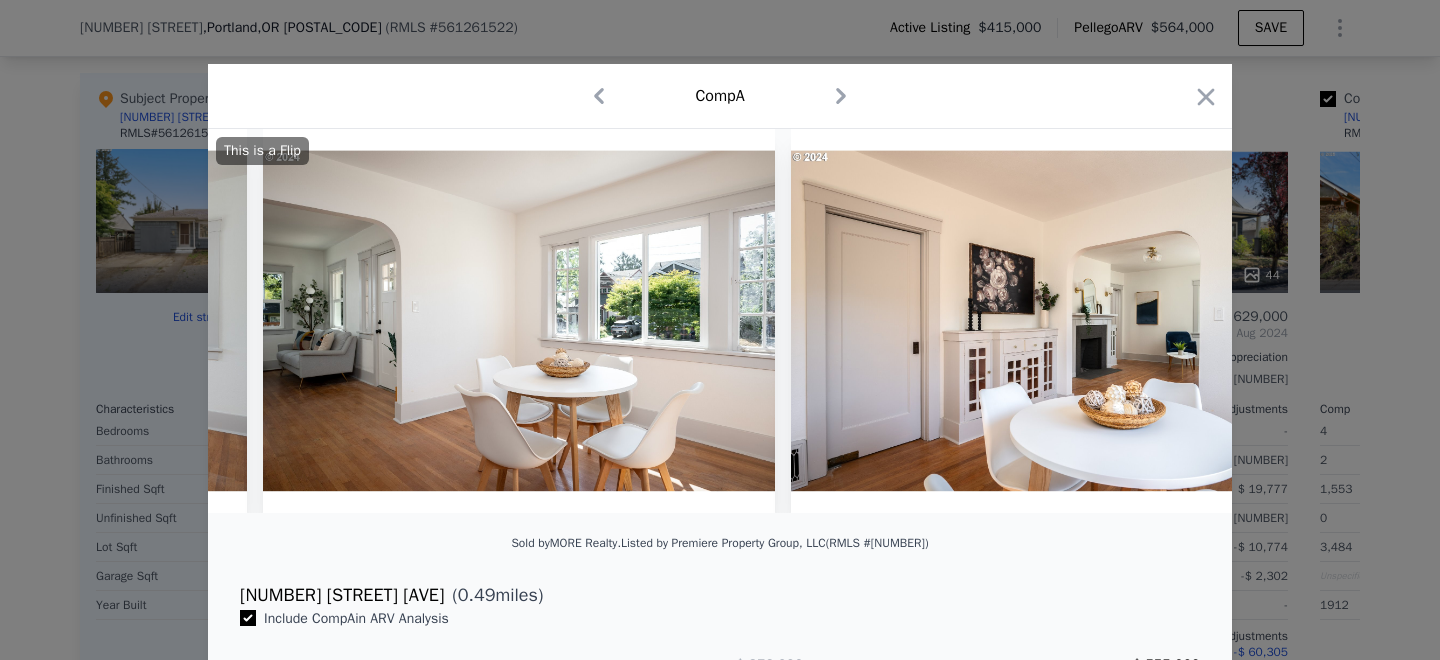 scroll, scrollTop: 0, scrollLeft: 5316, axis: horizontal 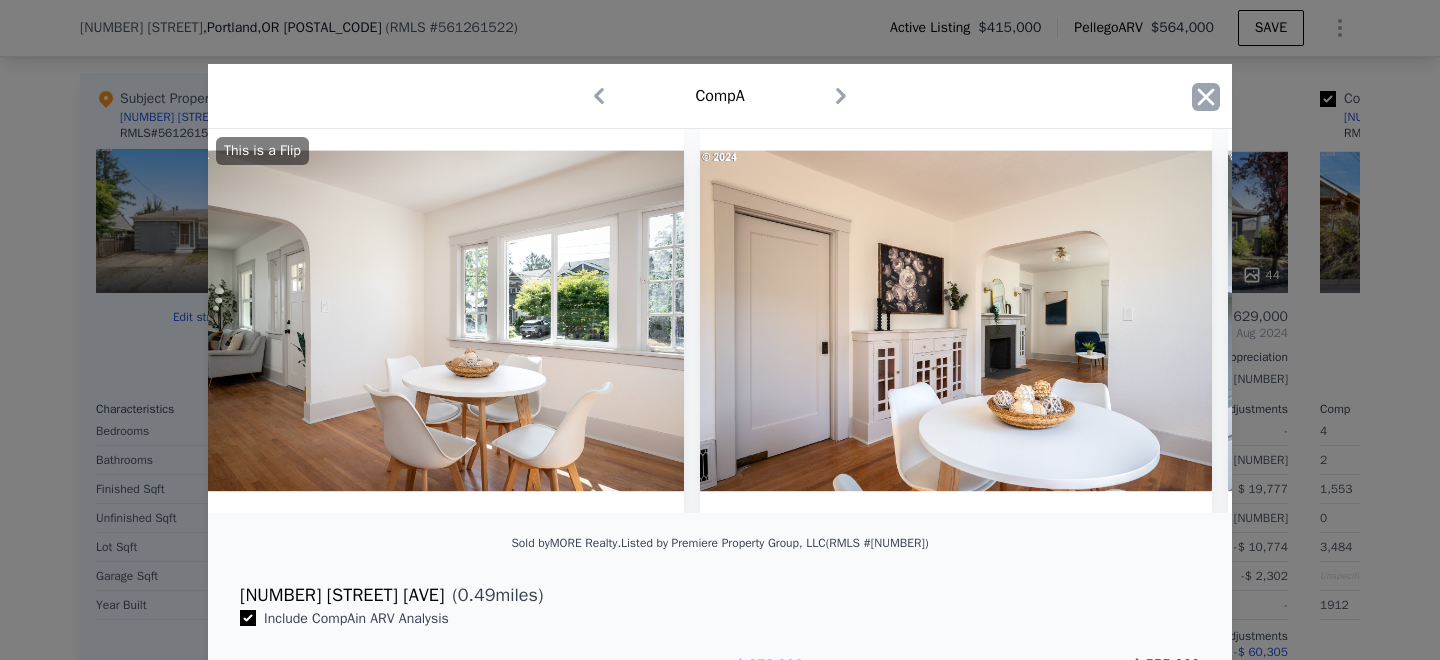 click 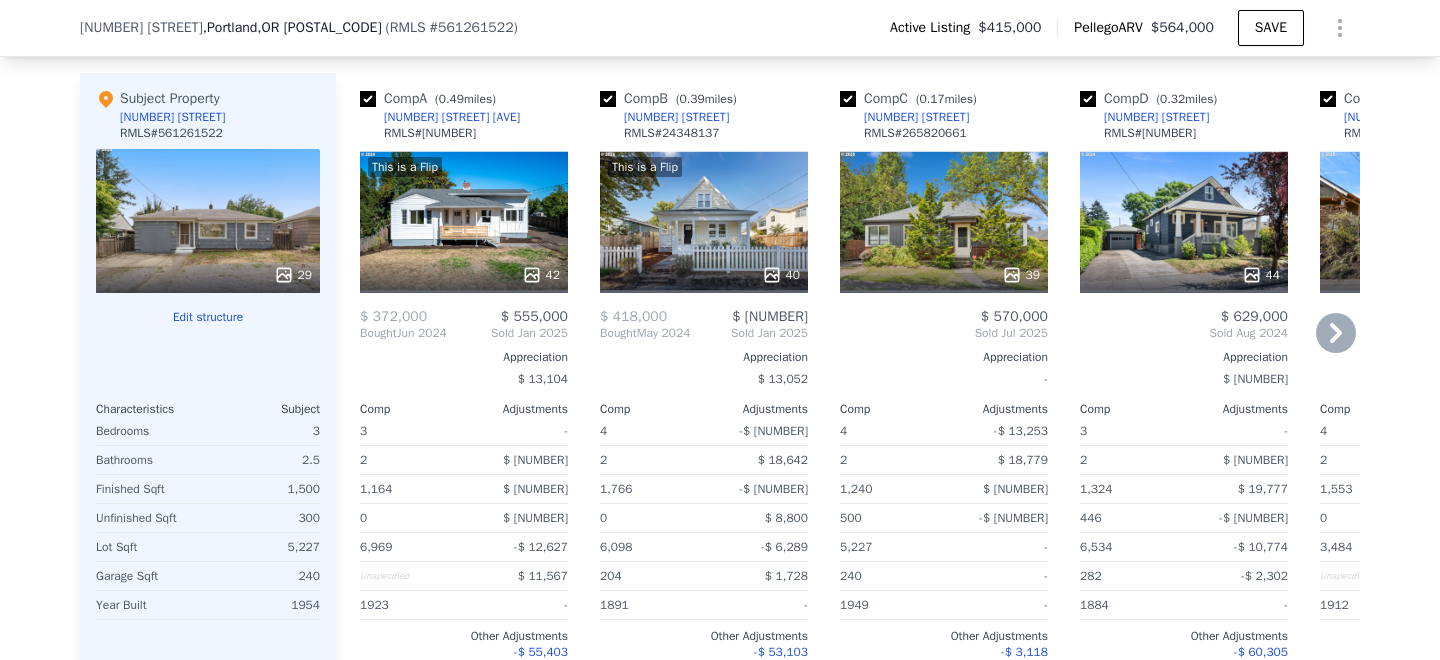 click on "This is a Flip 40" at bounding box center [704, 221] 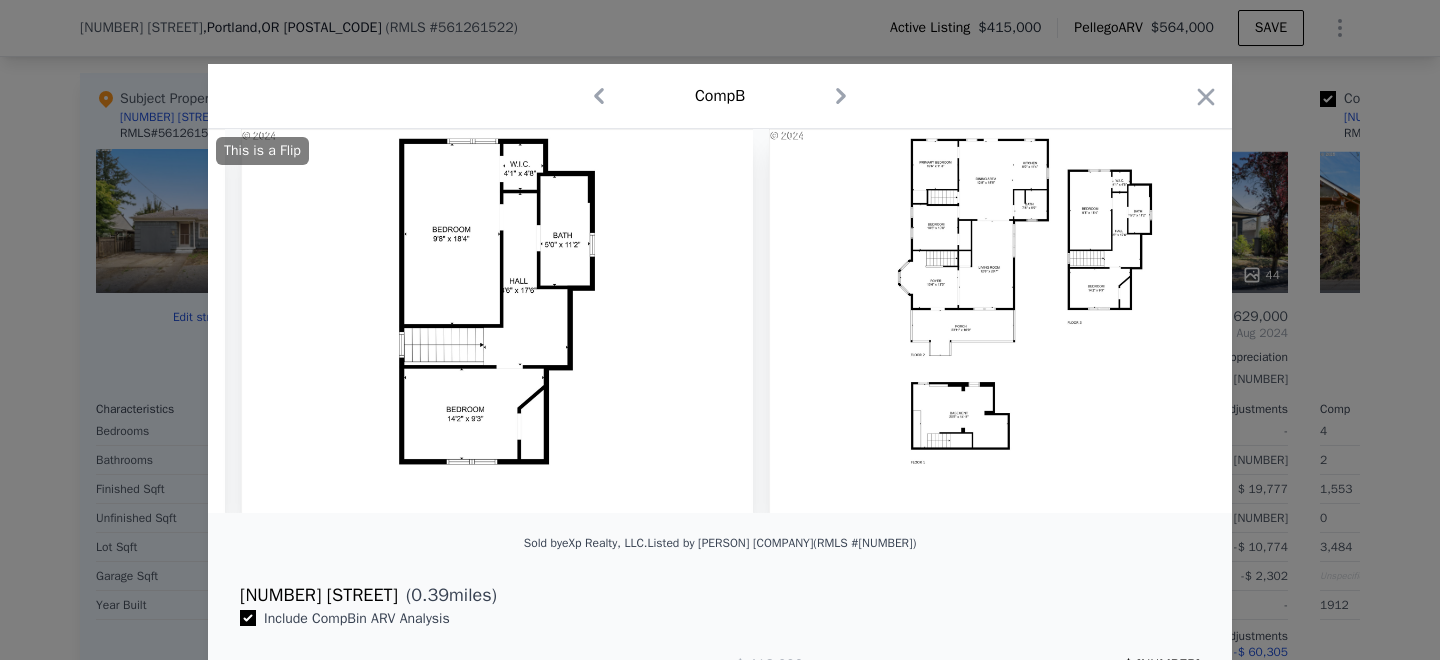 scroll, scrollTop: 0, scrollLeft: 20080, axis: horizontal 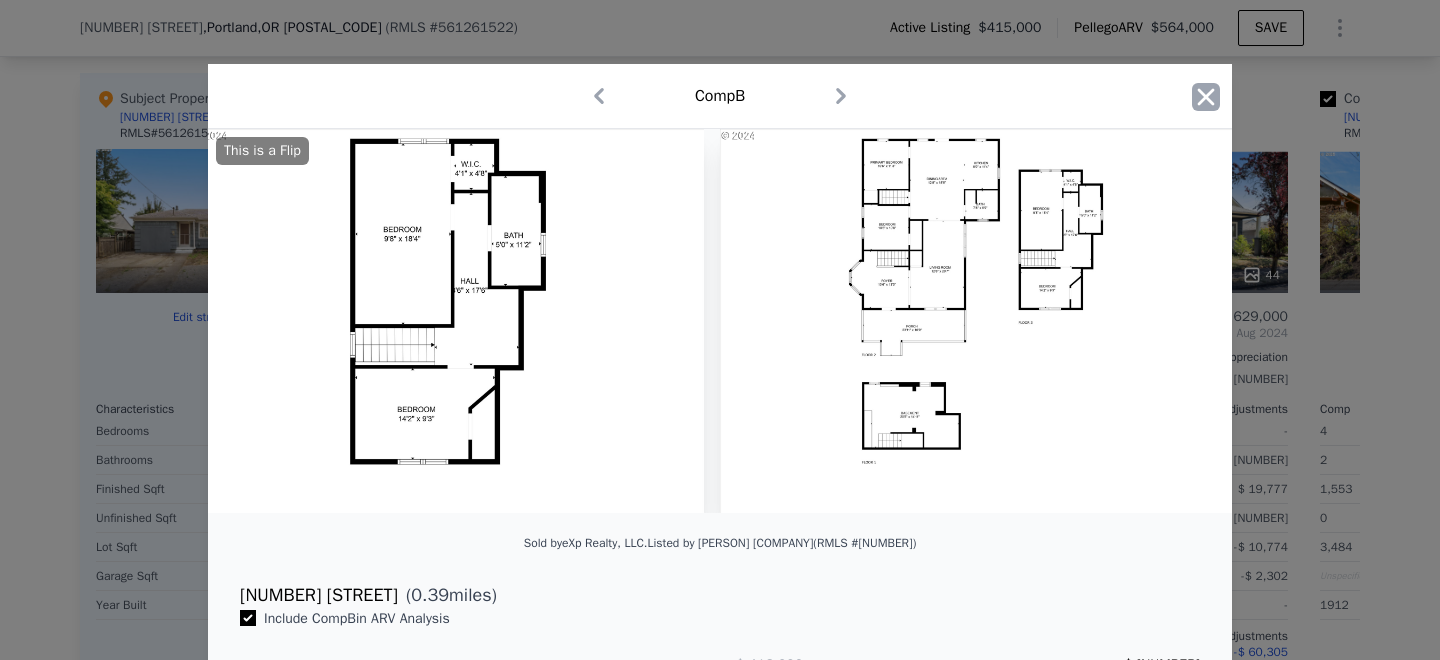 click 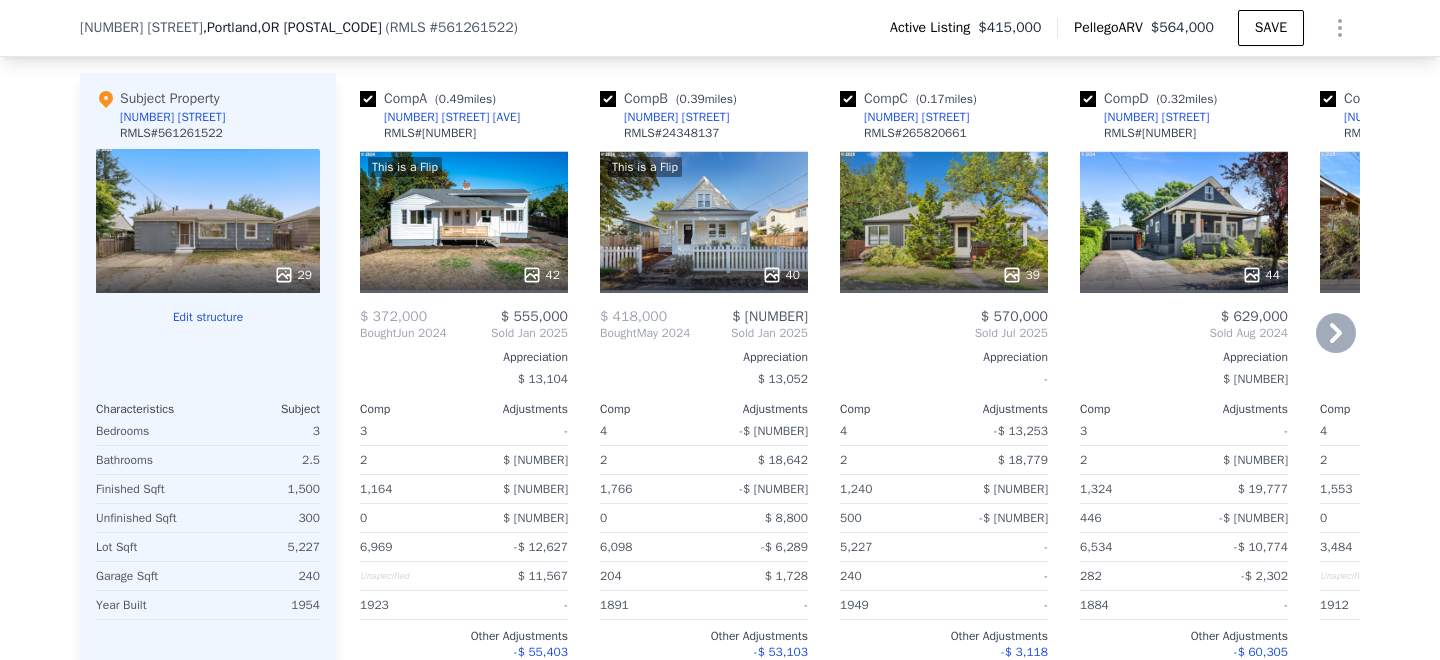 click on "This is a Flip 40" at bounding box center (704, 221) 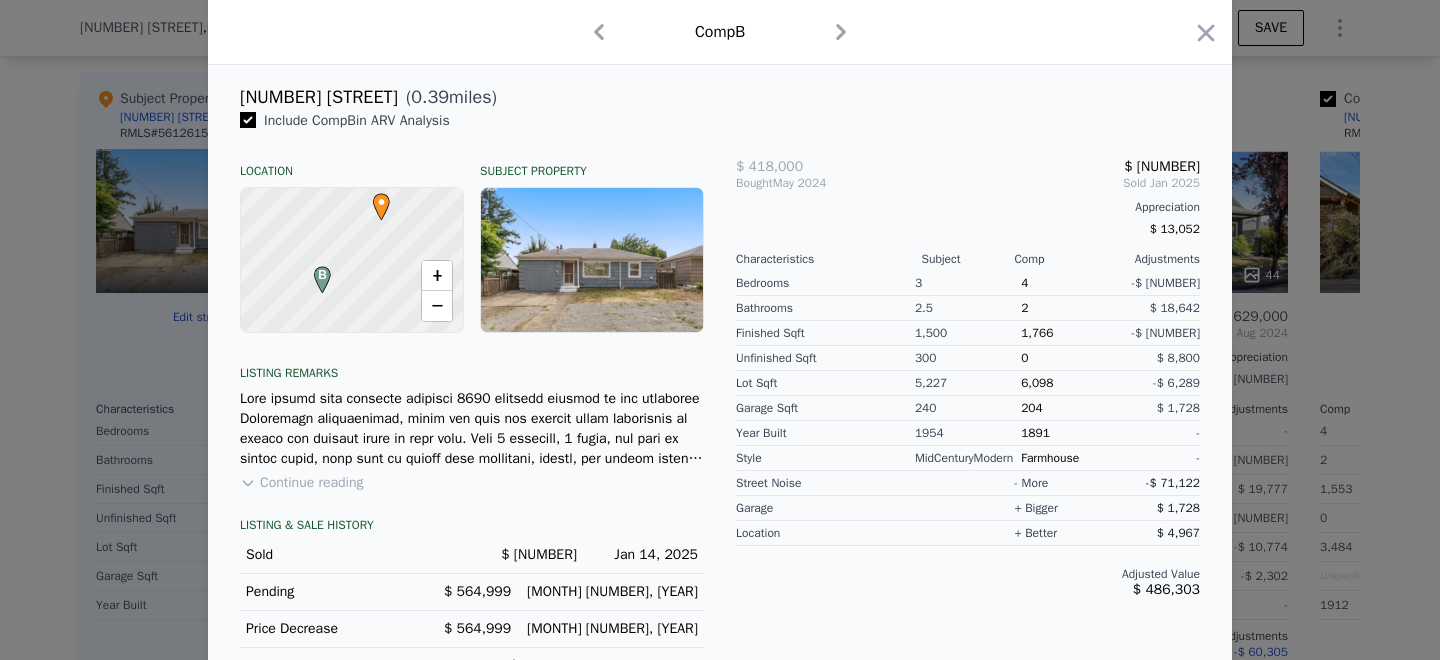 scroll, scrollTop: 499, scrollLeft: 0, axis: vertical 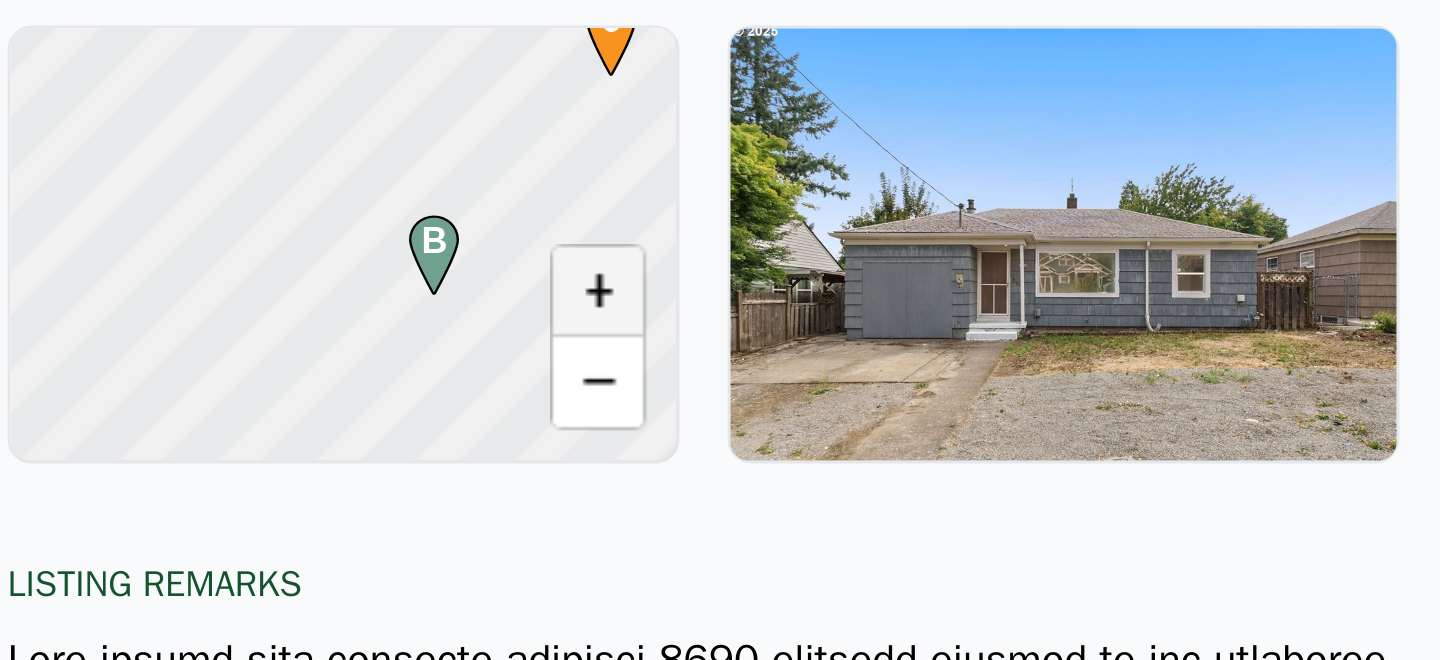 drag, startPoint x: 360, startPoint y: 282, endPoint x: 422, endPoint y: 265, distance: 64.288414 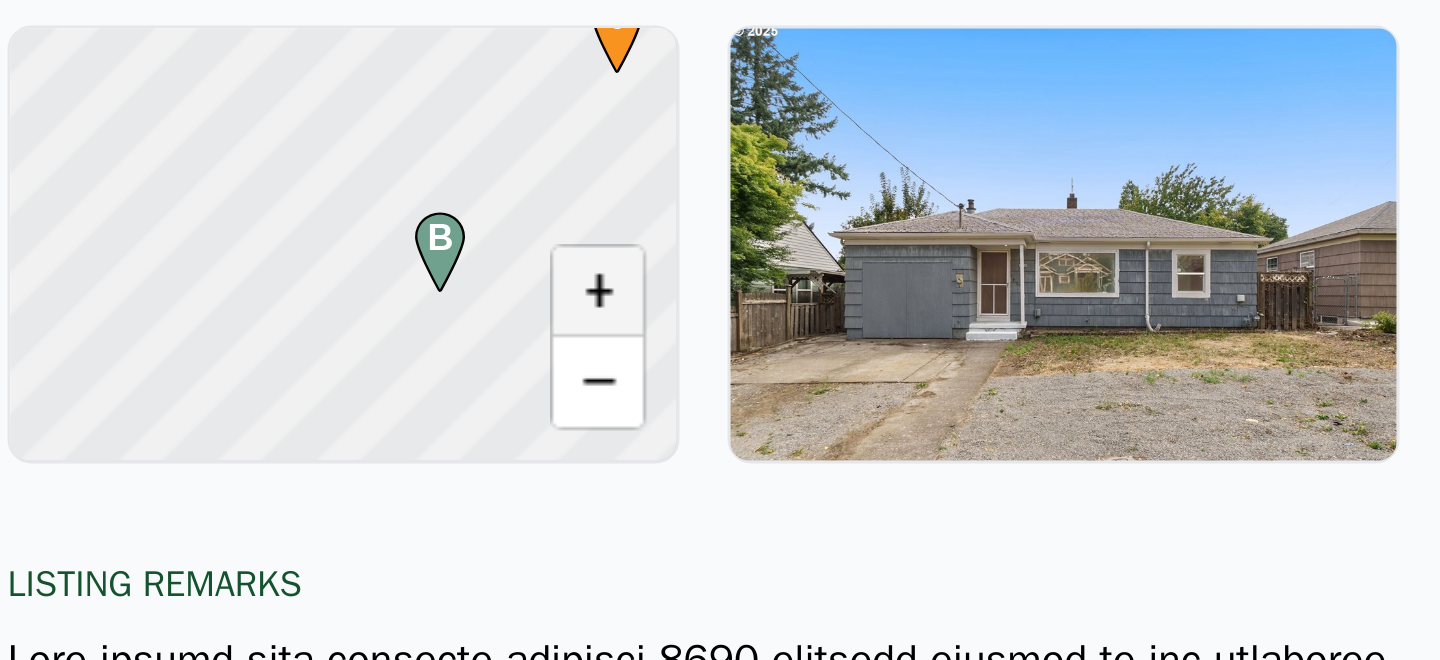 click on "+" at bounding box center [437, 275] 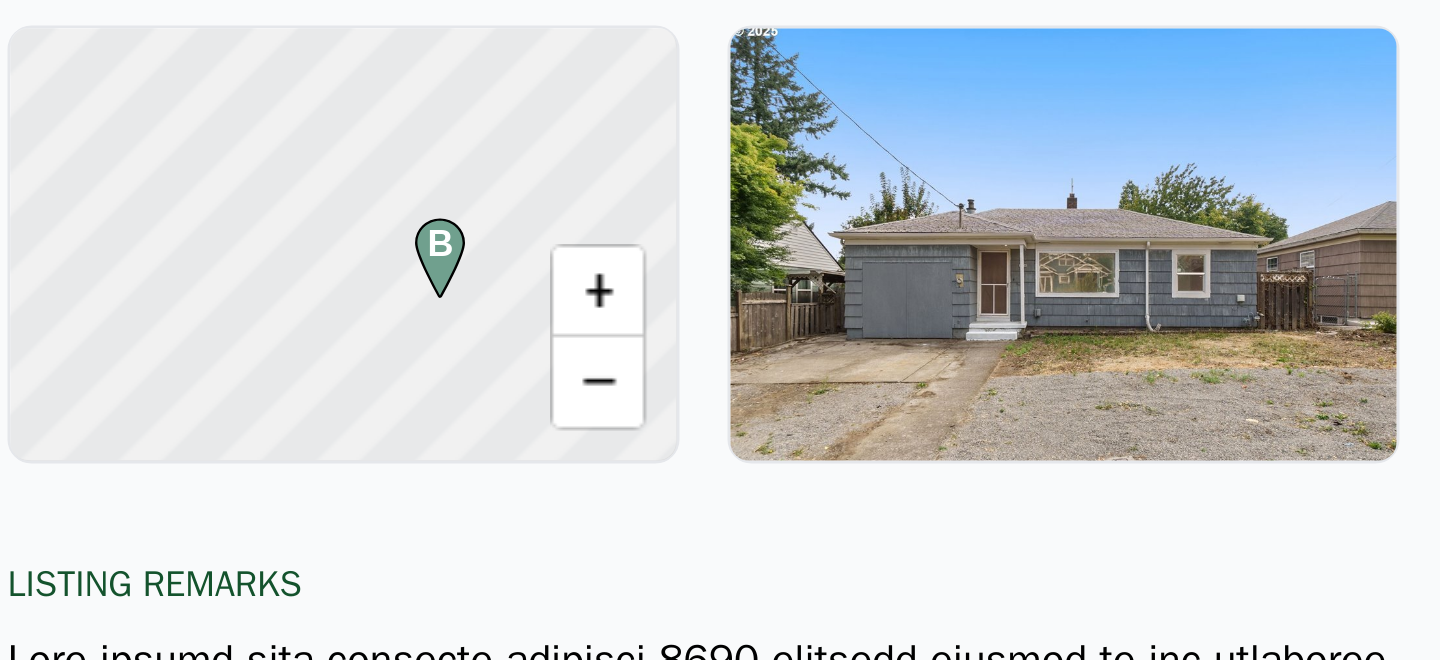 drag, startPoint x: 413, startPoint y: 255, endPoint x: 382, endPoint y: 237, distance: 35.846897 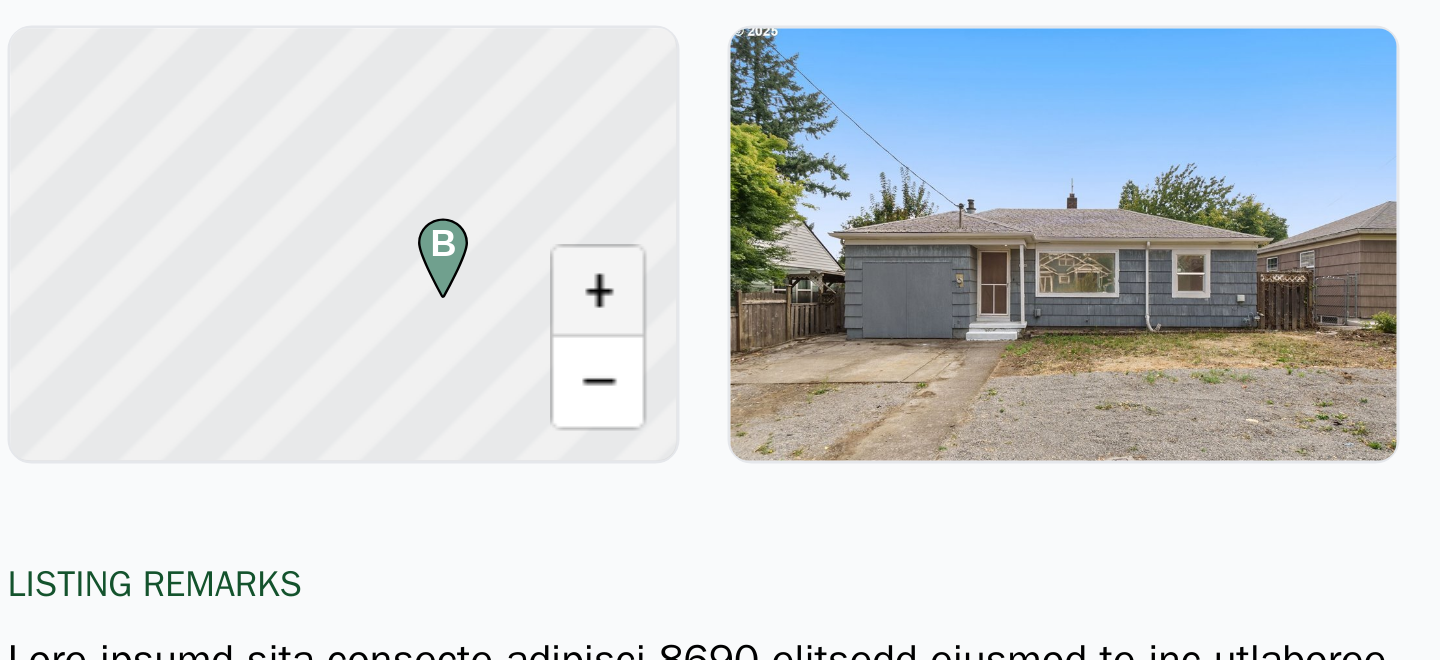 click on "+" at bounding box center [437, 275] 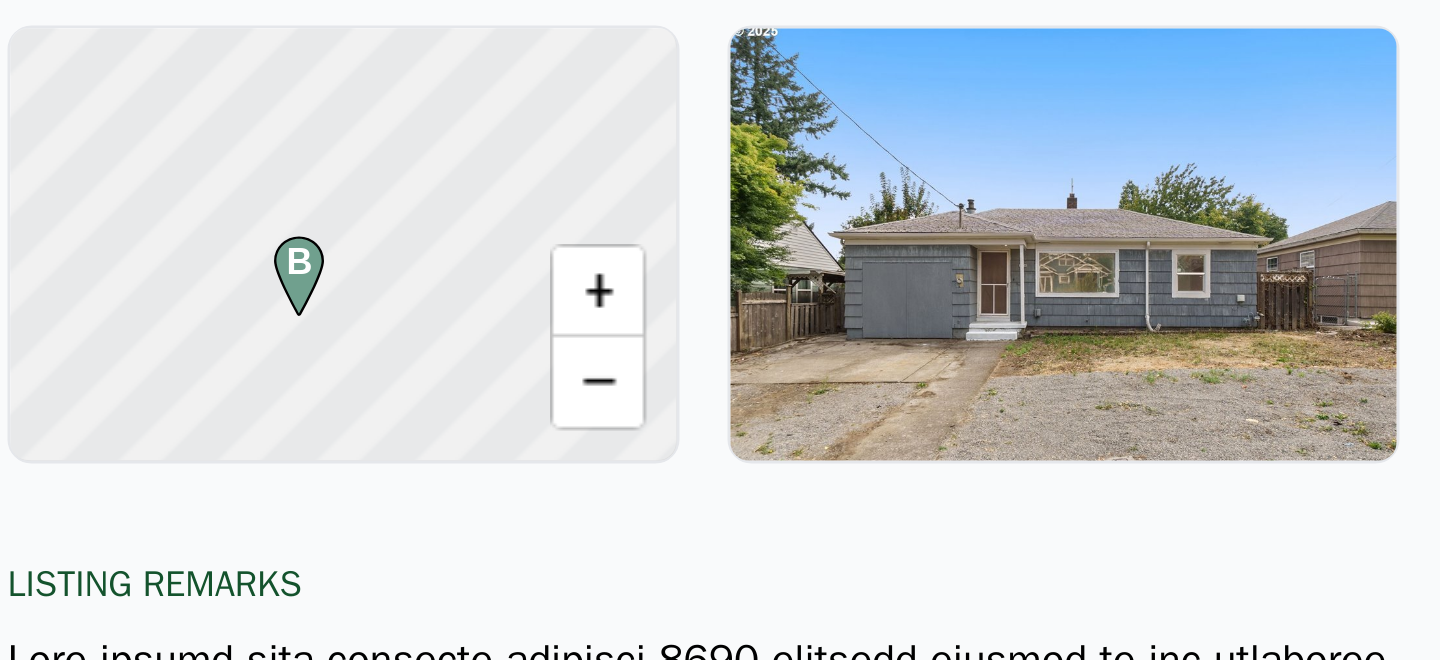 drag, startPoint x: 416, startPoint y: 238, endPoint x: 333, endPoint y: 224, distance: 84.17244 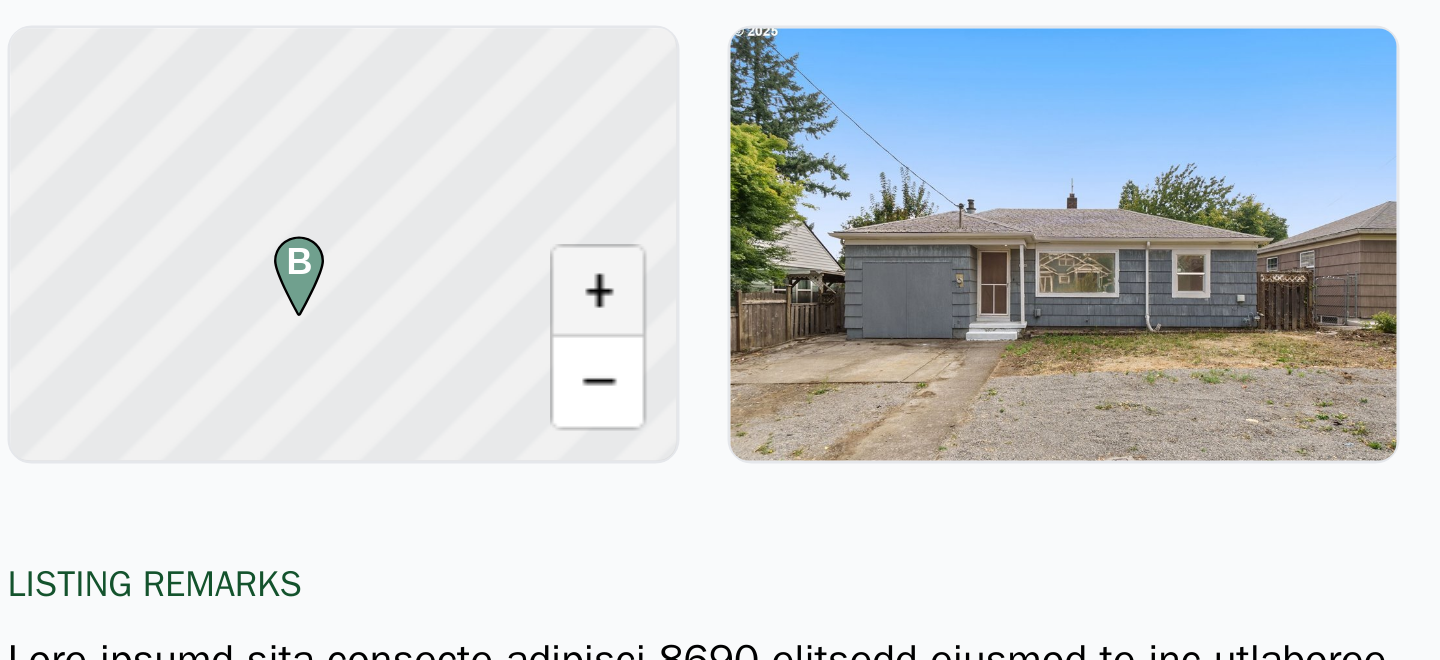 click on "+" at bounding box center [437, 275] 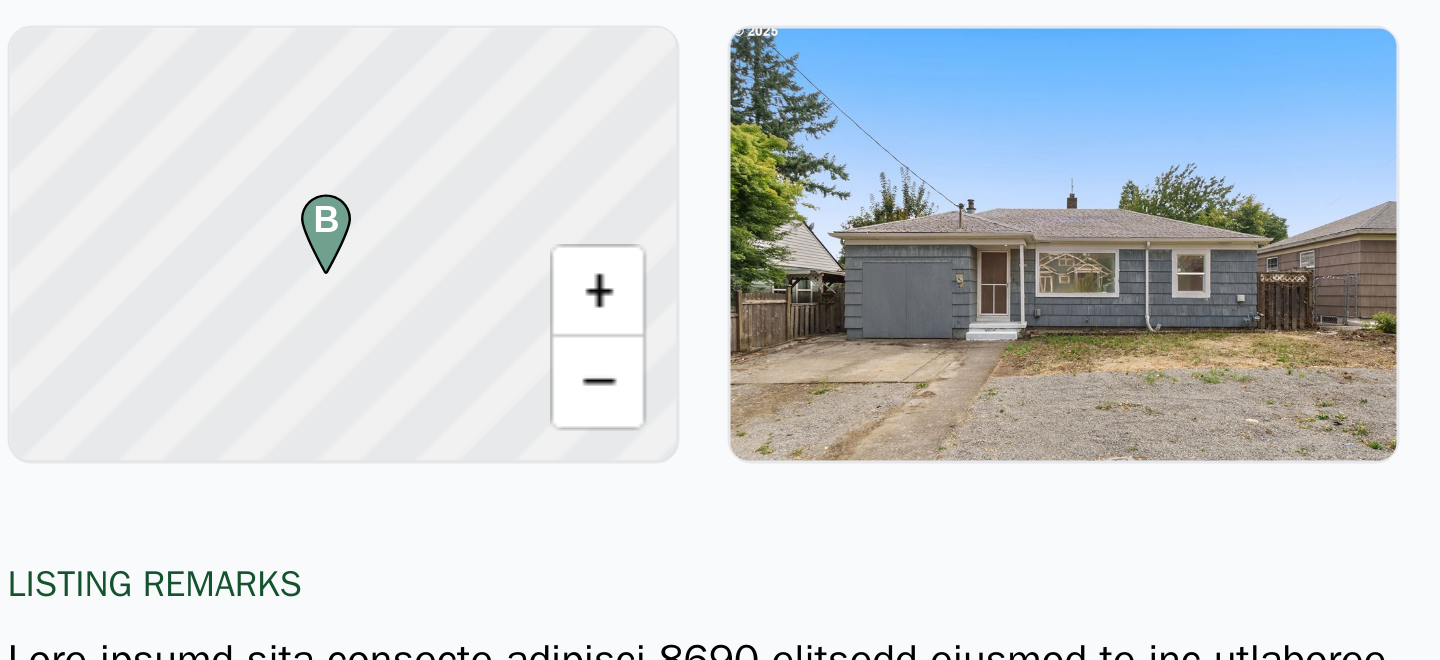 drag, startPoint x: 373, startPoint y: 270, endPoint x: 397, endPoint y: 207, distance: 67.41662 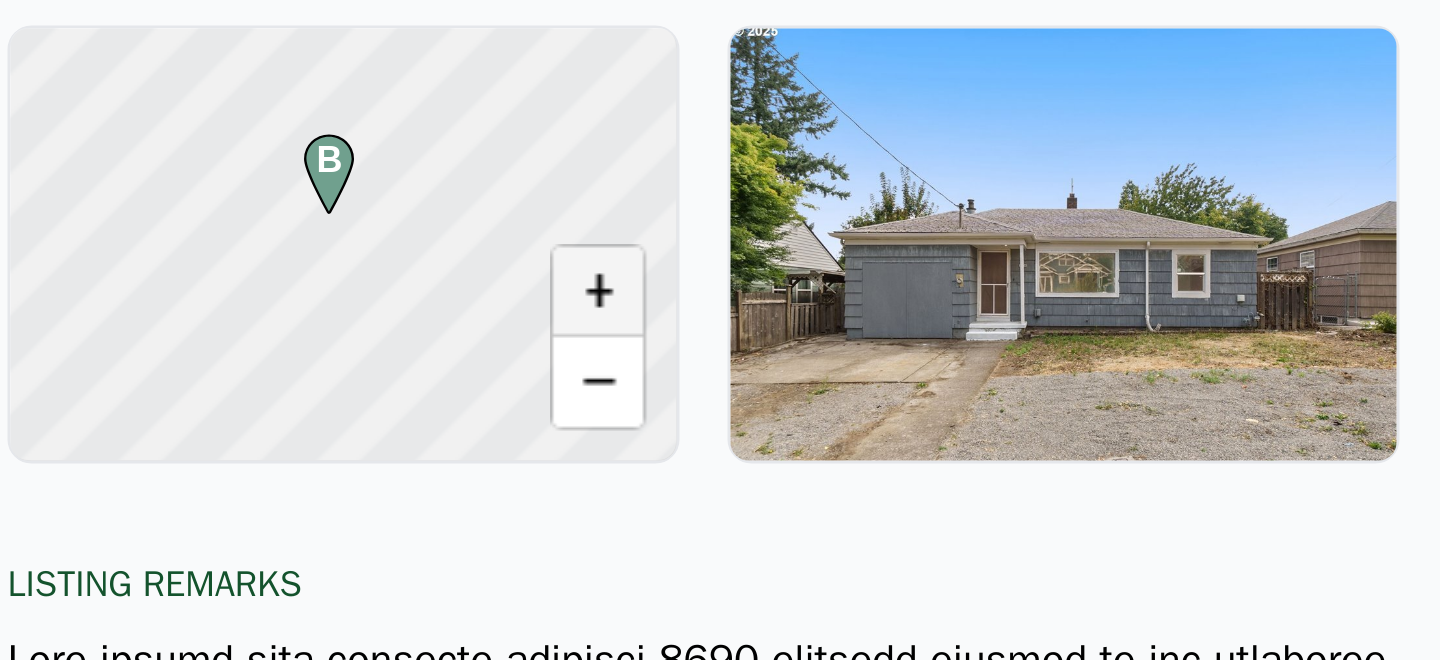 click on "+" at bounding box center [437, 275] 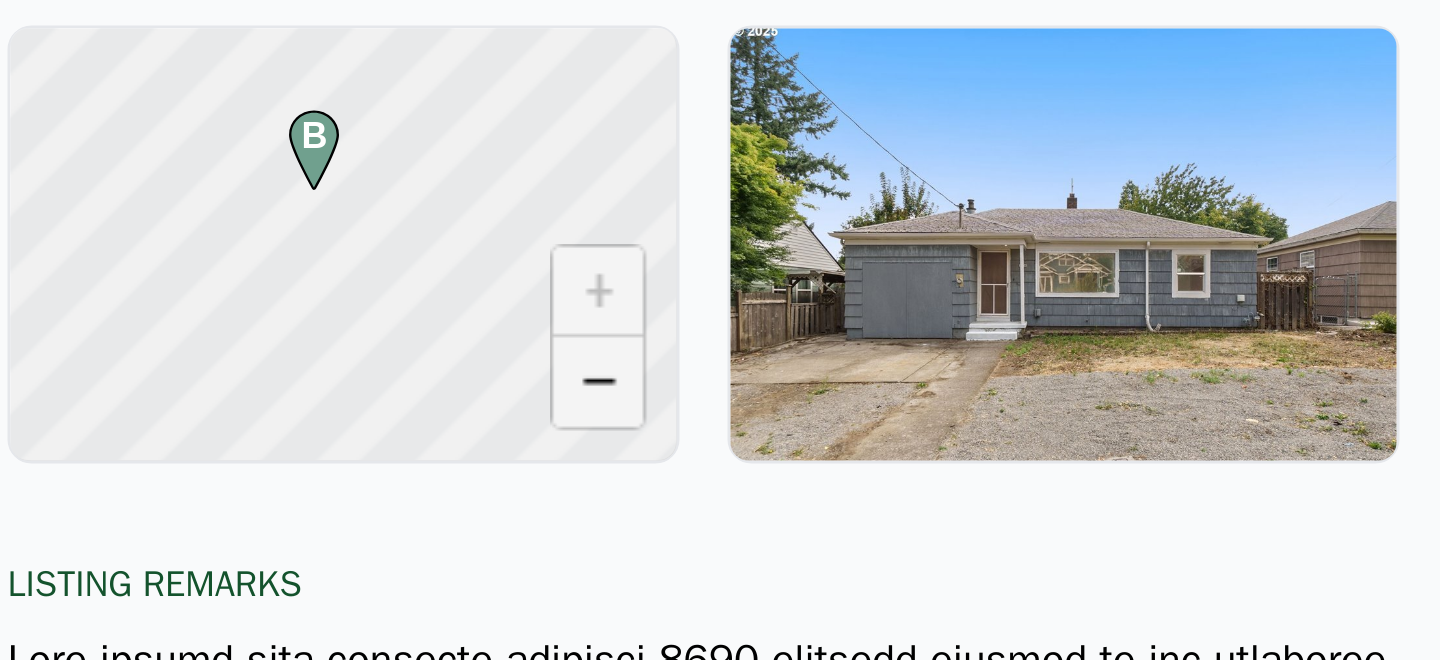 click on "−" at bounding box center (437, 305) 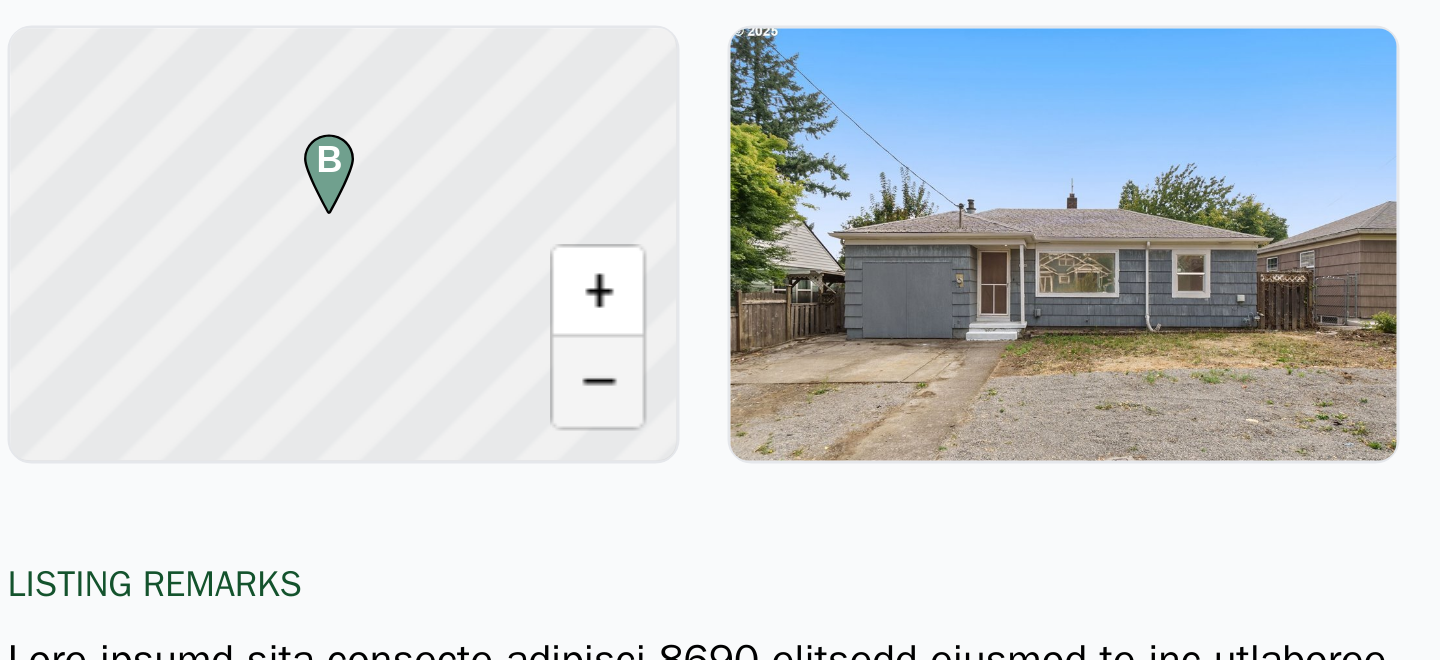 click on "−" at bounding box center [437, 305] 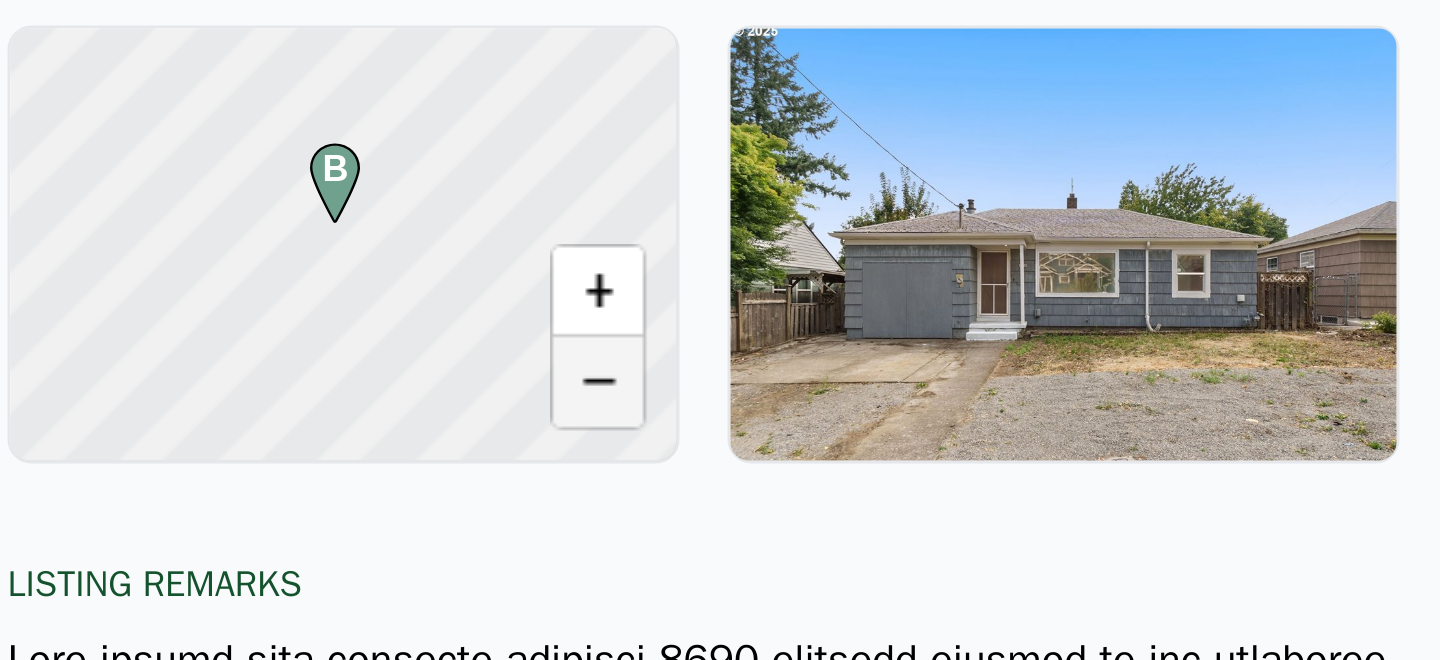 click on "−" at bounding box center [437, 305] 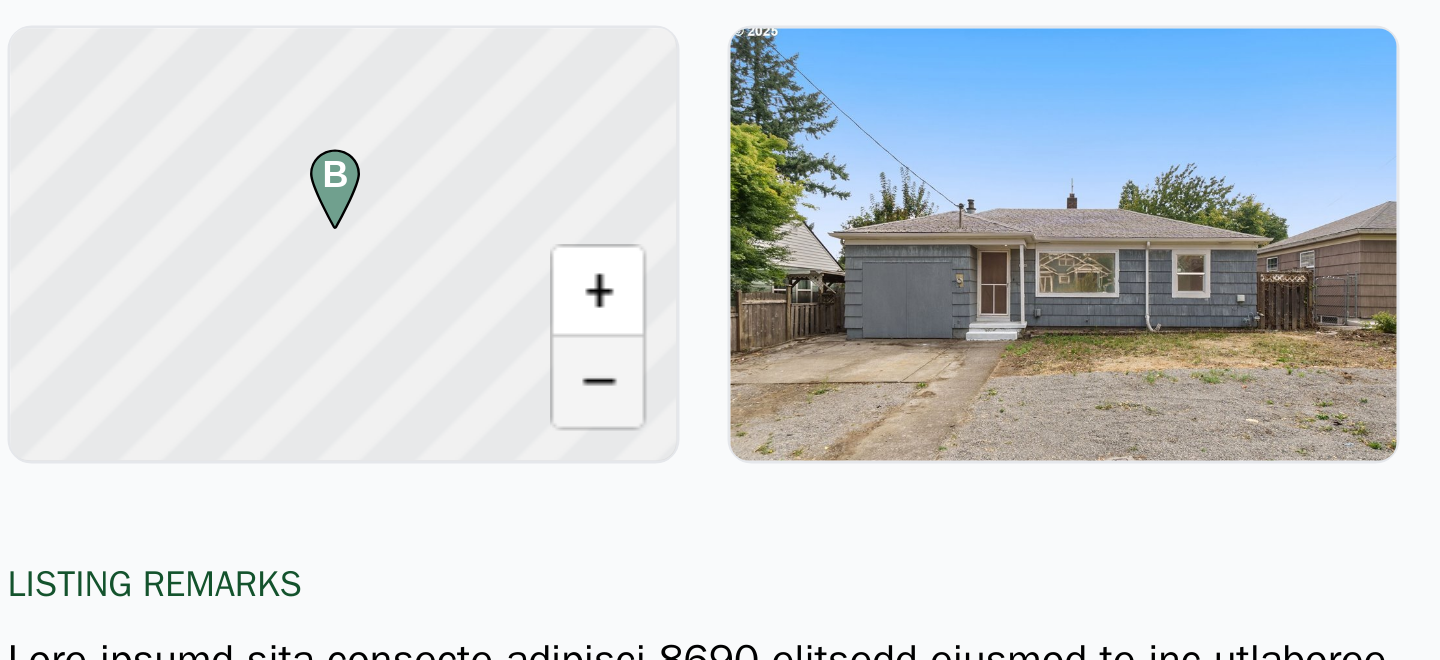 click on "−" at bounding box center [437, 305] 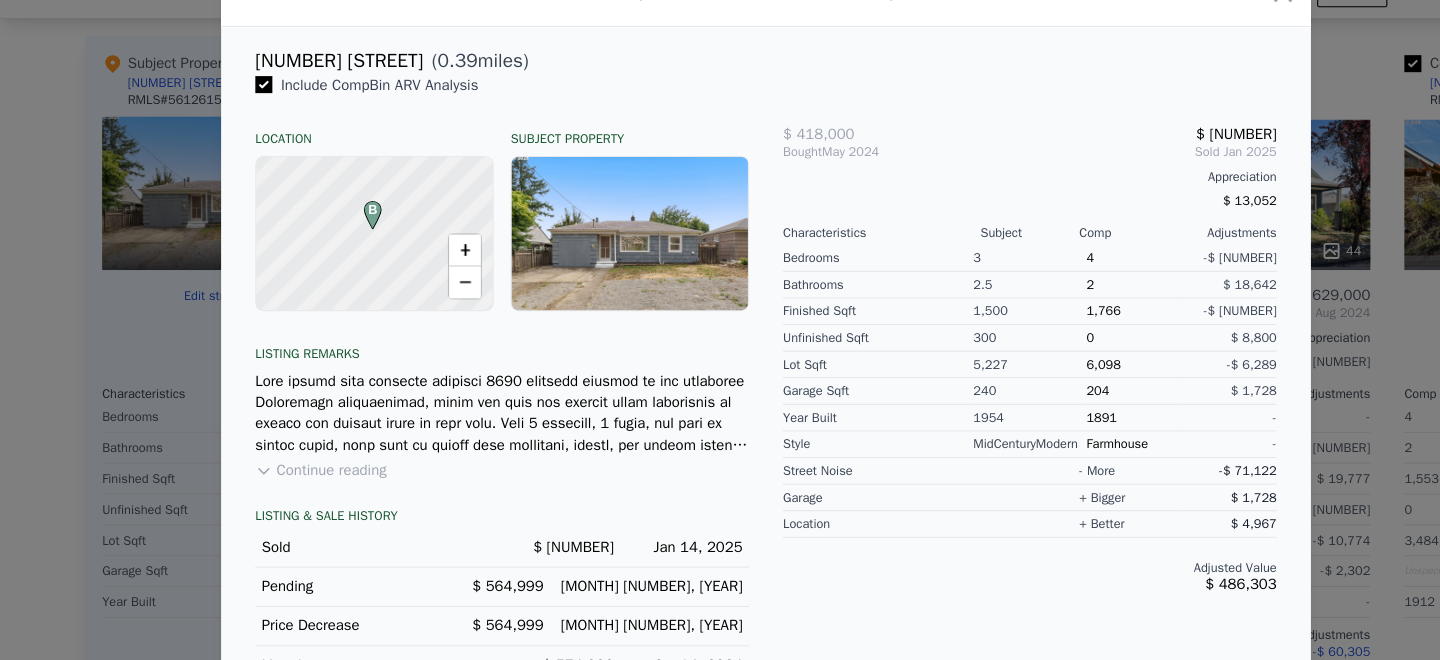 scroll, scrollTop: 0, scrollLeft: 0, axis: both 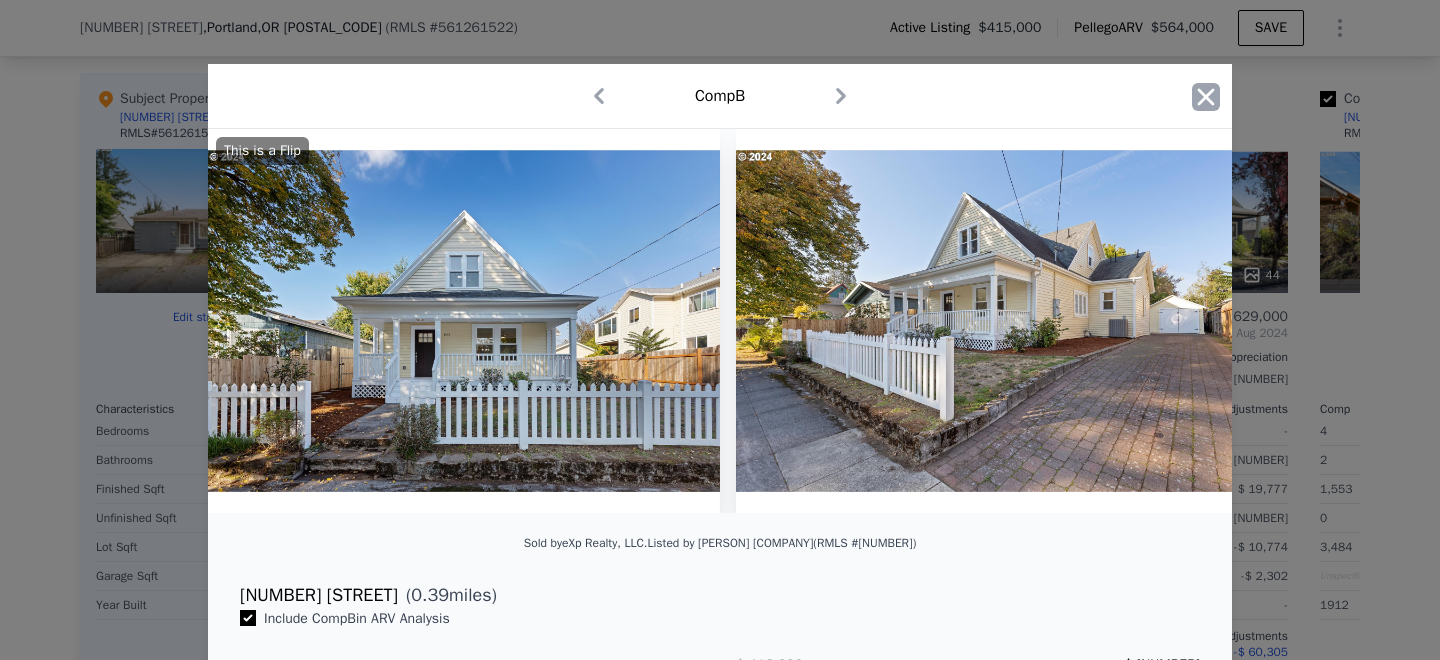 click 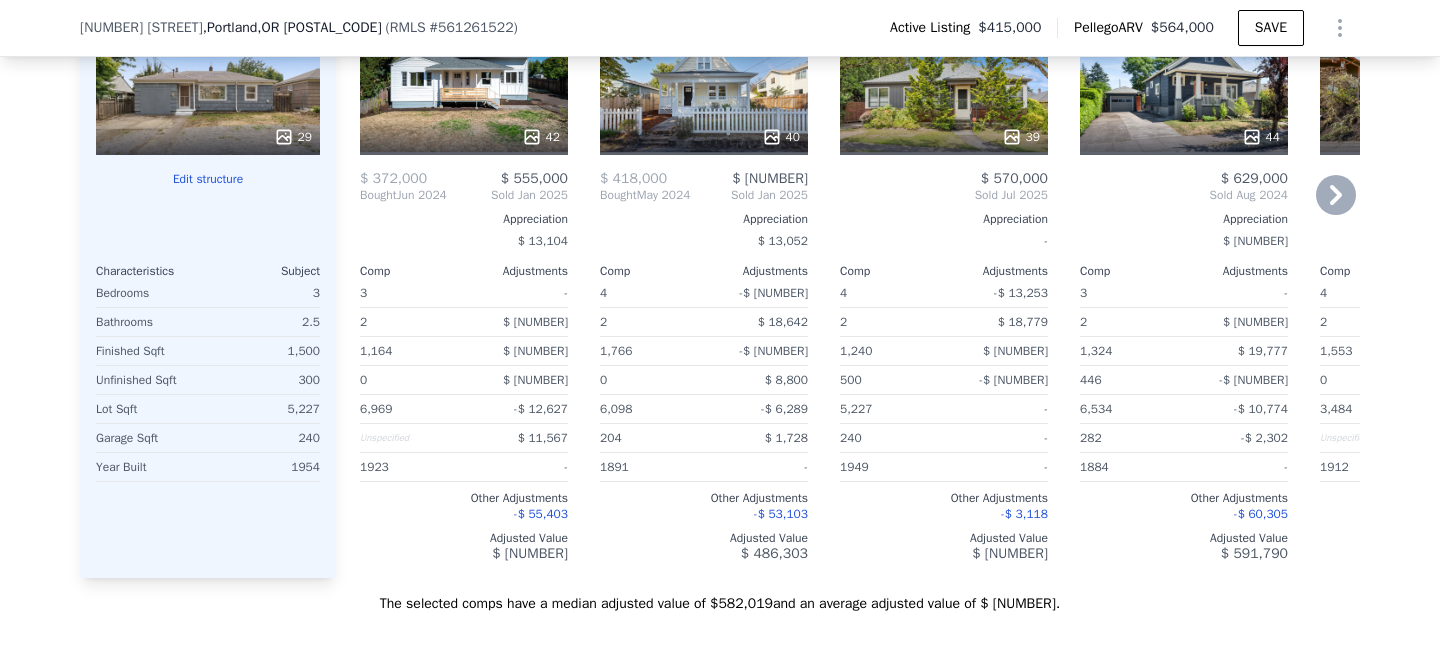 scroll, scrollTop: 2570, scrollLeft: 0, axis: vertical 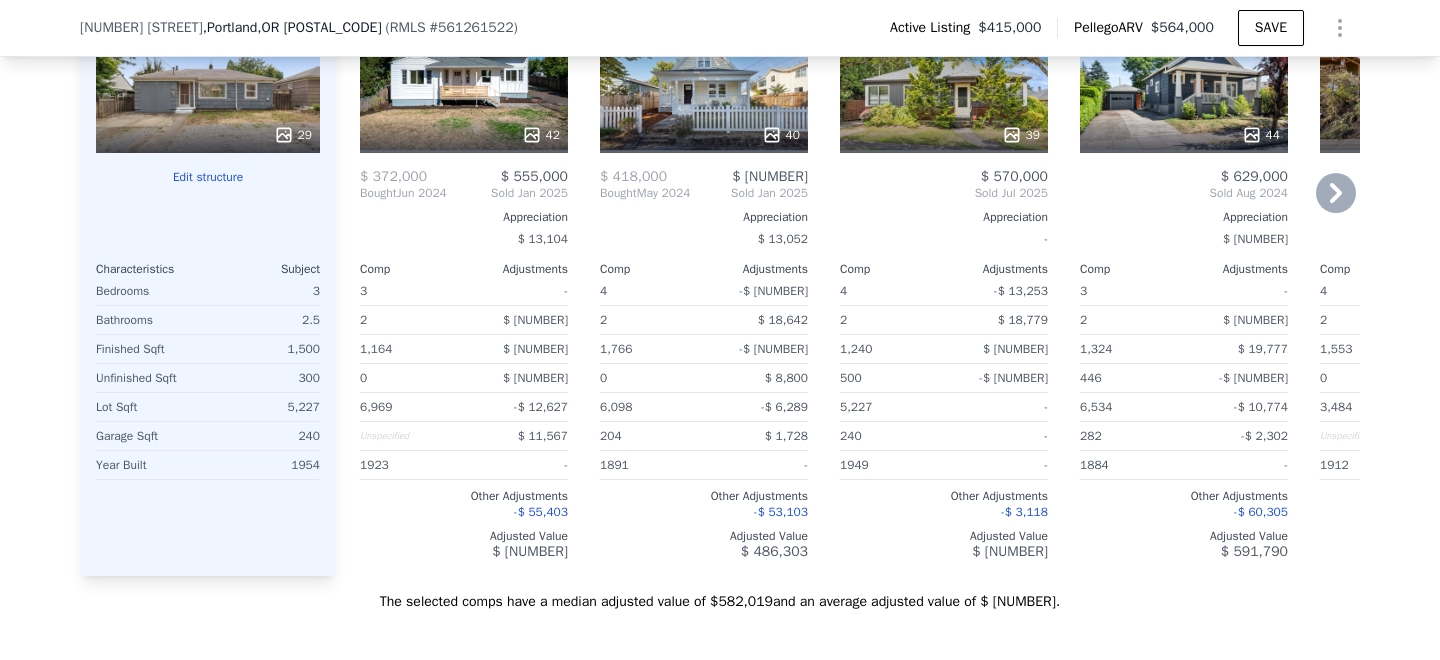 click on "Other Adjustments" at bounding box center (704, 496) 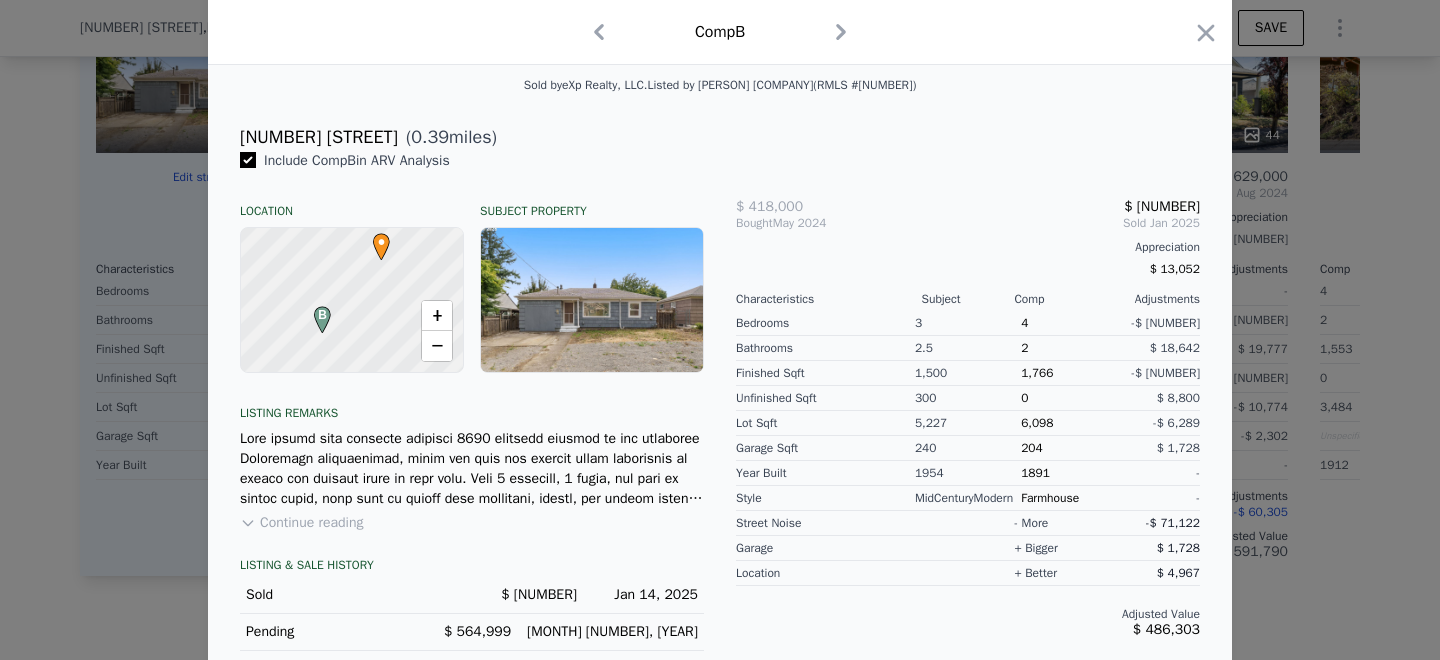scroll, scrollTop: 454, scrollLeft: 0, axis: vertical 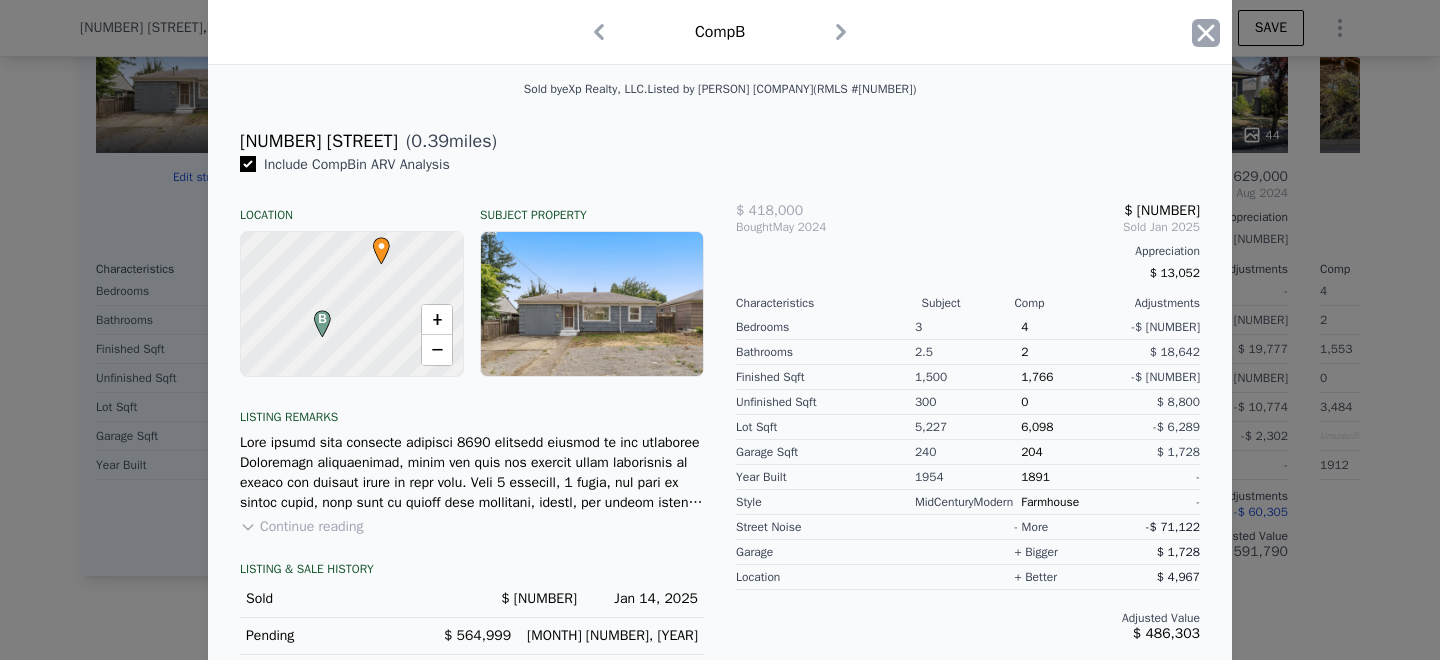 click 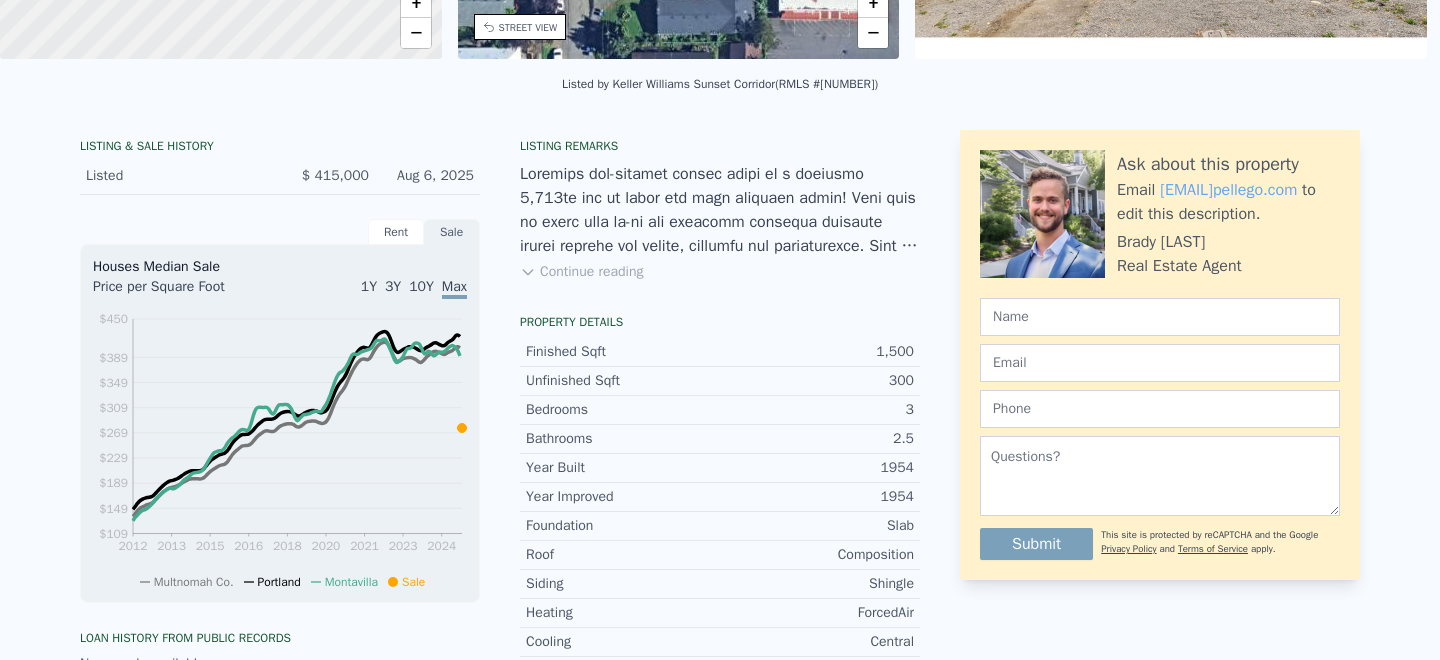 scroll, scrollTop: 0, scrollLeft: 0, axis: both 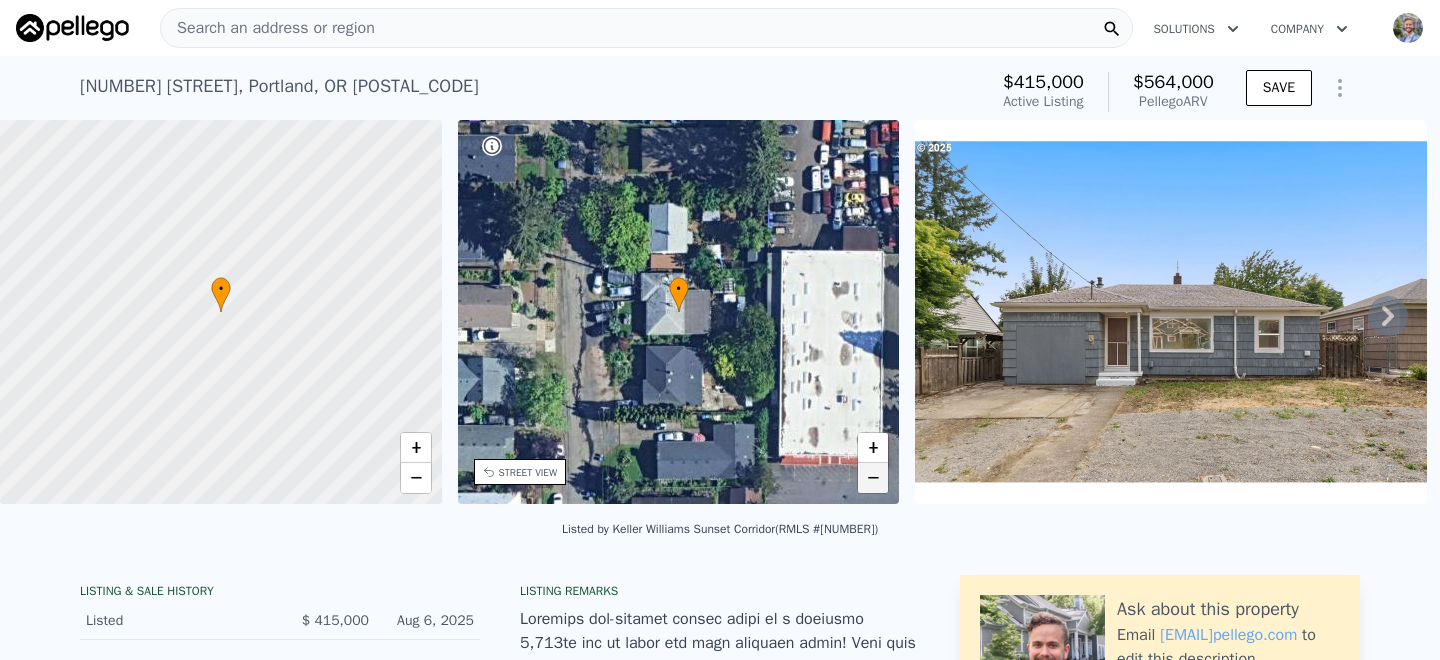 click on "−" at bounding box center [873, 478] 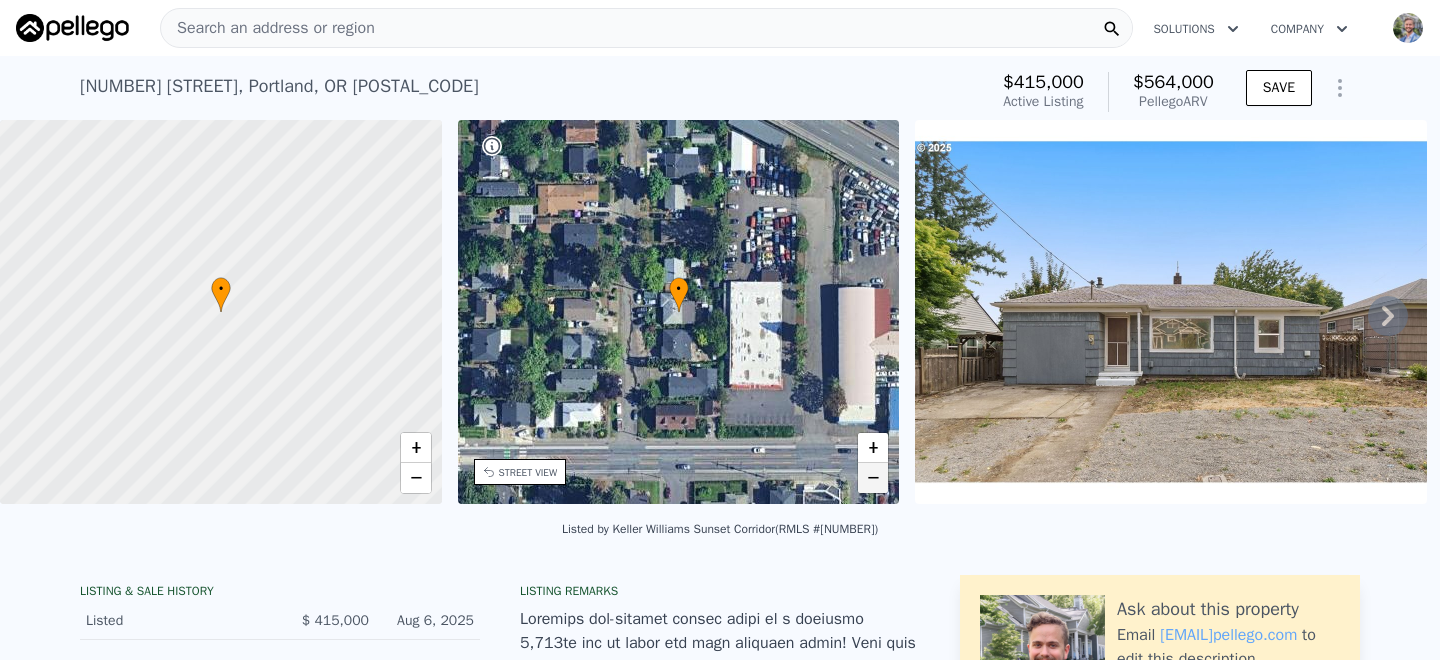 click on "−" at bounding box center (873, 478) 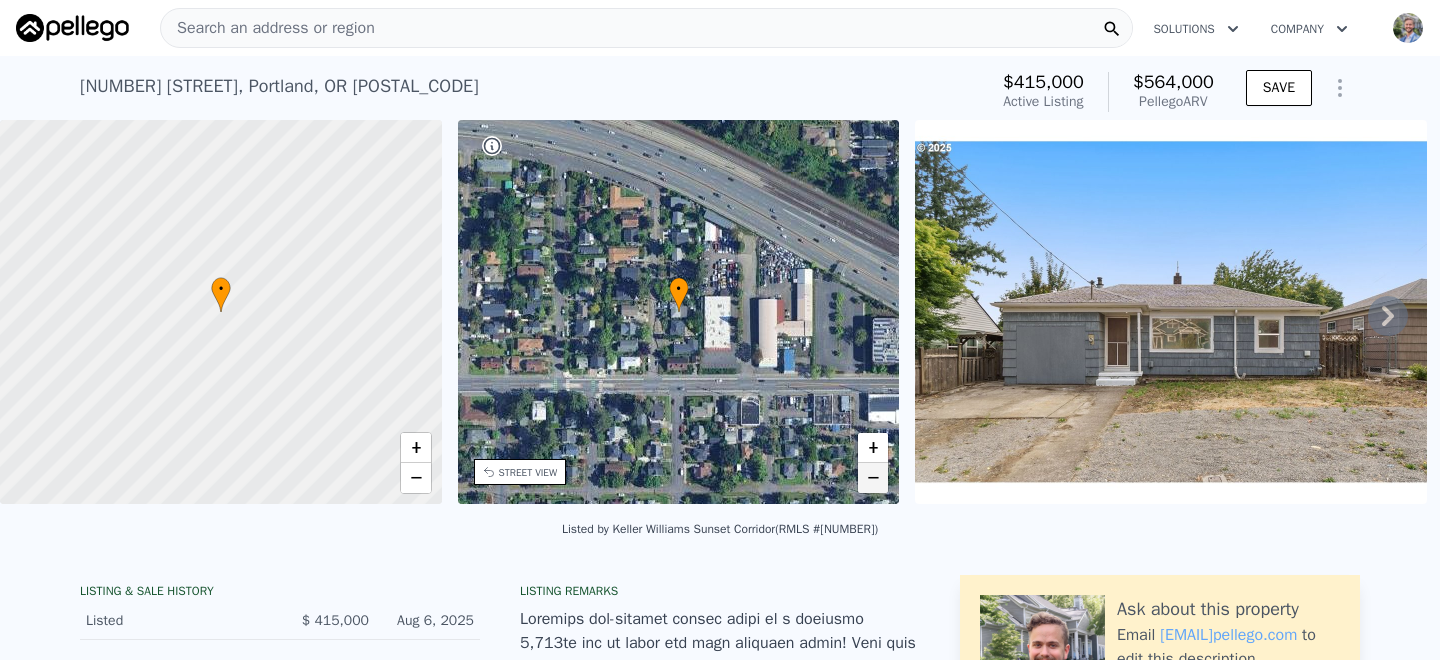 click on "−" at bounding box center (873, 478) 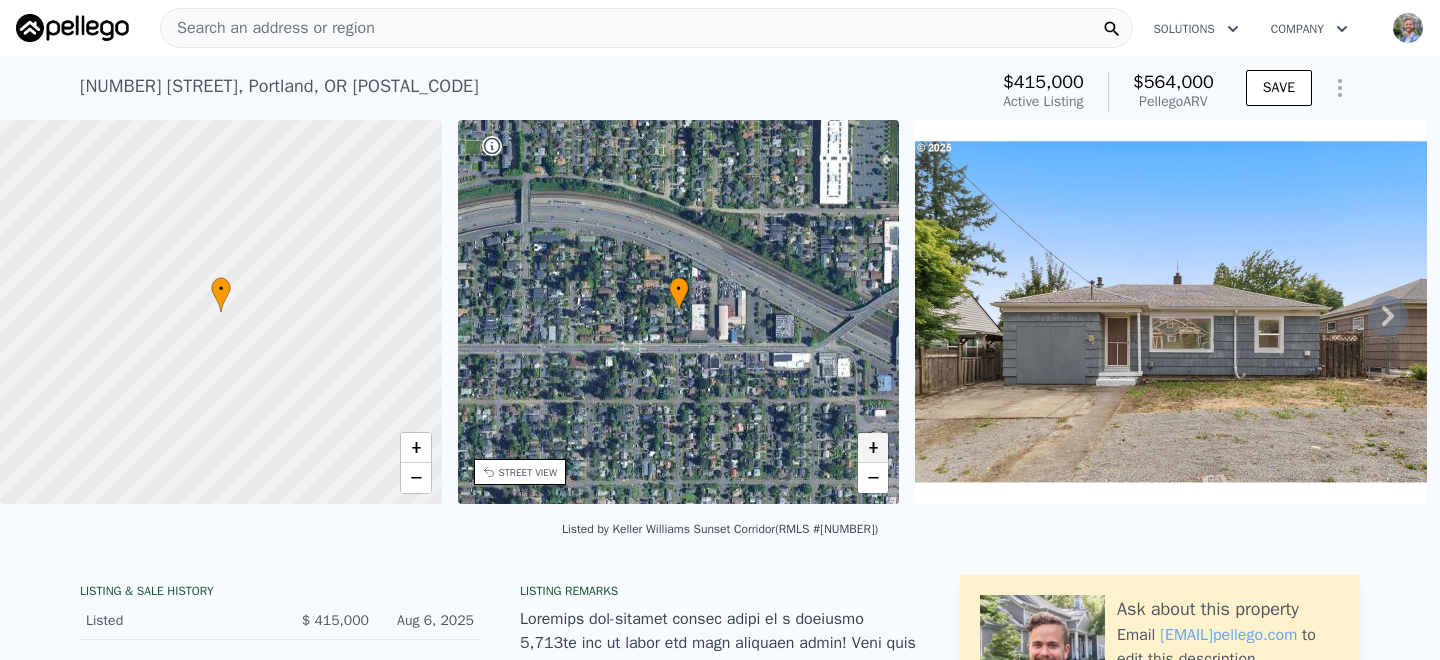 click on "+" at bounding box center (873, 448) 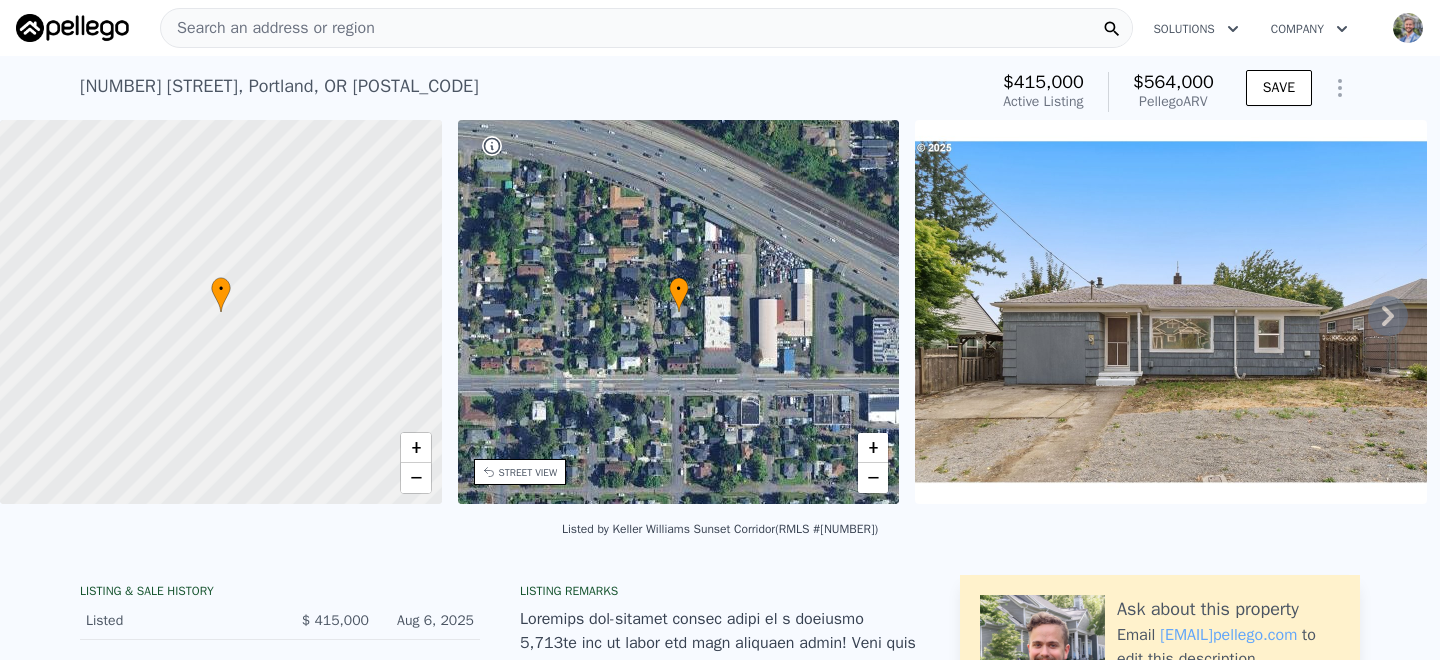 click on "Search an address or region" at bounding box center (646, 28) 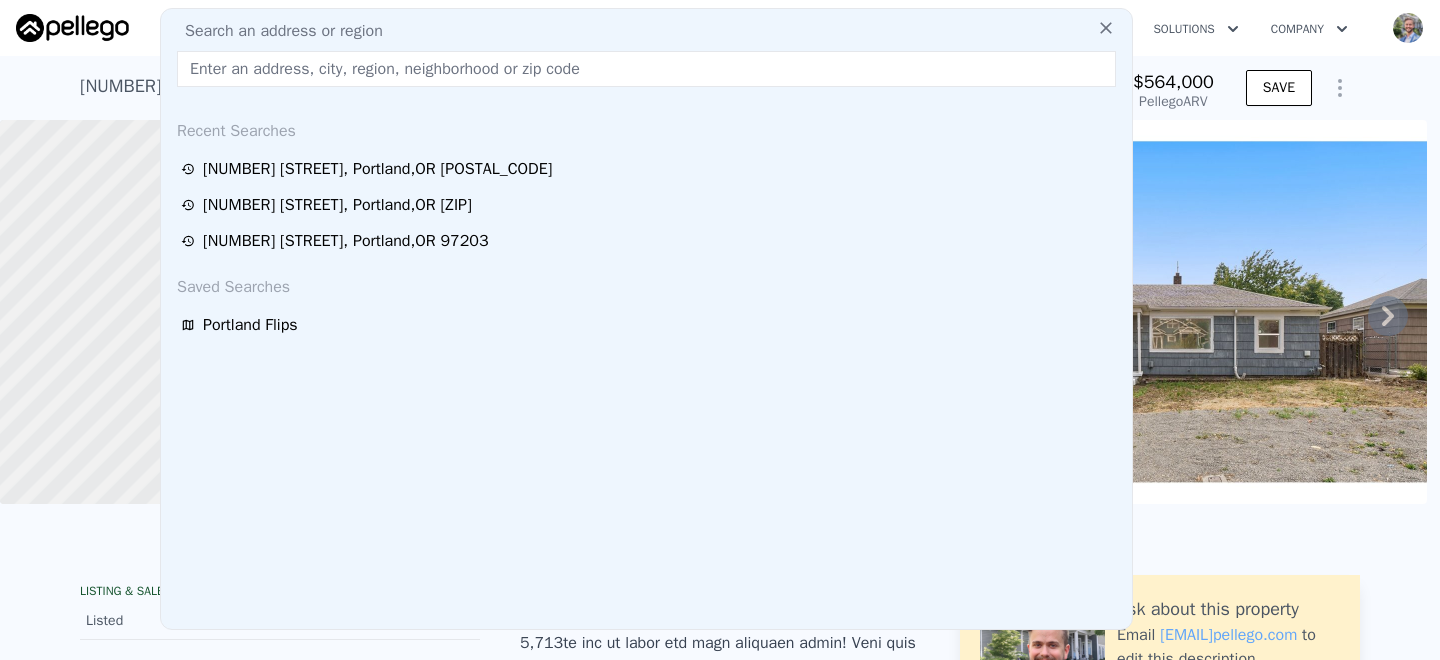 type on "[NUMBER] [NUMBER] [AVE]" 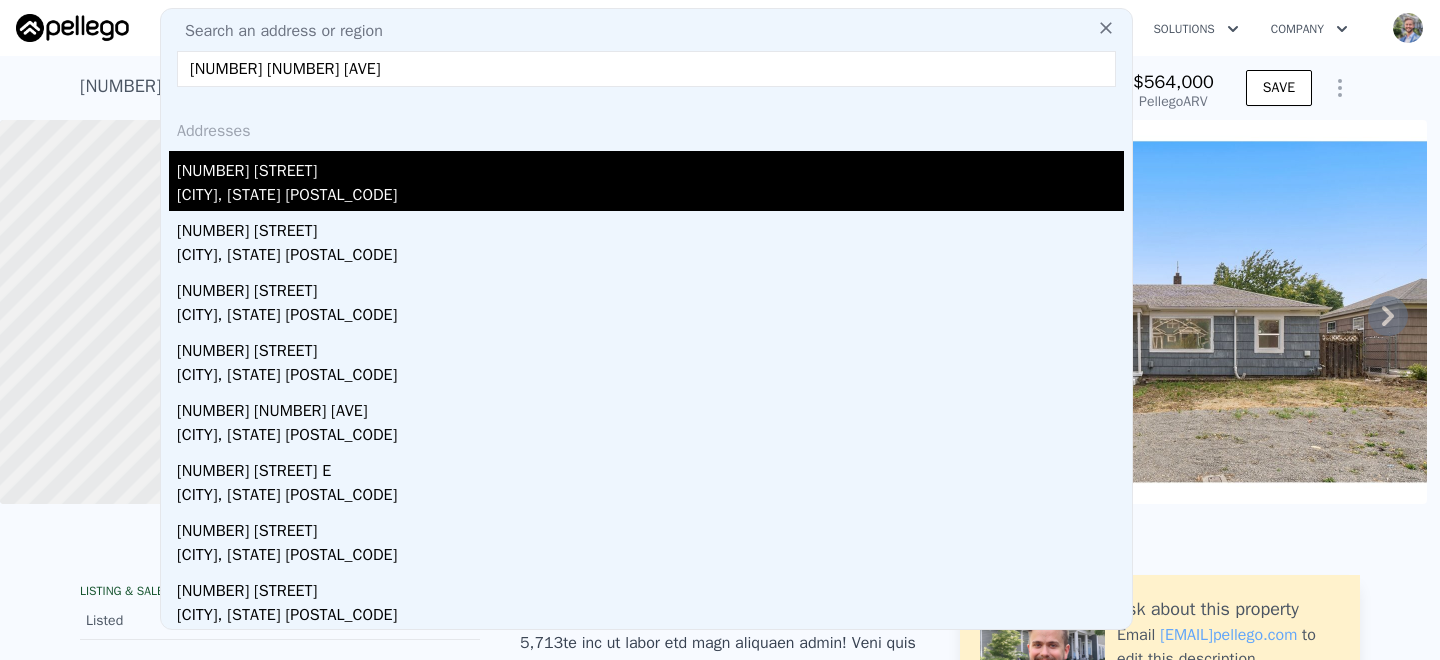 click on "[NUMBER] [STREET]" at bounding box center [650, 167] 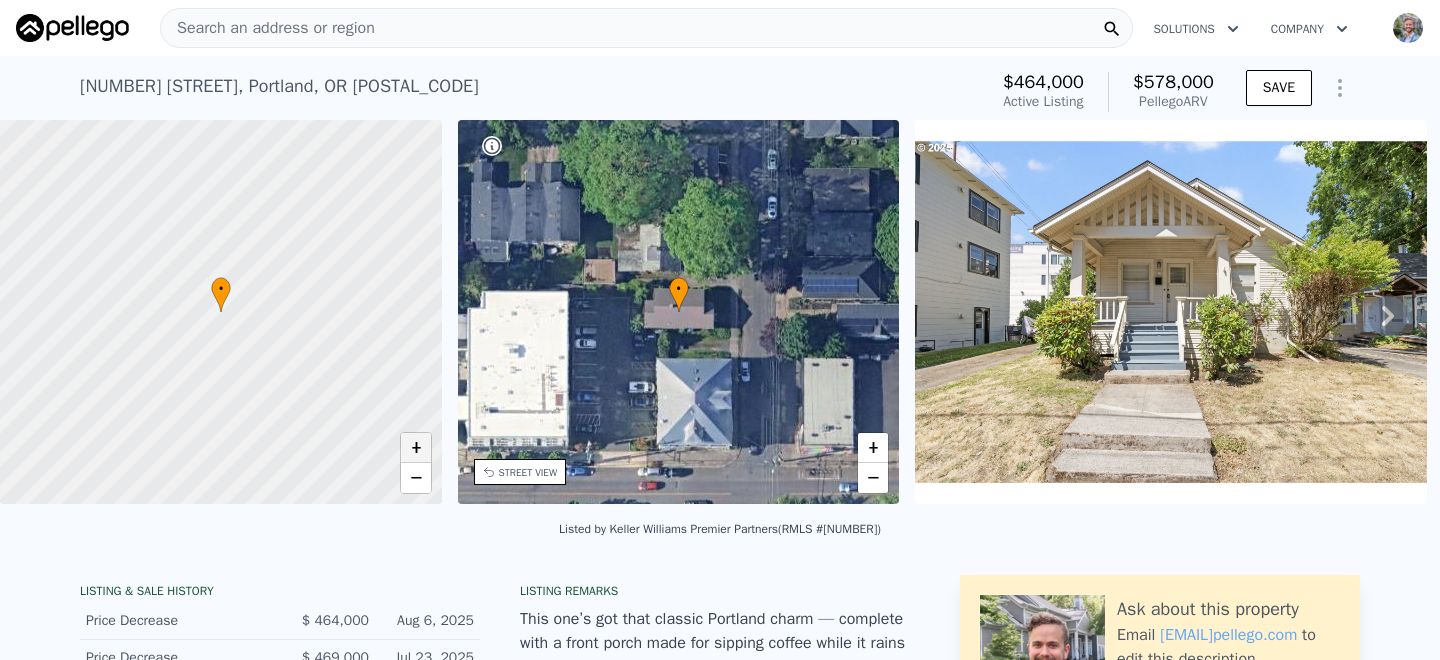 click on "+" at bounding box center [416, 448] 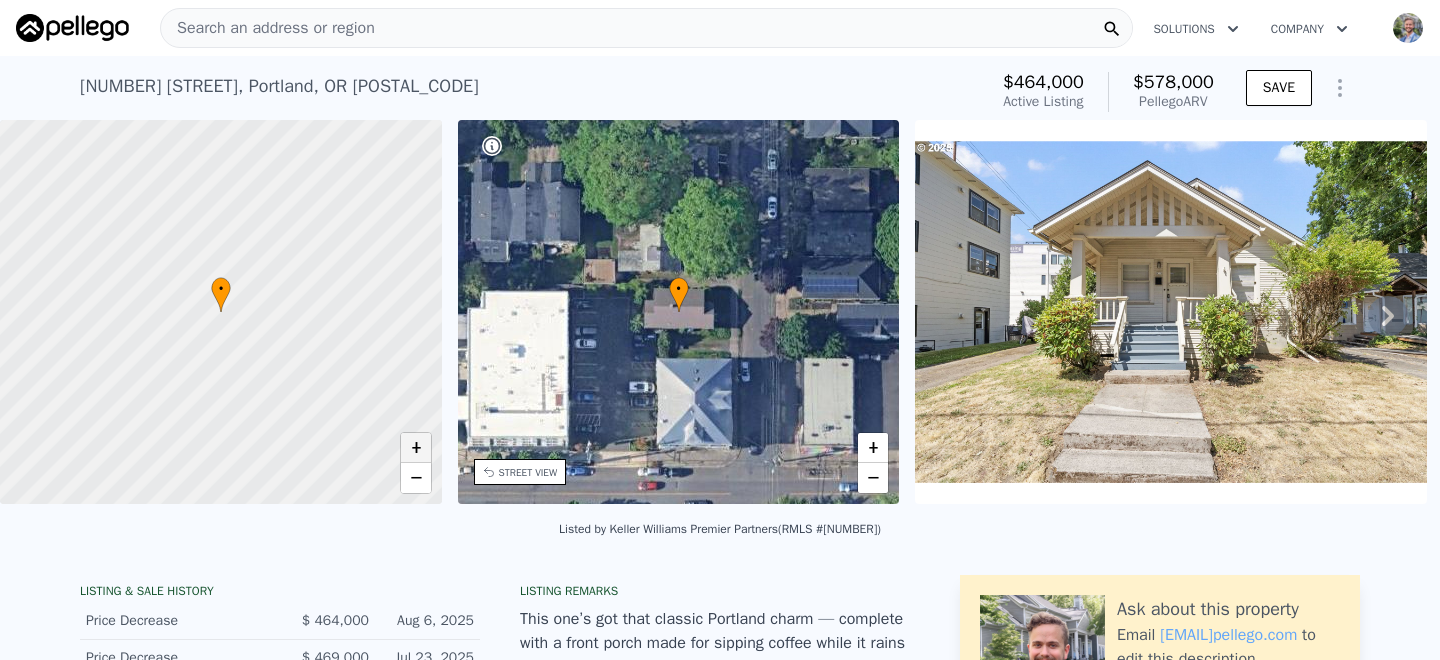 click on "+" at bounding box center (416, 448) 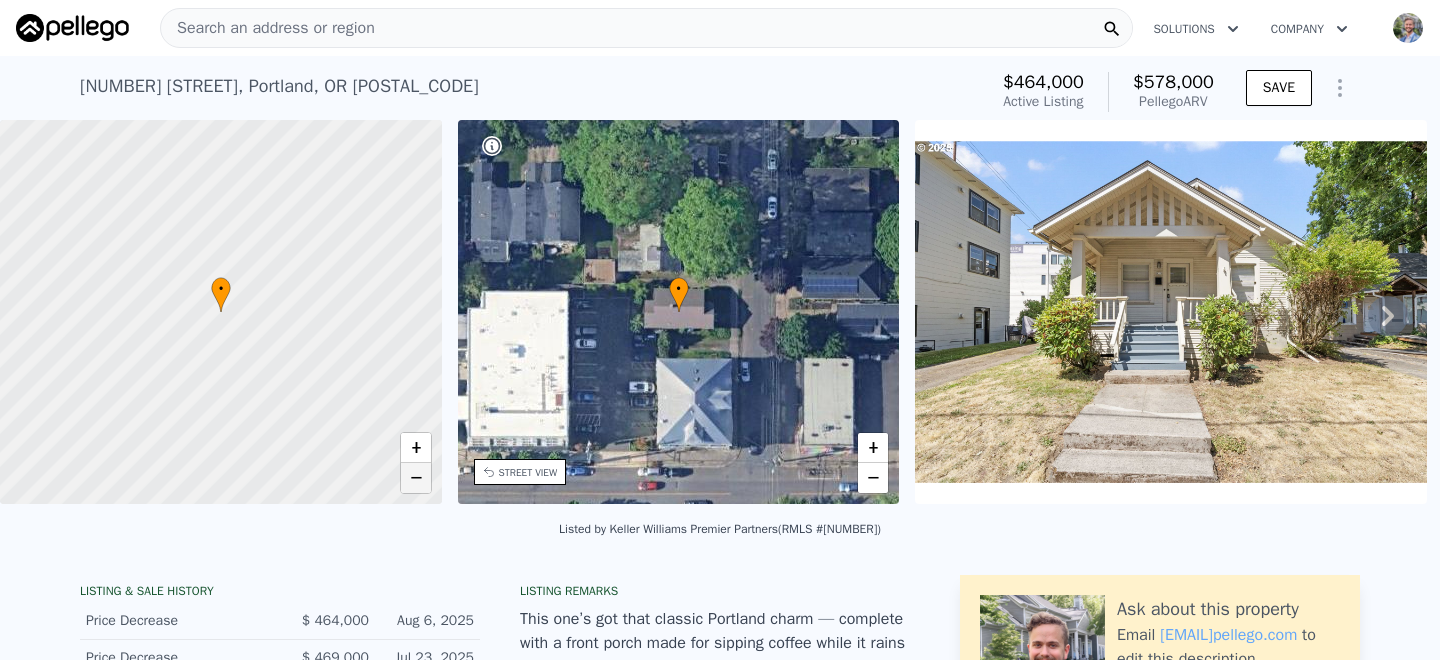 click on "−" at bounding box center (416, 478) 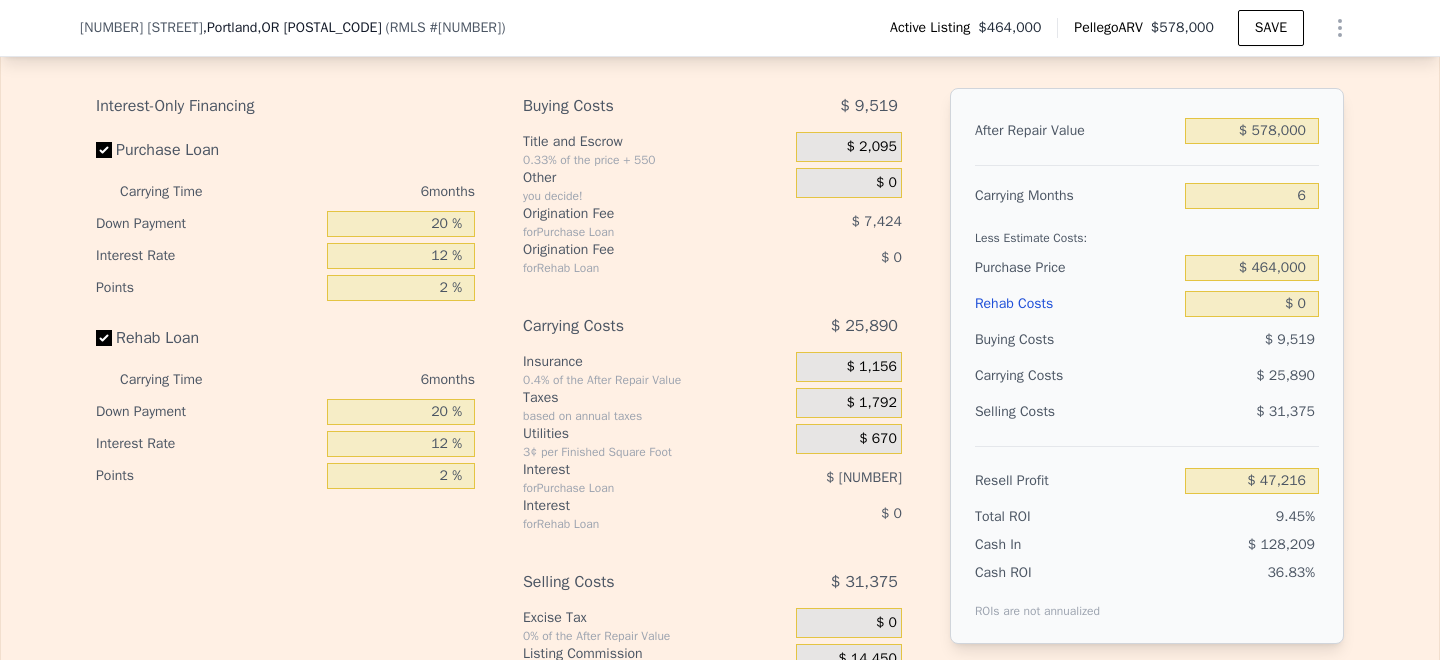 scroll, scrollTop: 3197, scrollLeft: 0, axis: vertical 